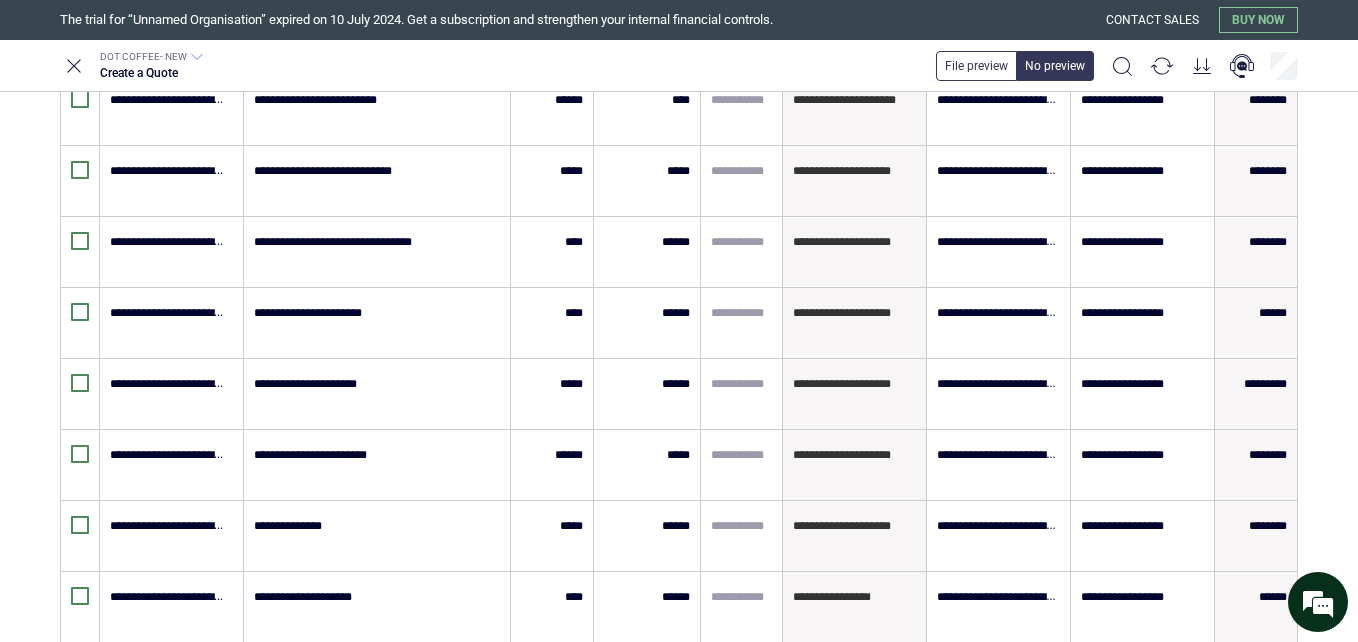click on "**" at bounding box center (552, 810) 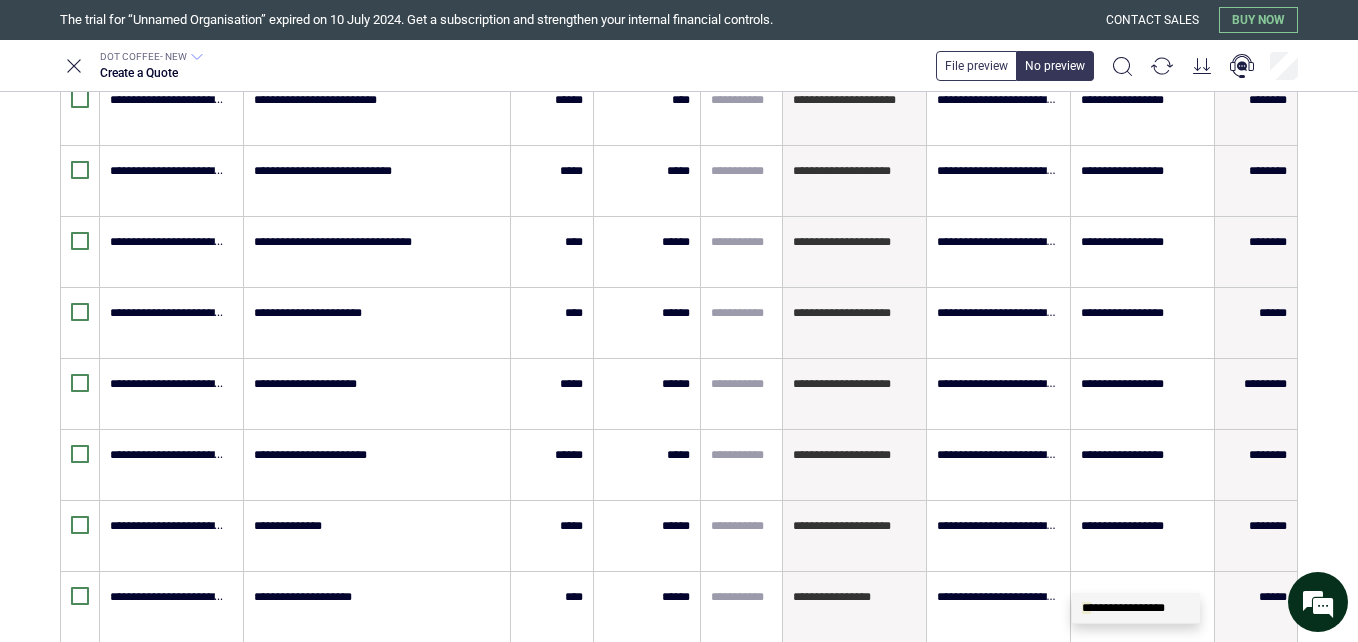 type on "***" 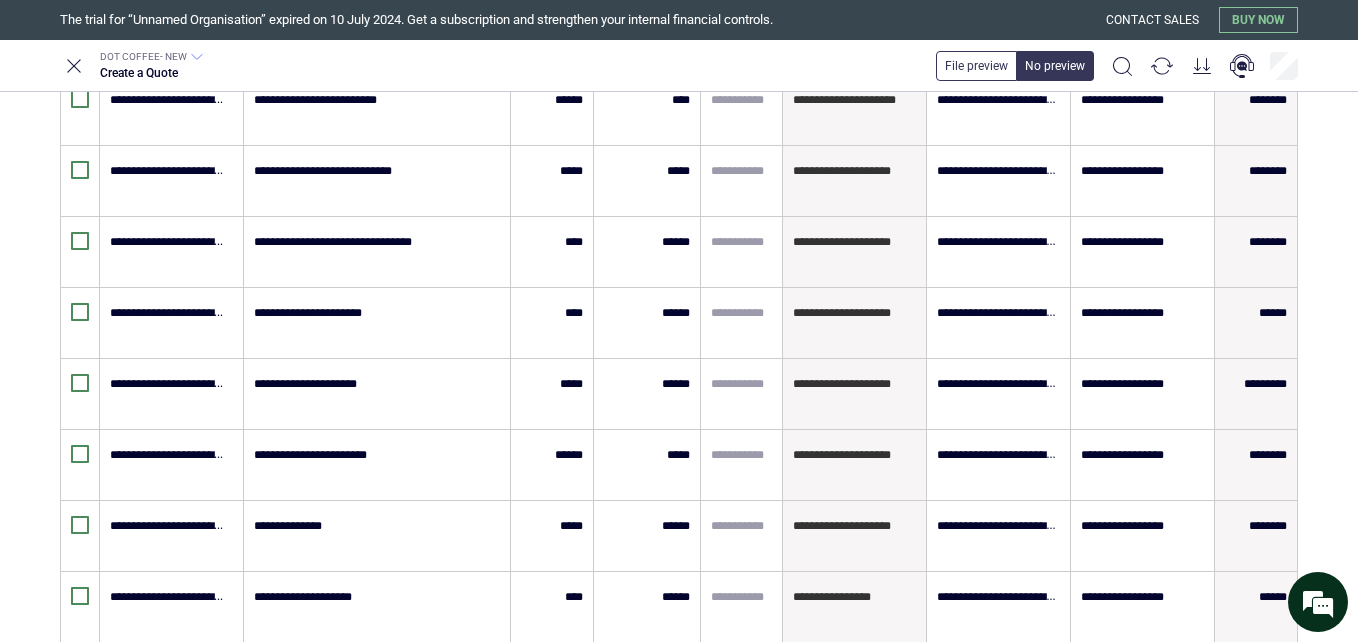type on "**********" 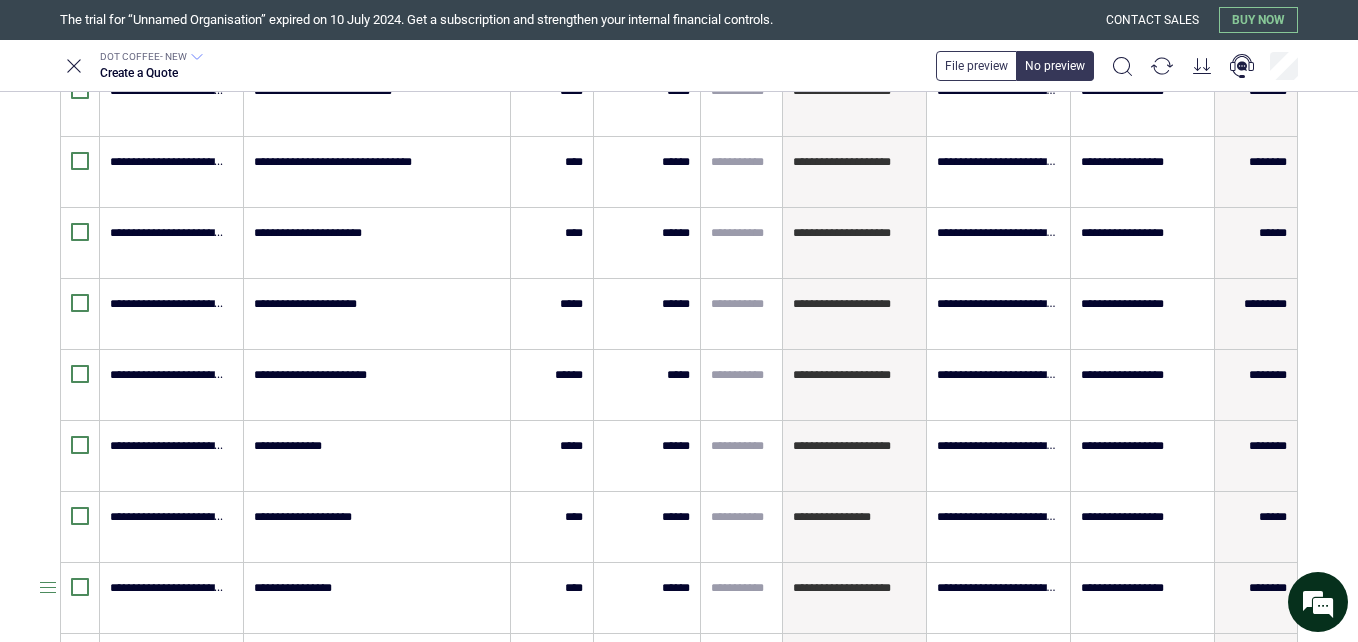 scroll, scrollTop: 779, scrollLeft: 0, axis: vertical 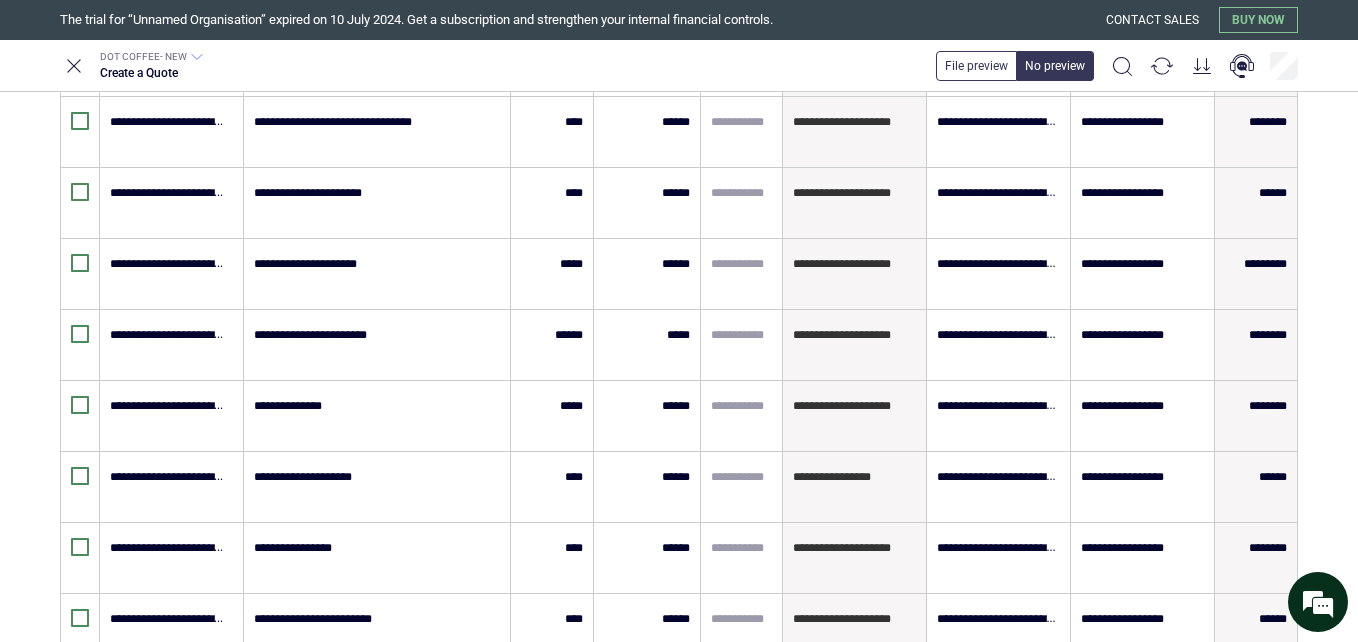 click on "********" at bounding box center [675, 761] 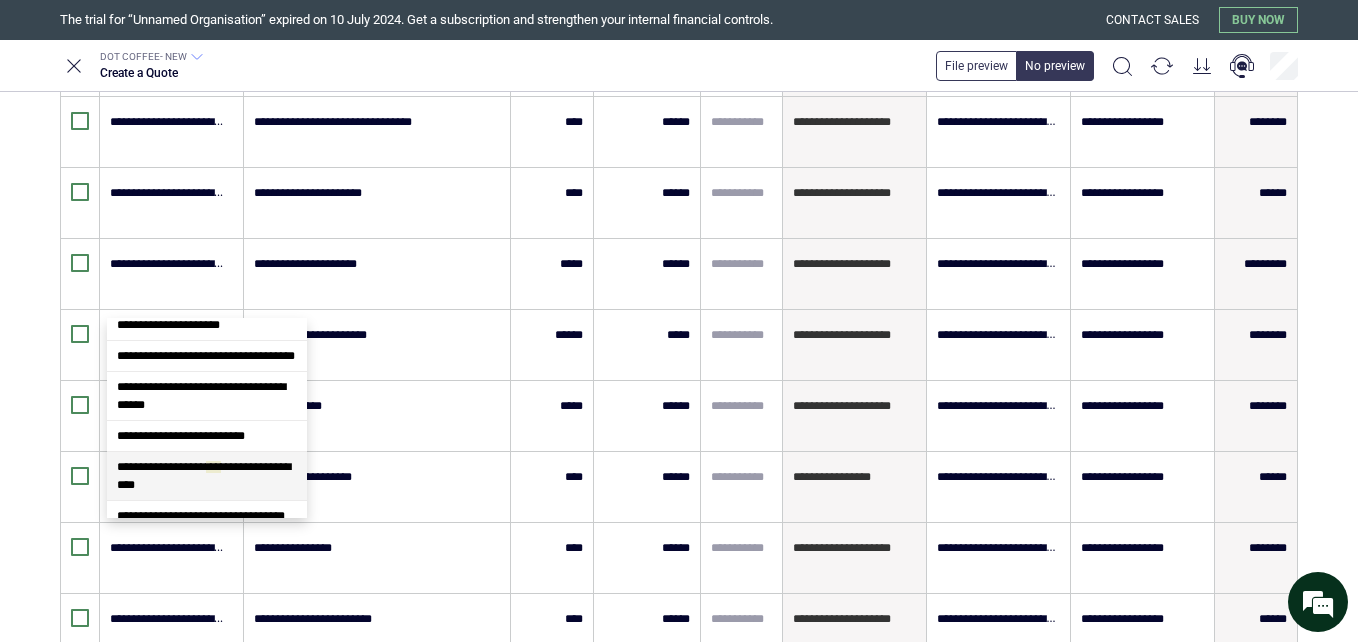 scroll, scrollTop: 829, scrollLeft: 0, axis: vertical 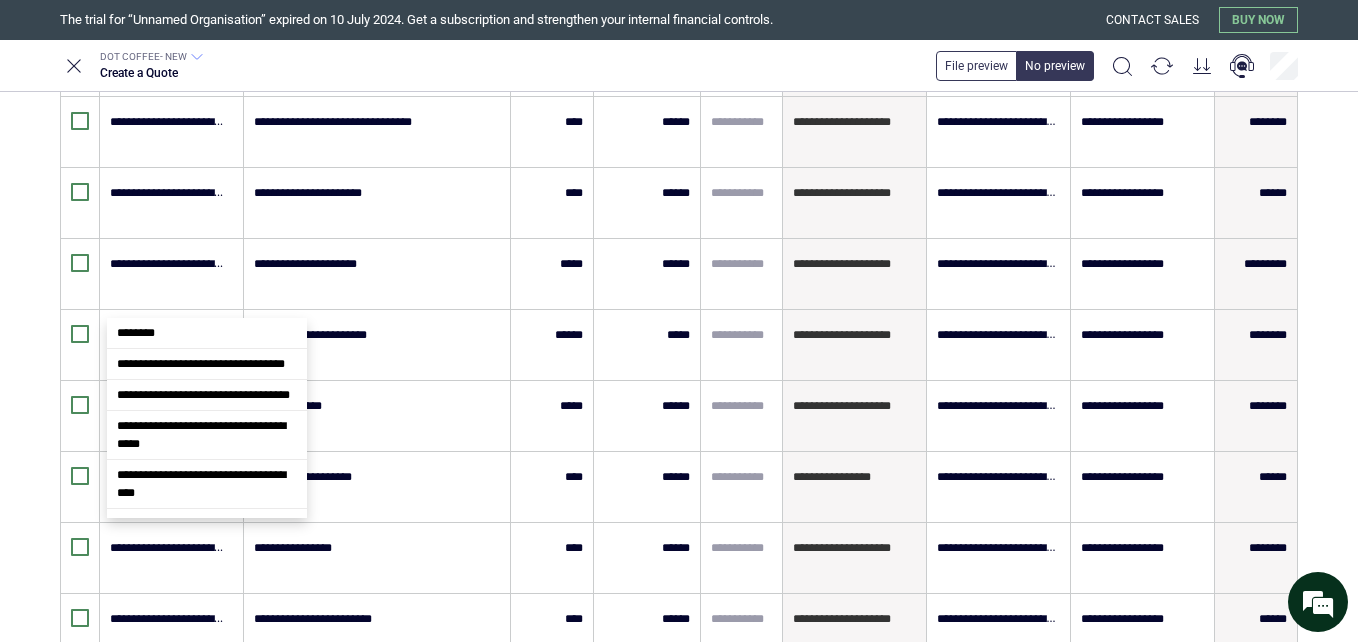 type on "*****" 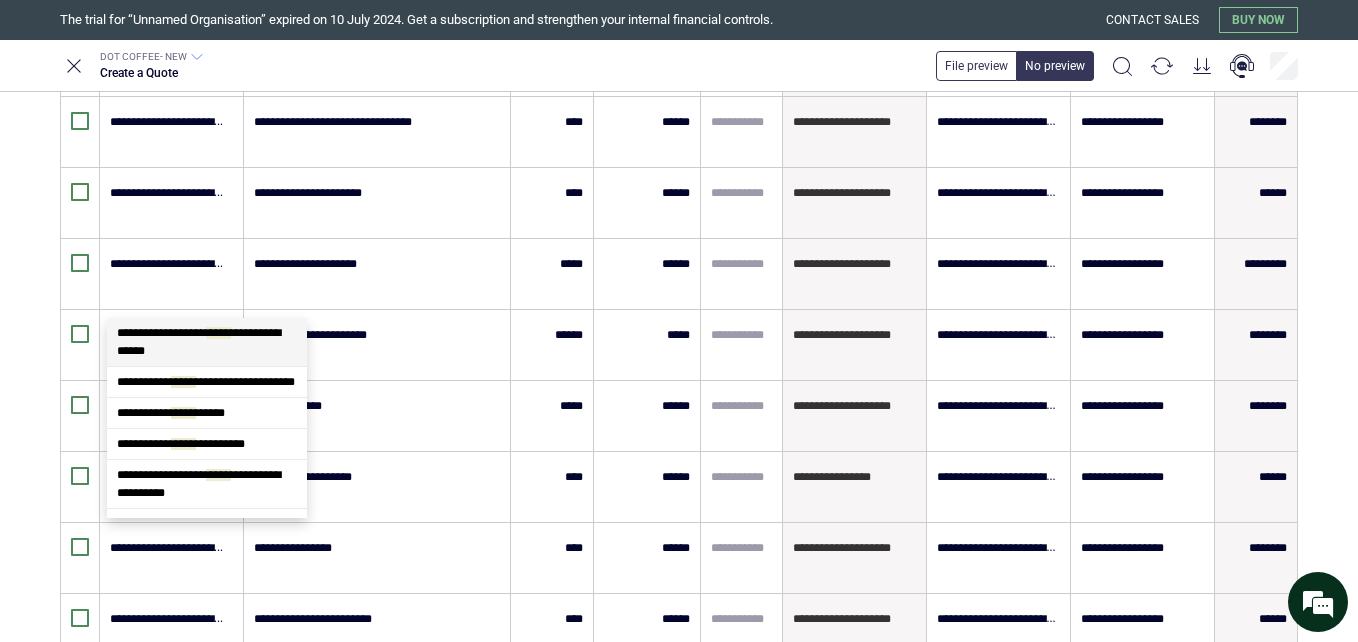 scroll, scrollTop: 0, scrollLeft: 0, axis: both 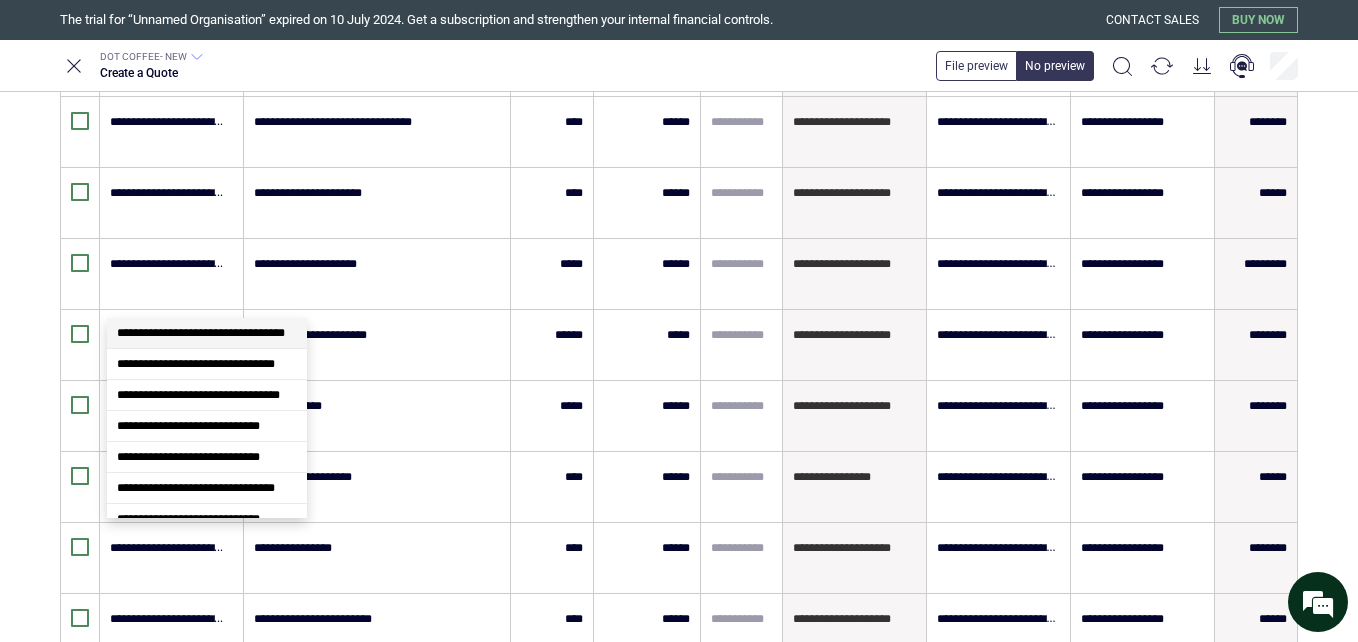 click at bounding box center (168, 761) 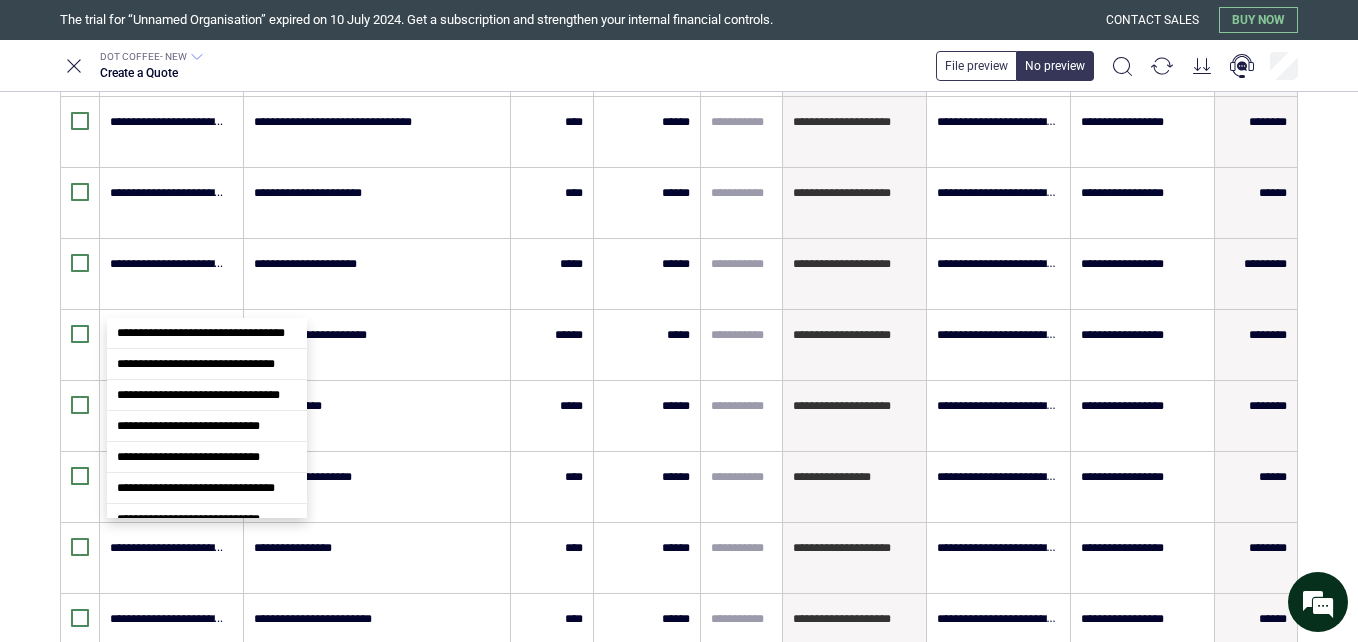 scroll, scrollTop: 1141, scrollLeft: 0, axis: vertical 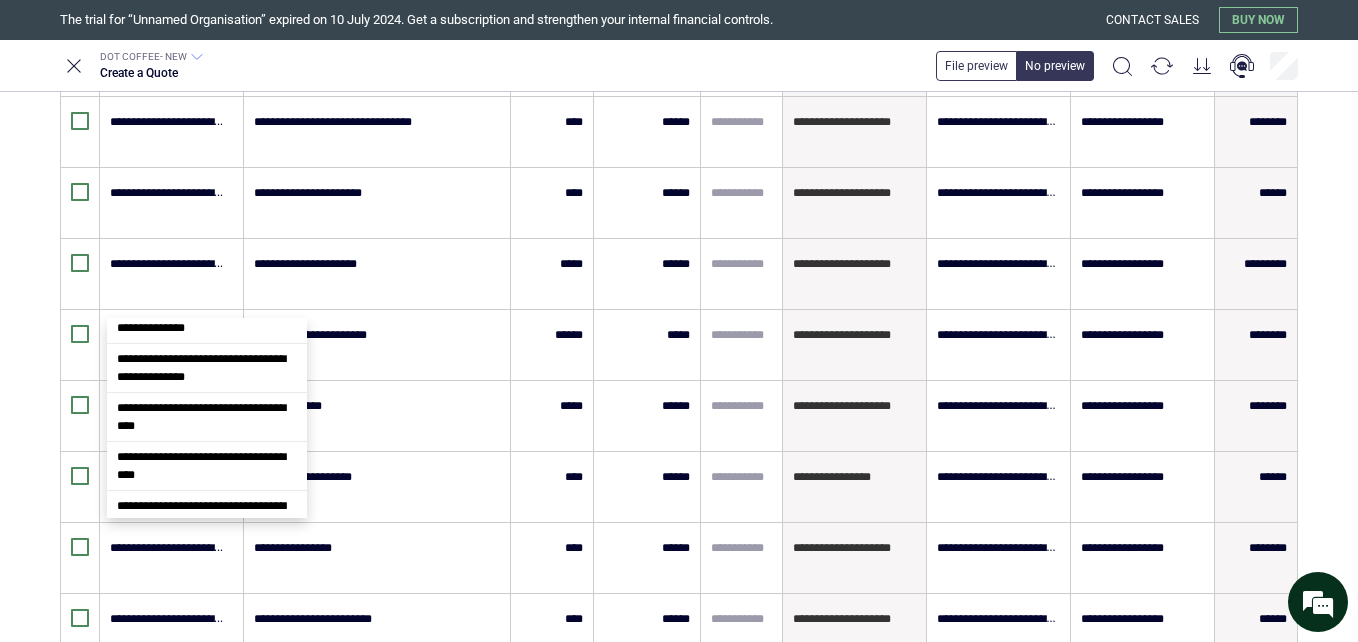 type on "*****" 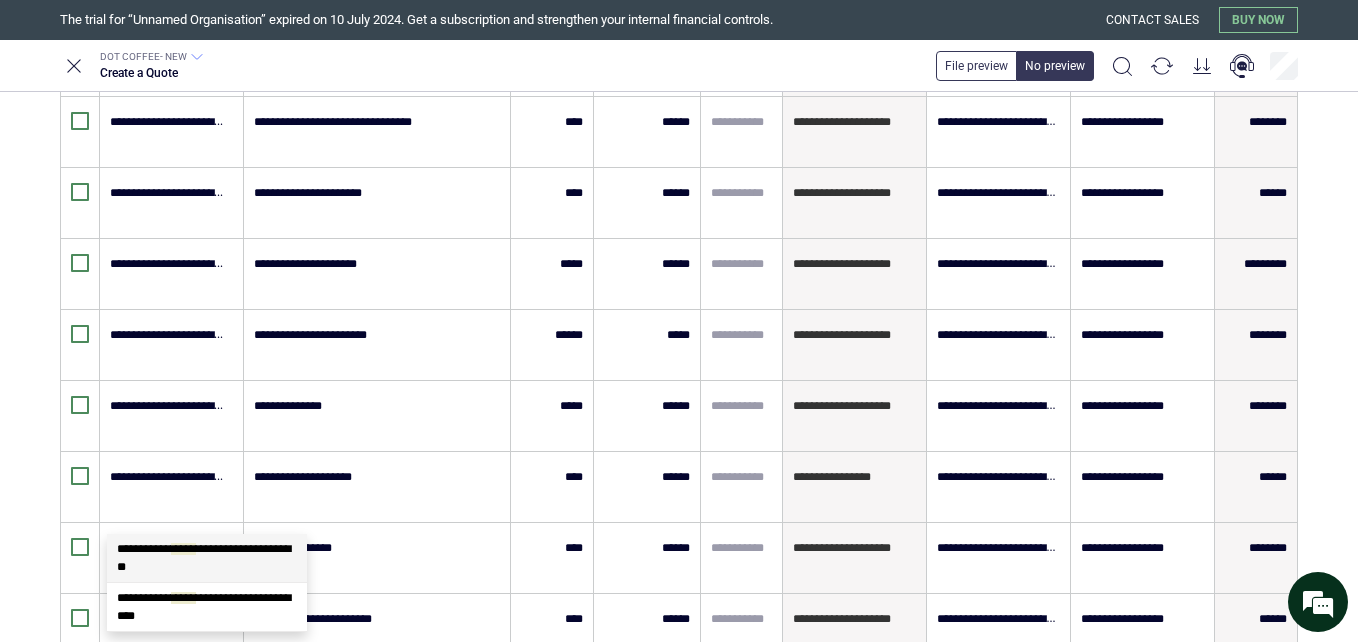 click on "**********" at bounding box center (207, 558) 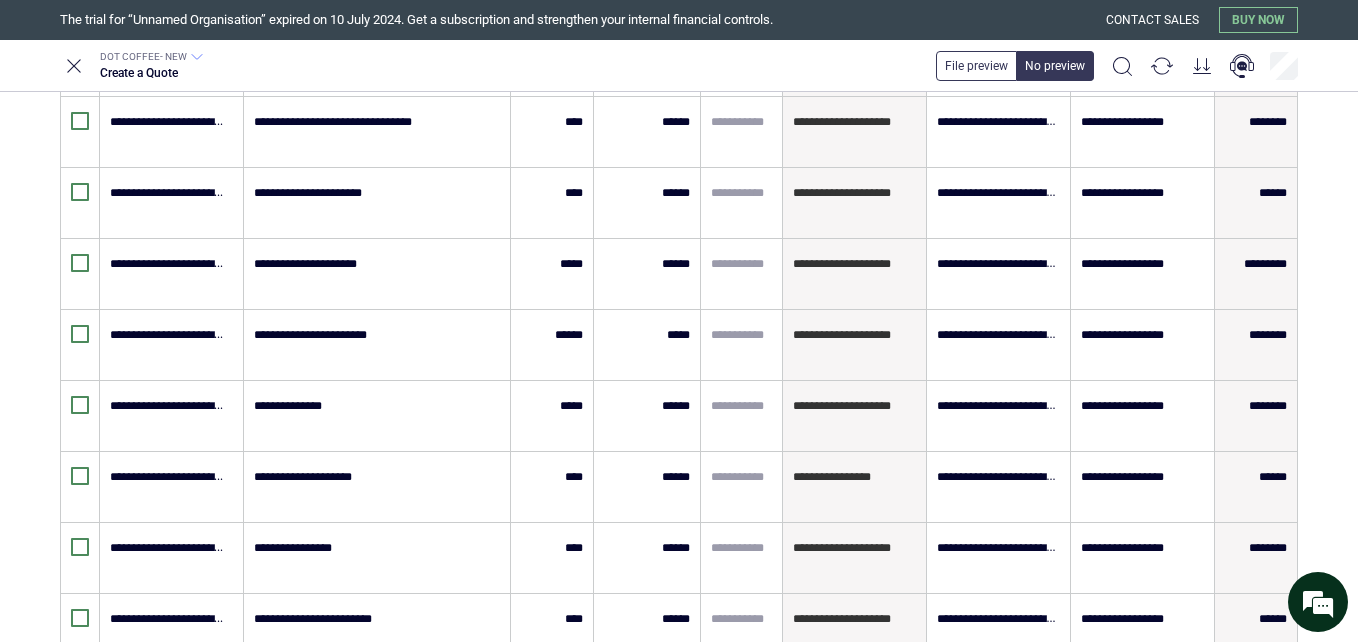 type on "**********" 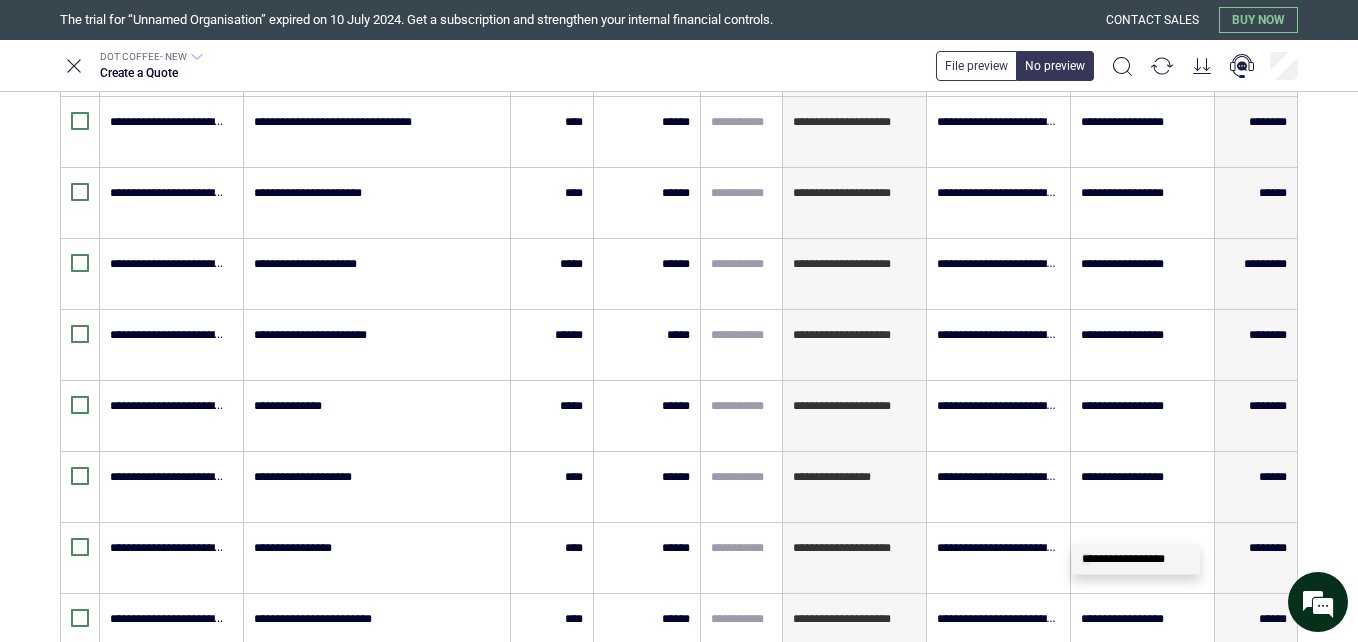 type on "***" 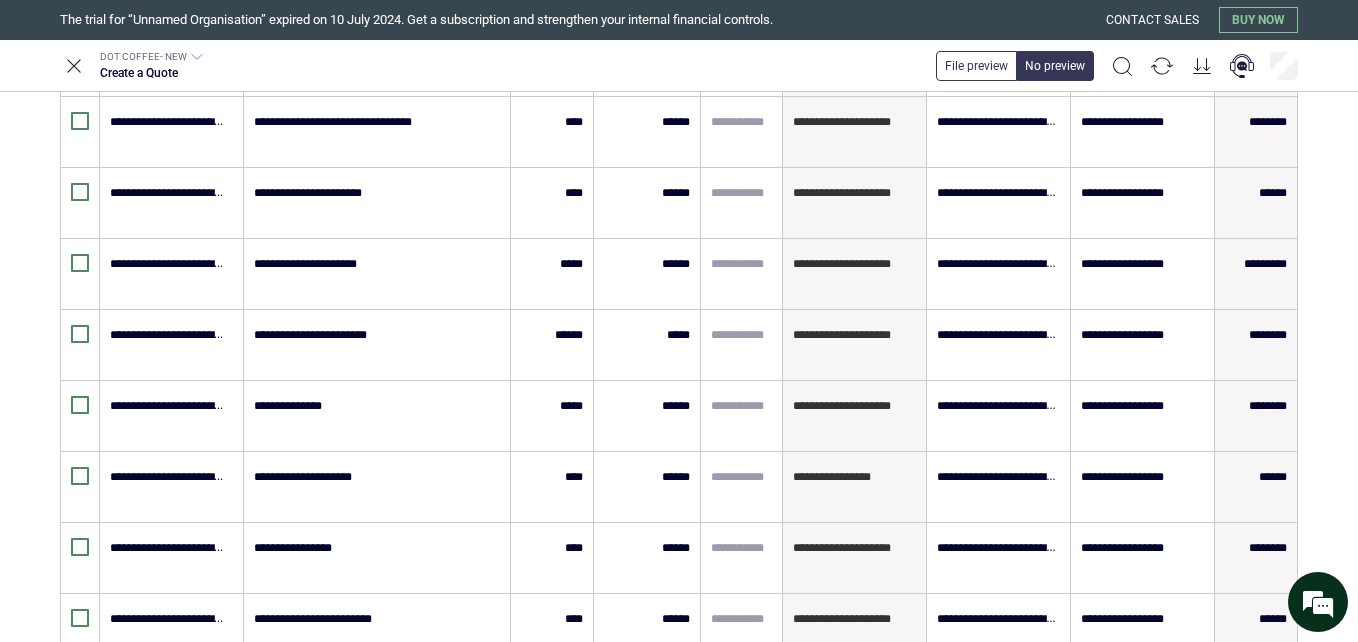 type on "**********" 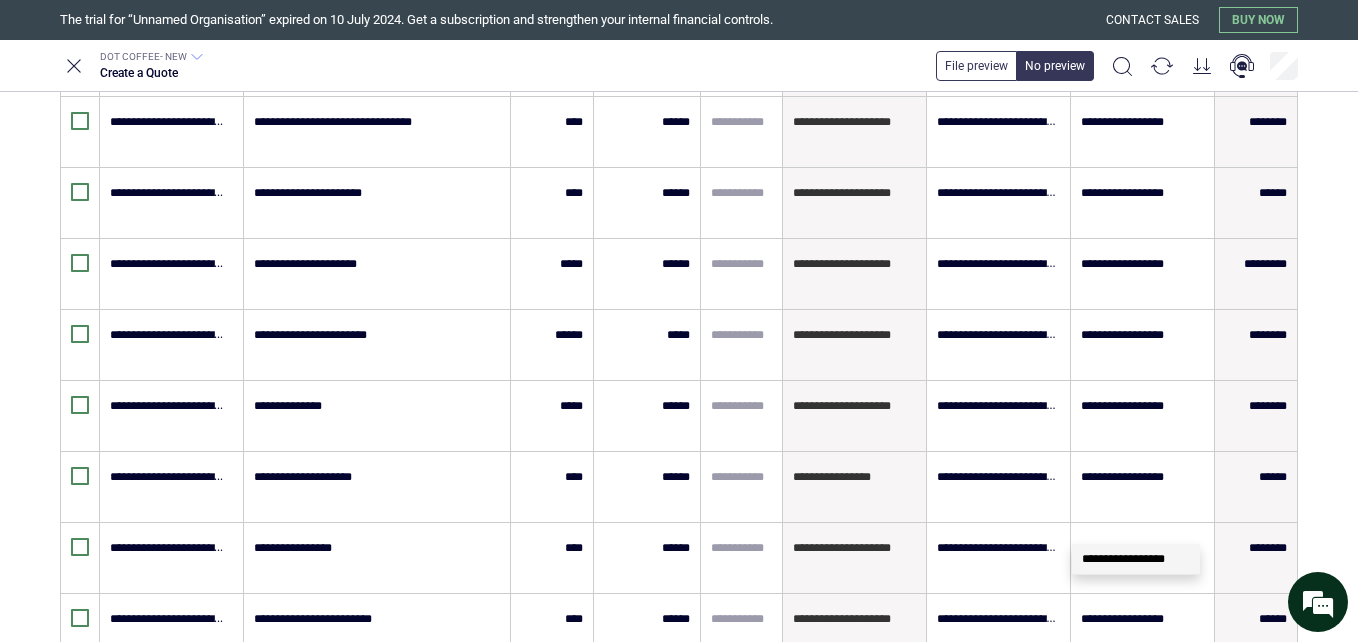 click on "********" at bounding box center [675, 832] 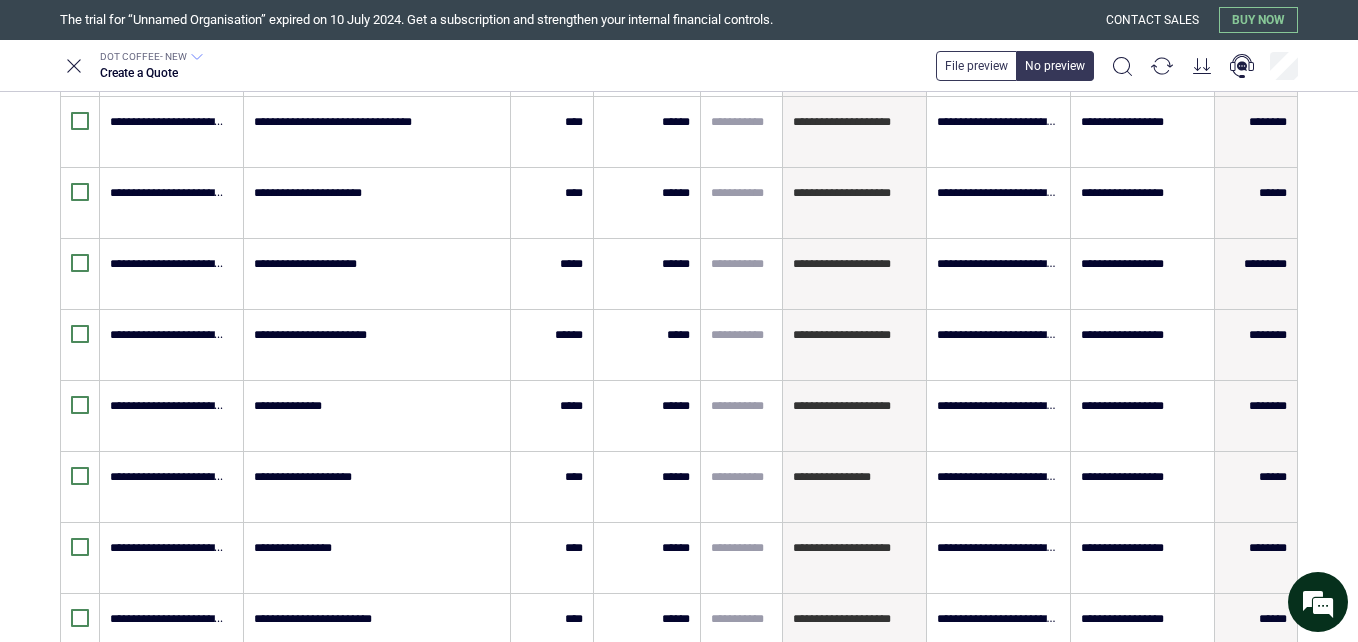 click at bounding box center (168, 832) 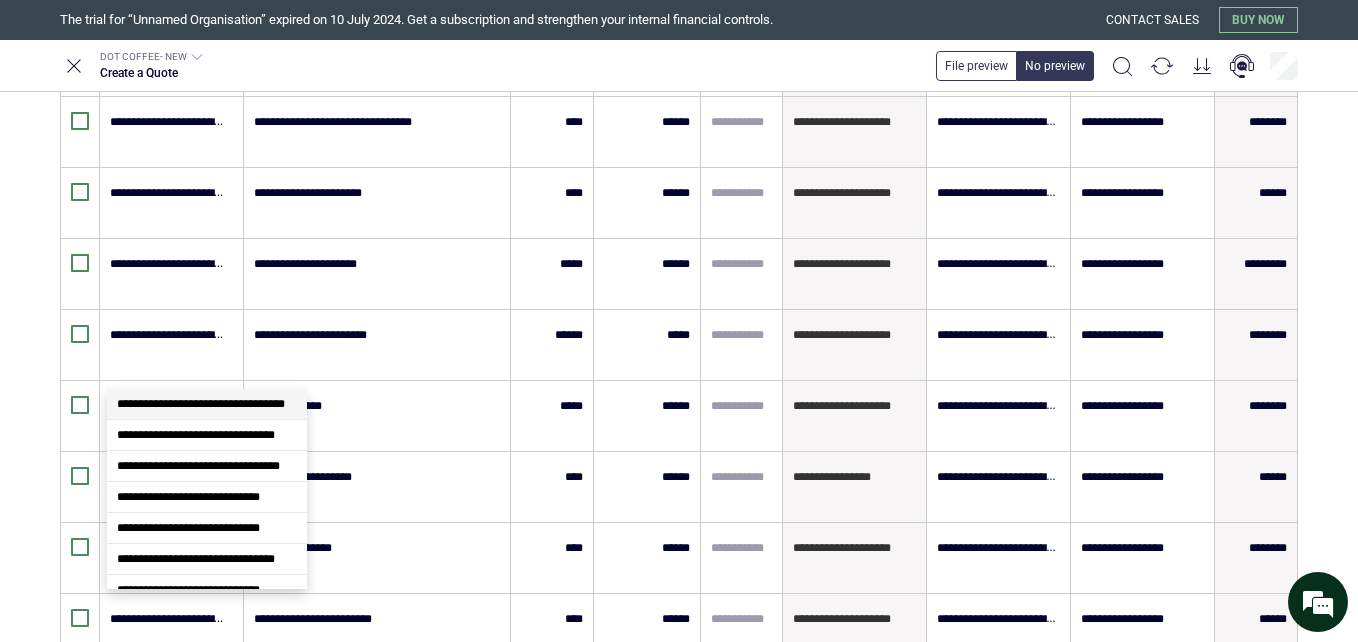 click at bounding box center [168, 832] 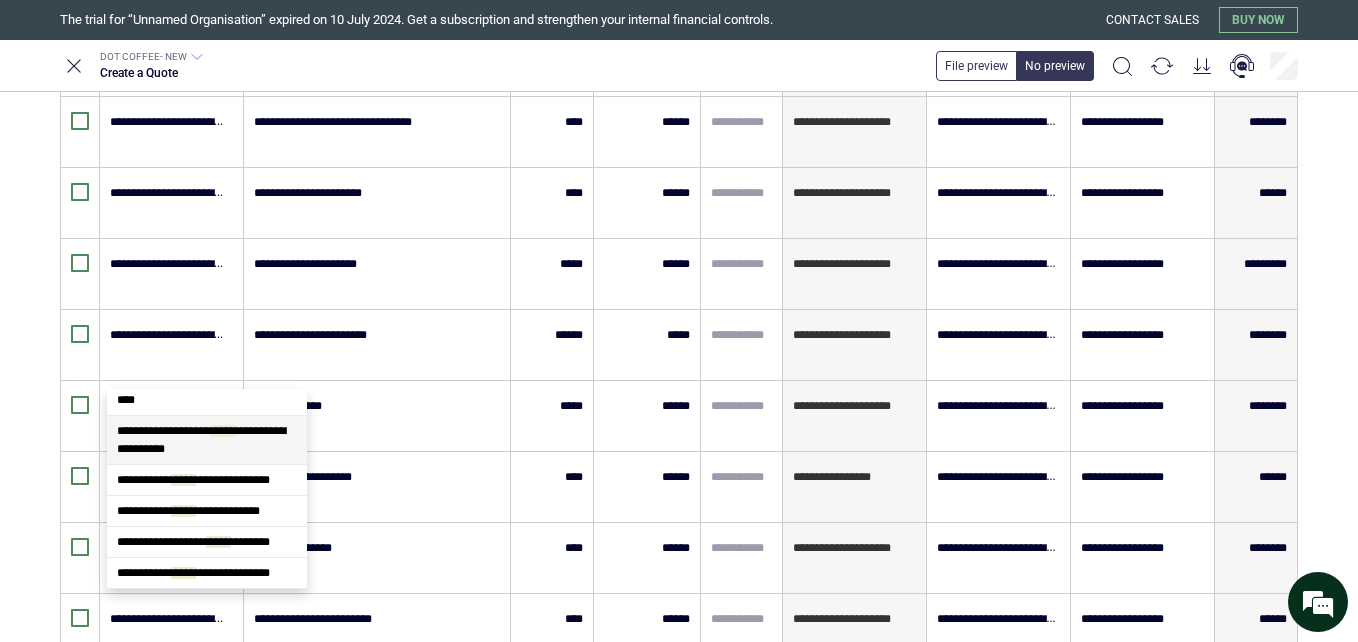 scroll, scrollTop: 0, scrollLeft: 0, axis: both 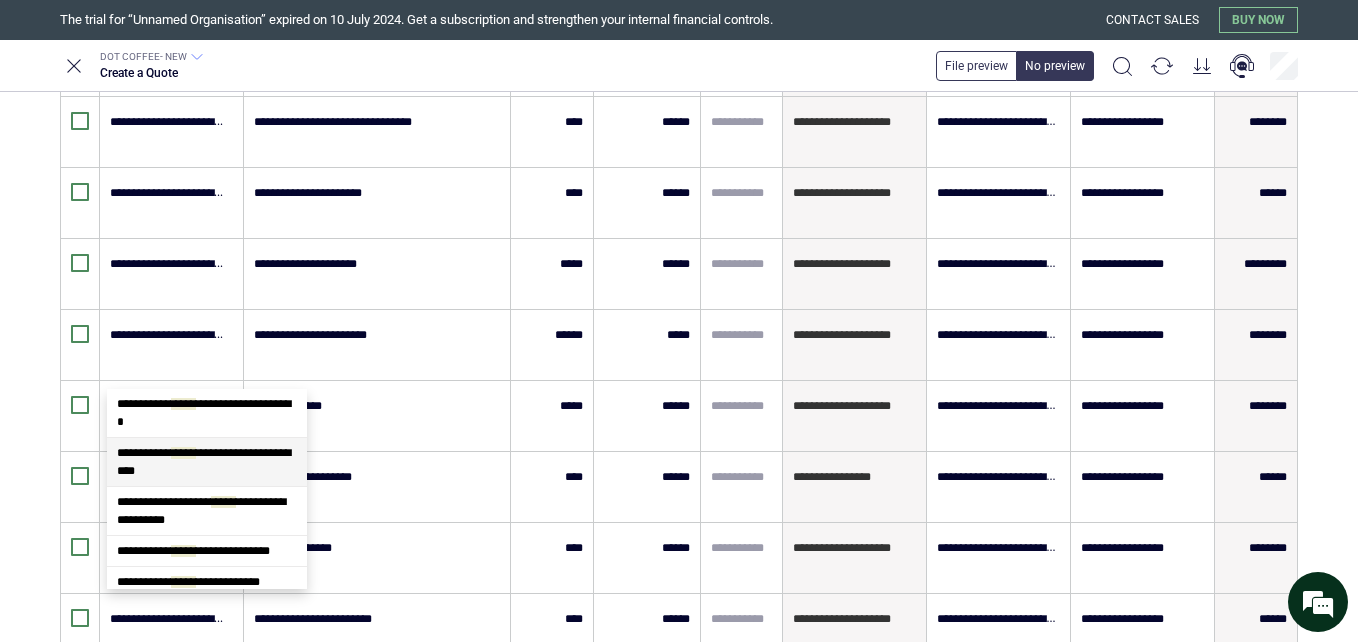 type on "*****" 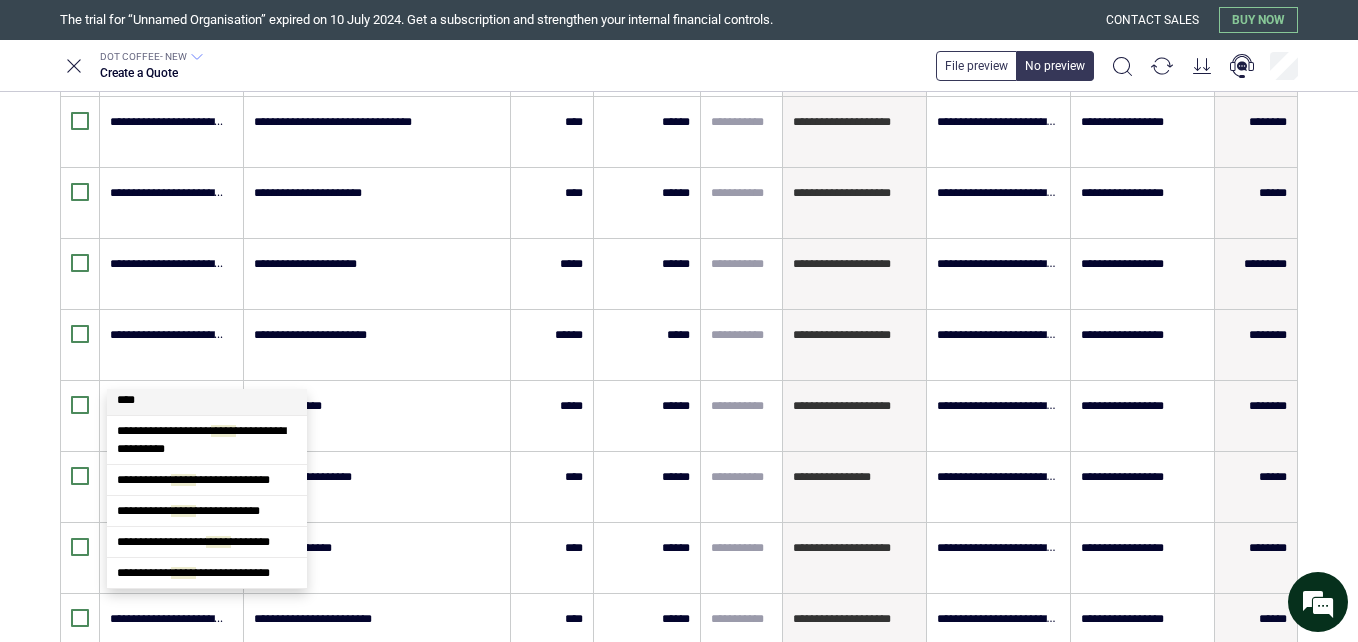 scroll, scrollTop: 132, scrollLeft: 0, axis: vertical 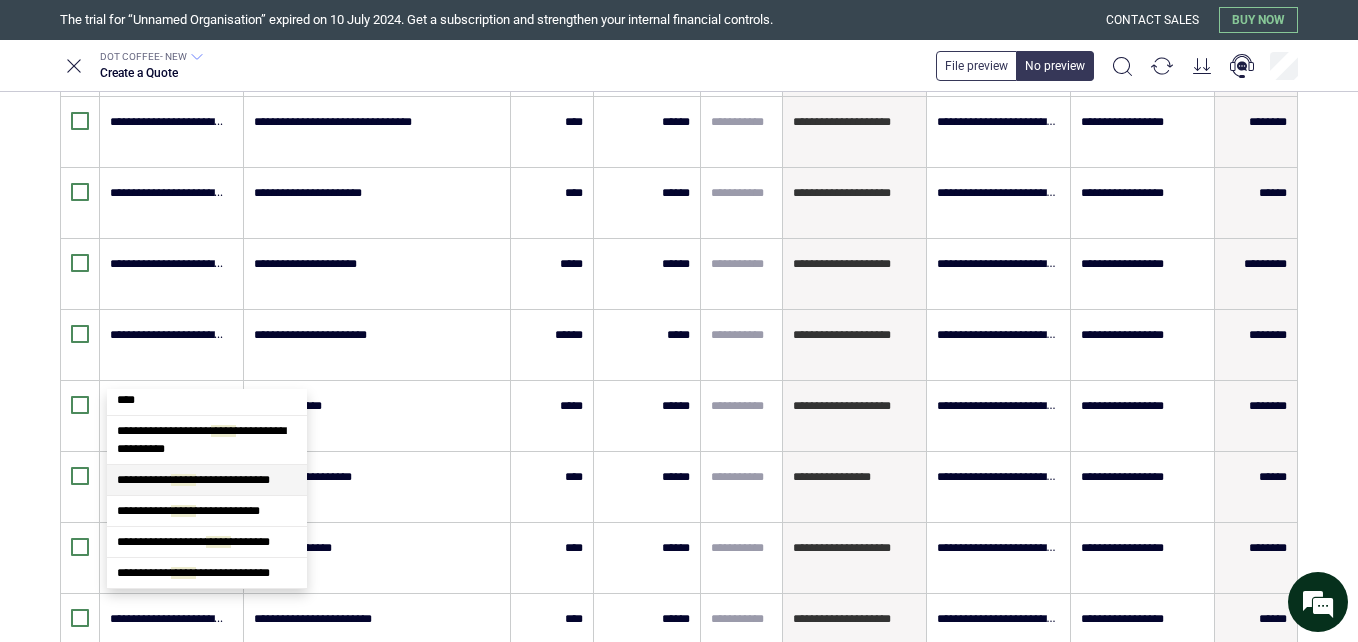 click on "*****" at bounding box center (183, 480) 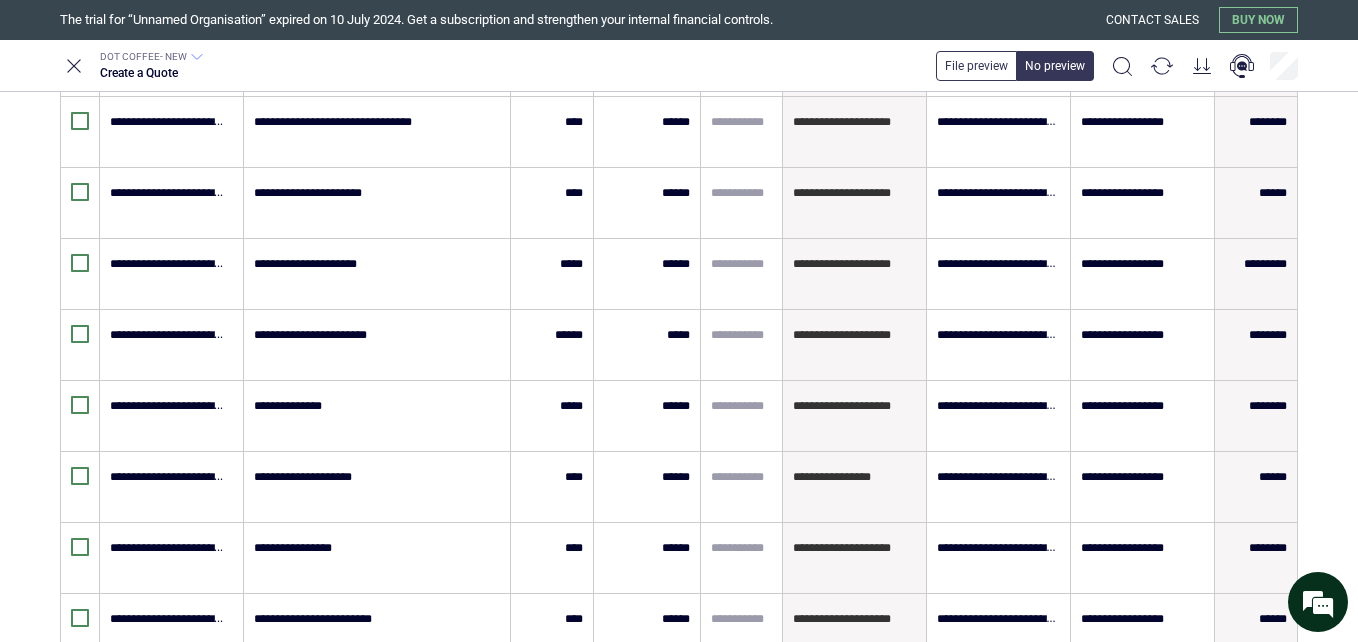 type on "**********" 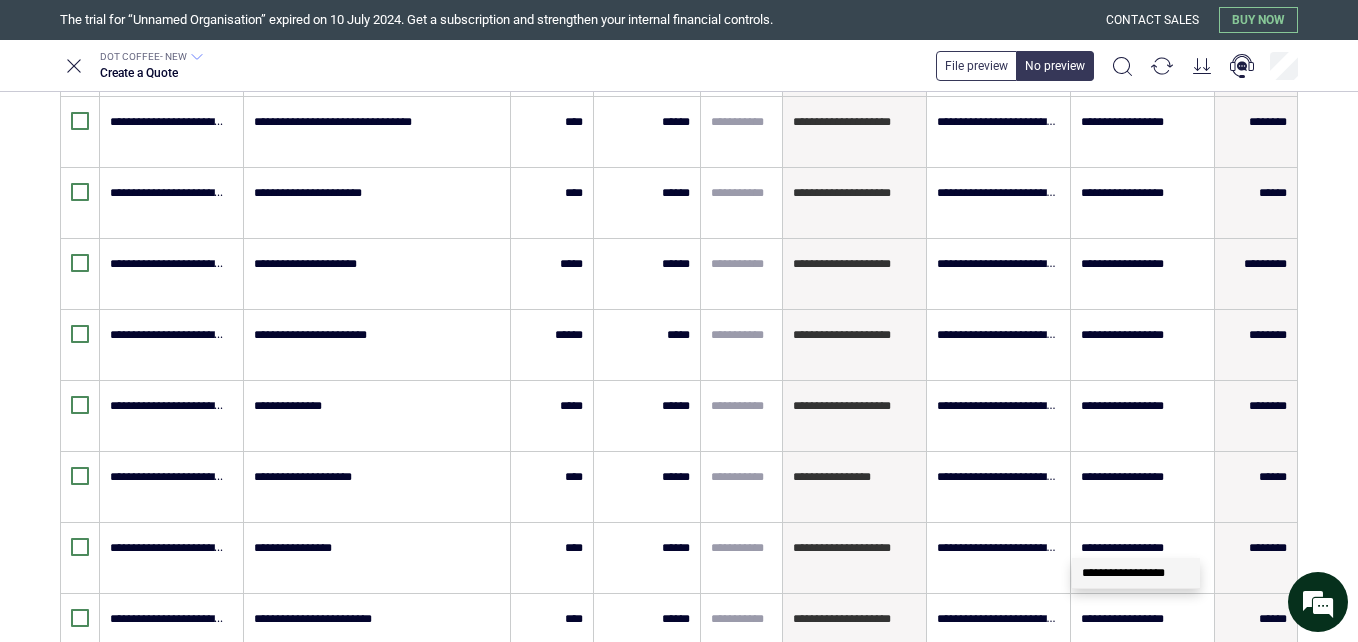 click at bounding box center [1142, 832] 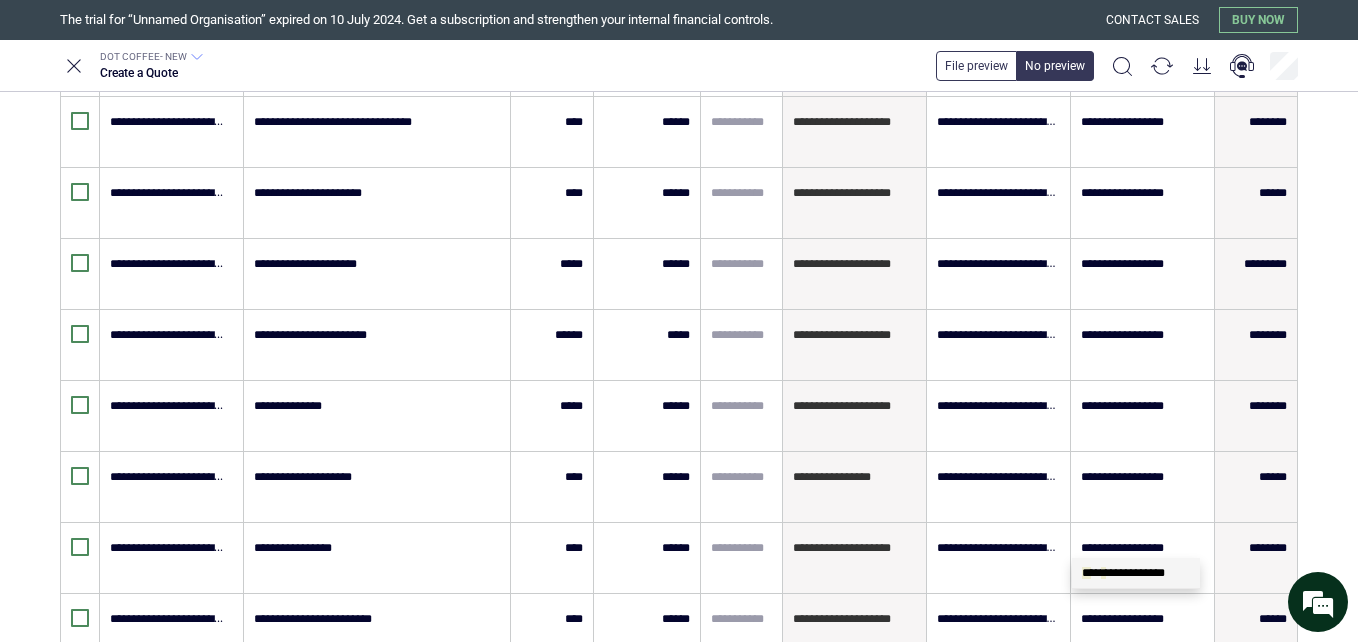 type on "***" 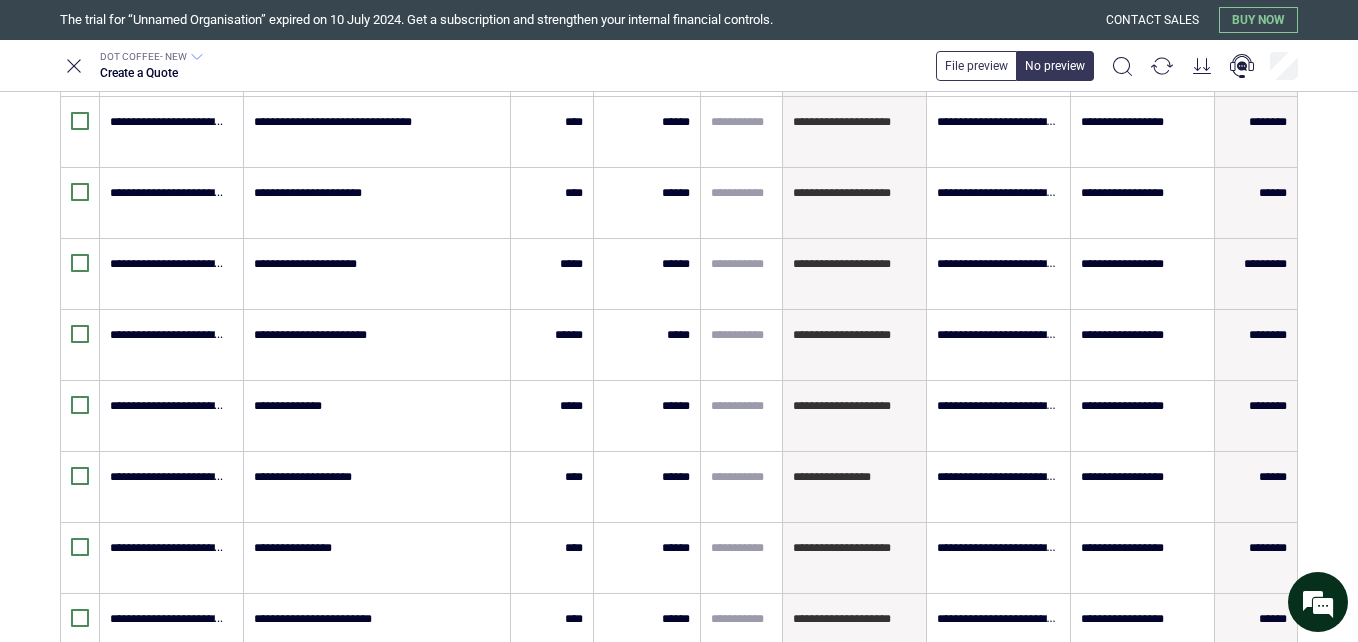 type on "**********" 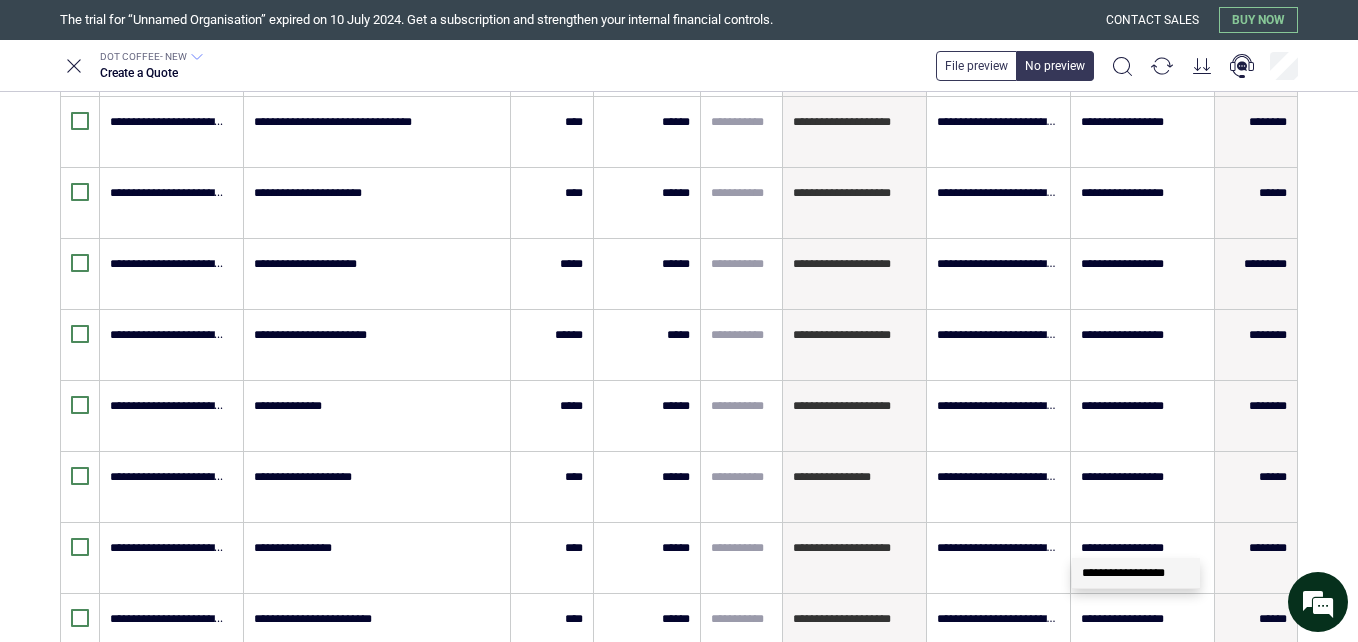 click at bounding box center (30, 842) 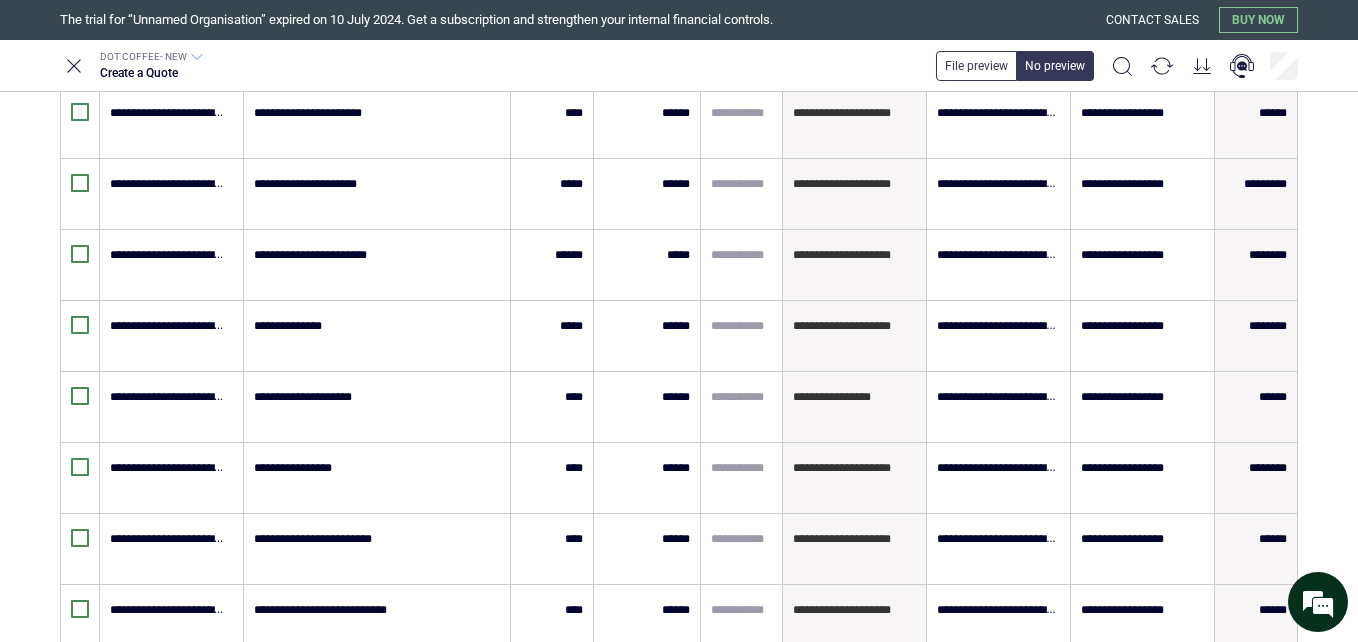 scroll, scrollTop: 899, scrollLeft: 0, axis: vertical 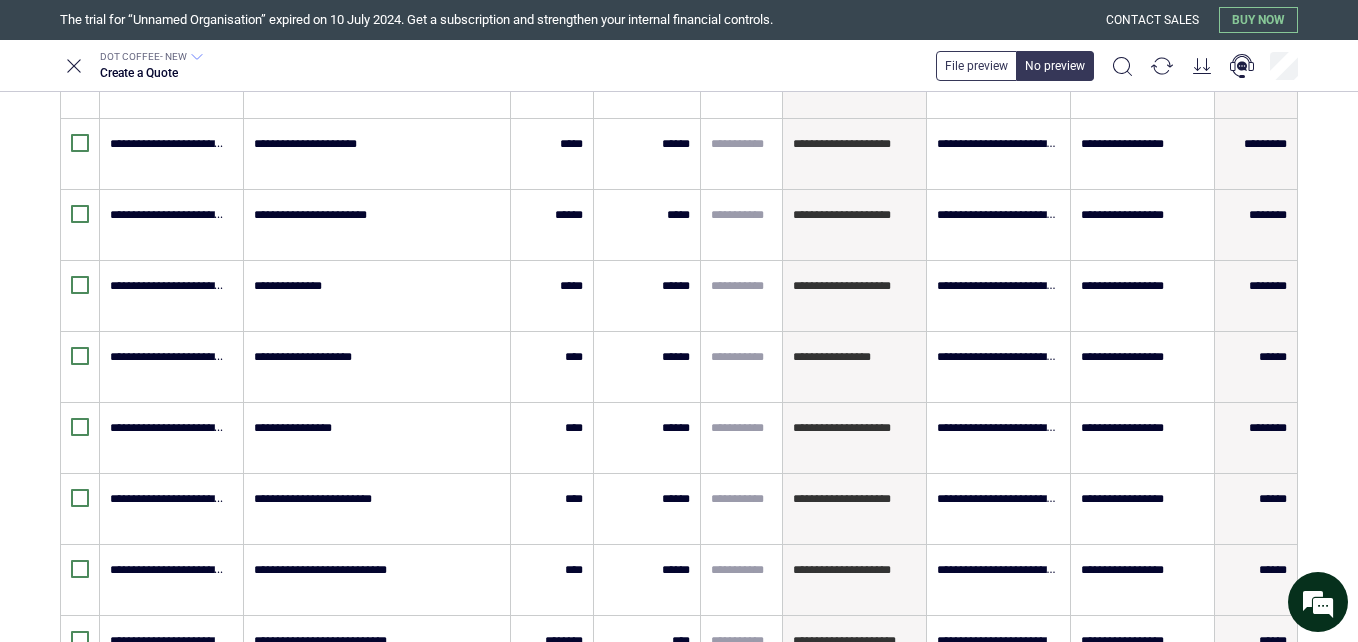 click on "********" at bounding box center (675, 783) 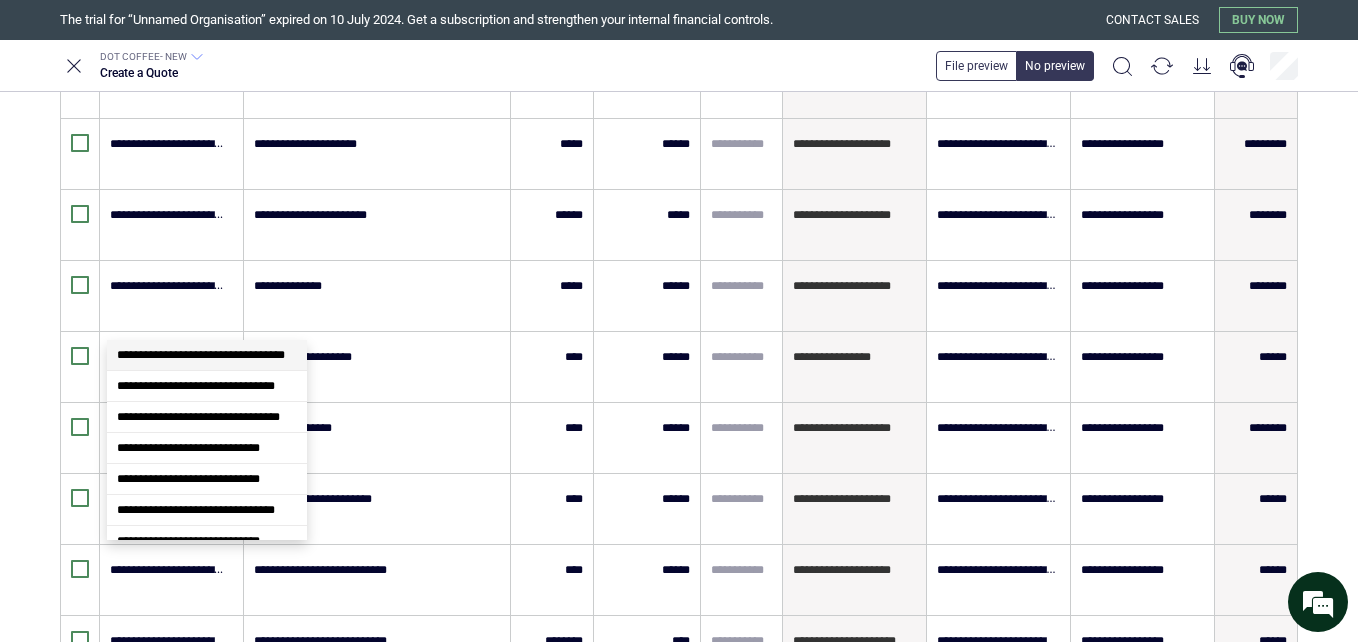click at bounding box center (168, 783) 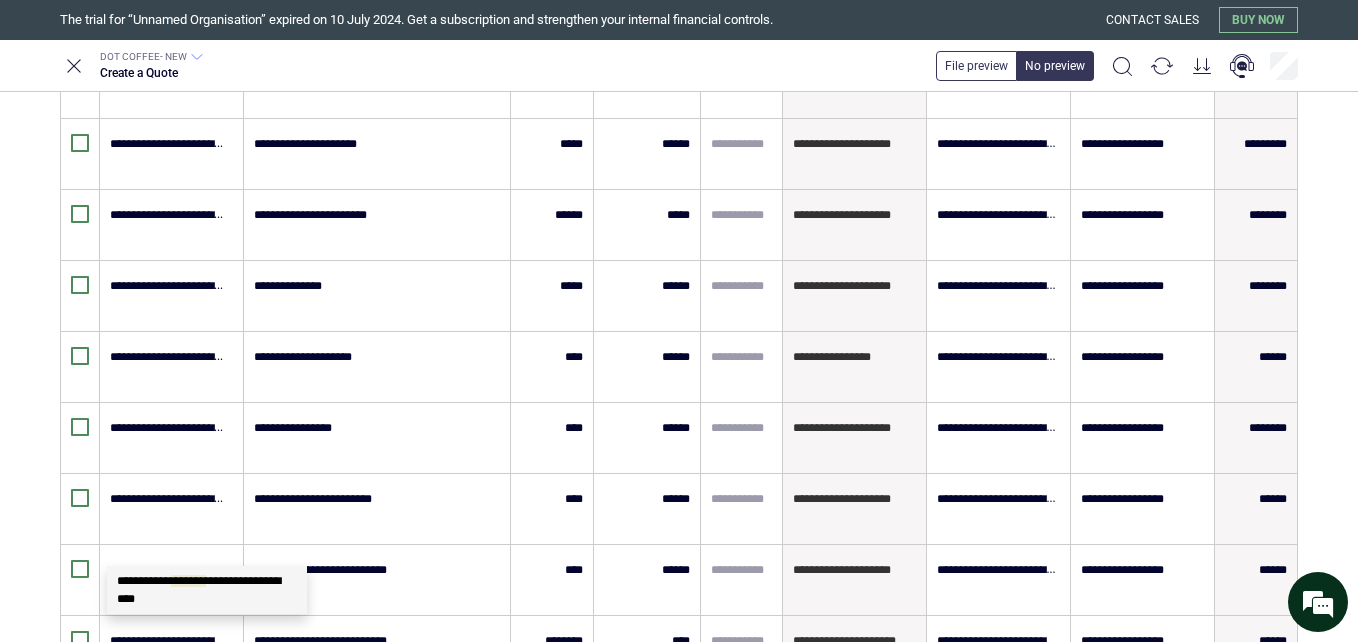 scroll, scrollTop: 0, scrollLeft: 0, axis: both 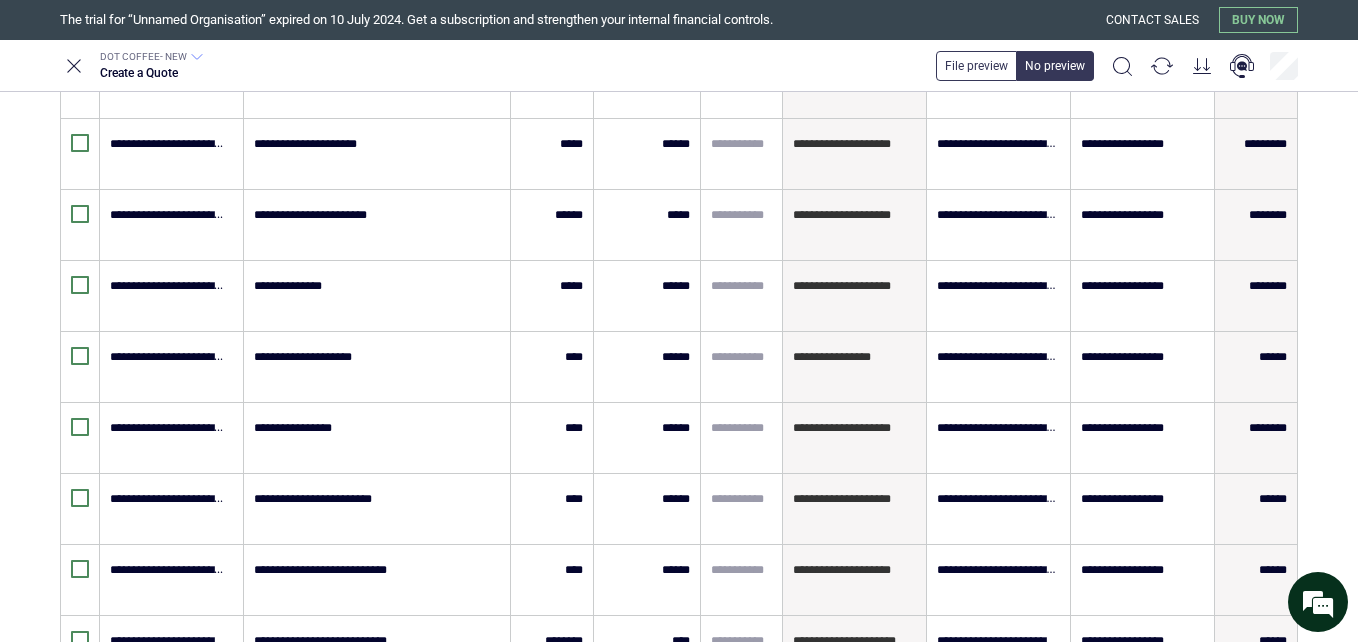 click on "********" at bounding box center (675, 854) 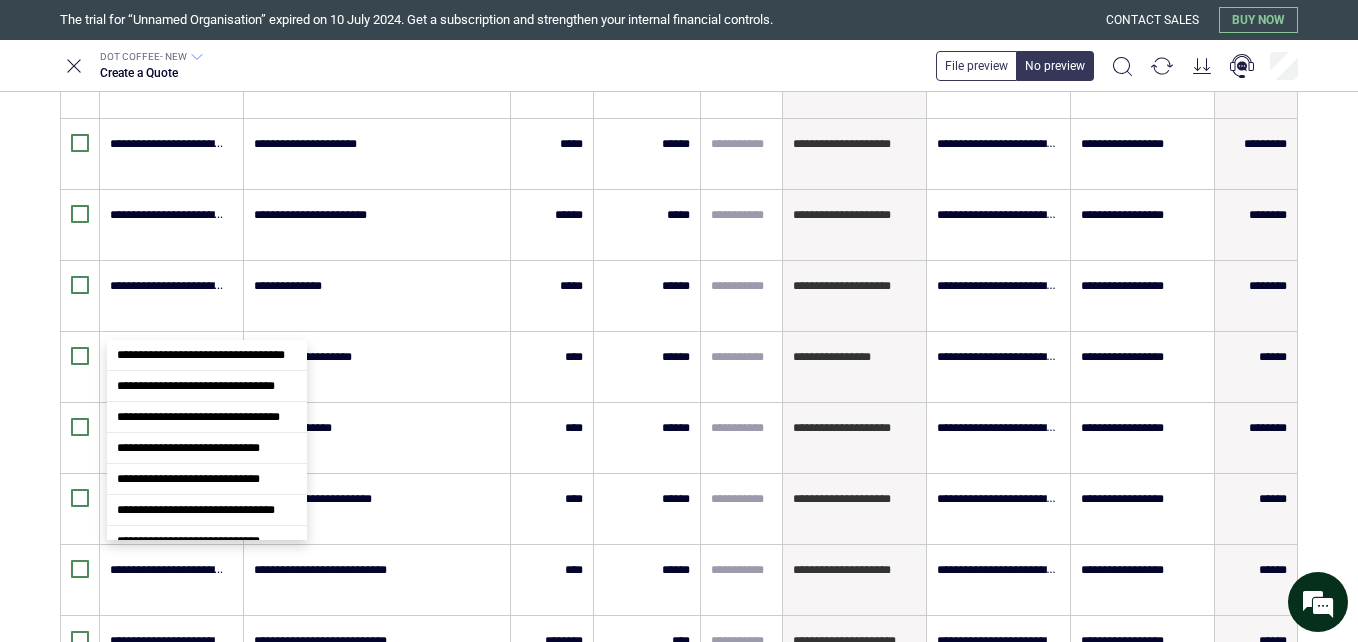 scroll, scrollTop: 3503, scrollLeft: 0, axis: vertical 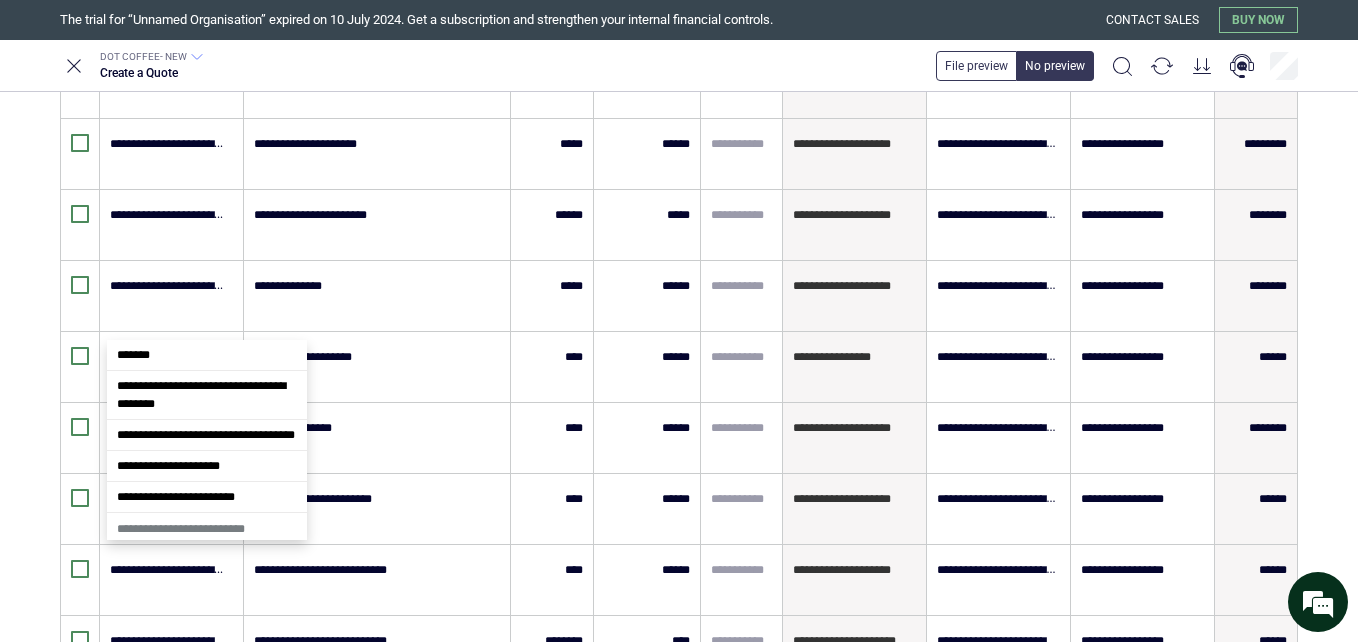 type on "******" 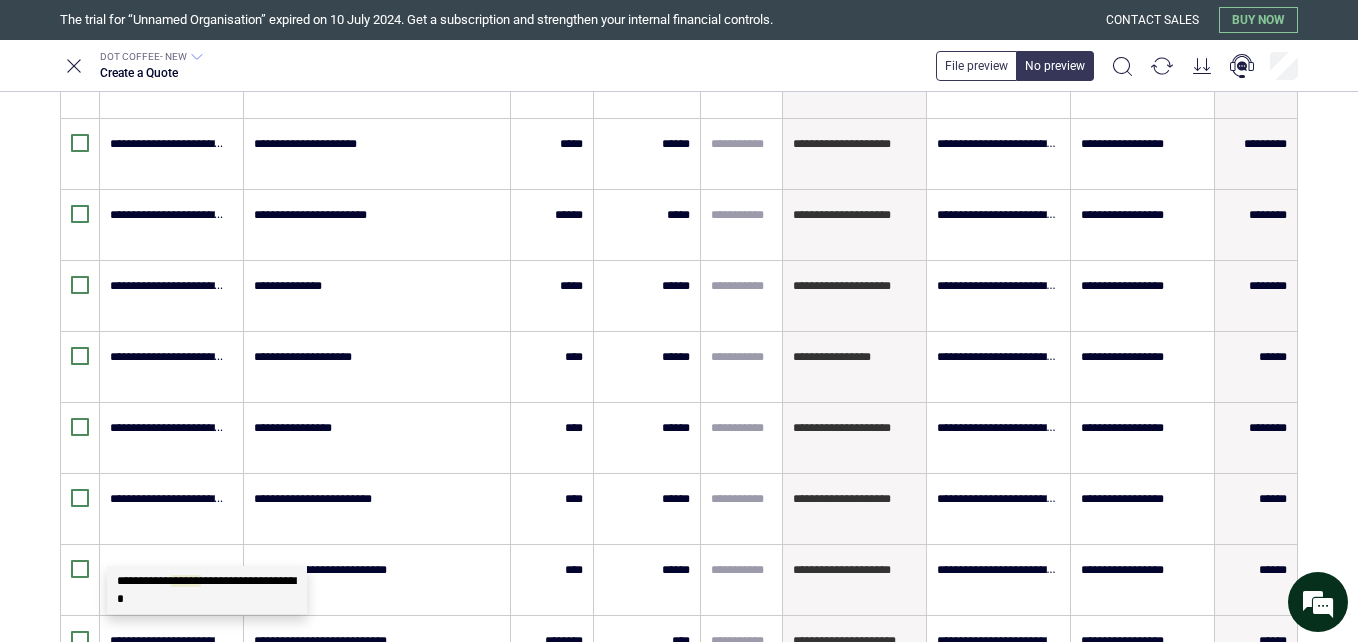 scroll, scrollTop: 0, scrollLeft: 0, axis: both 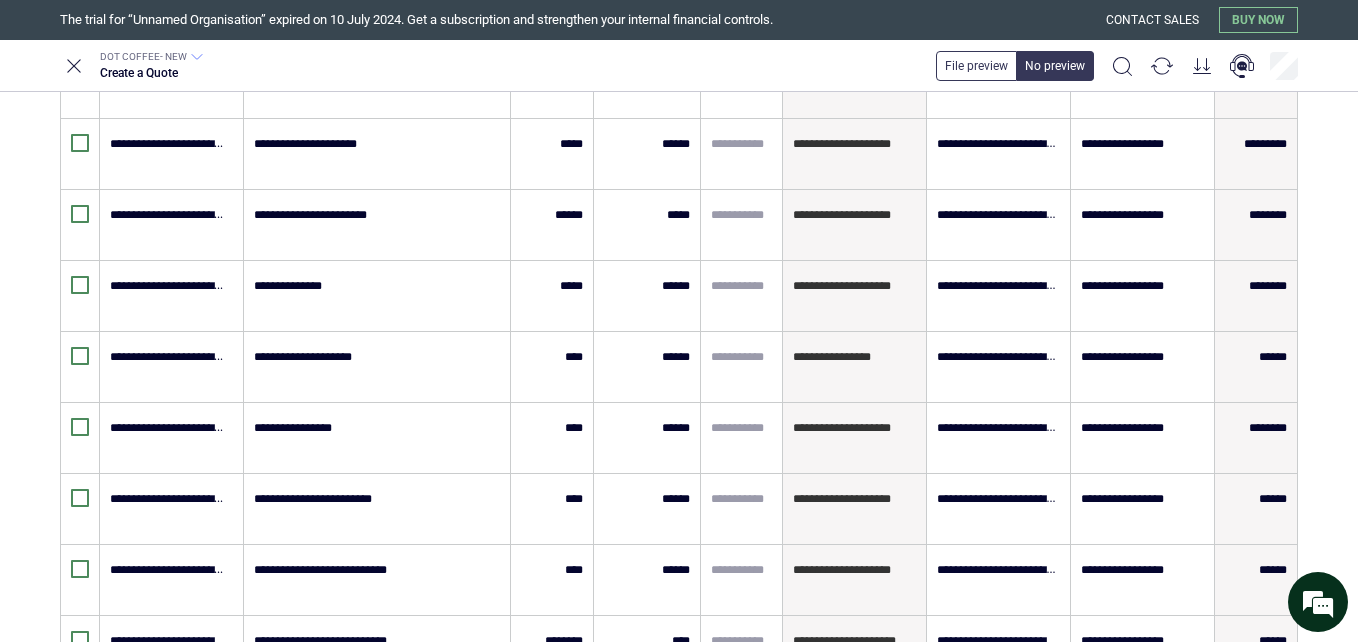 type on "**********" 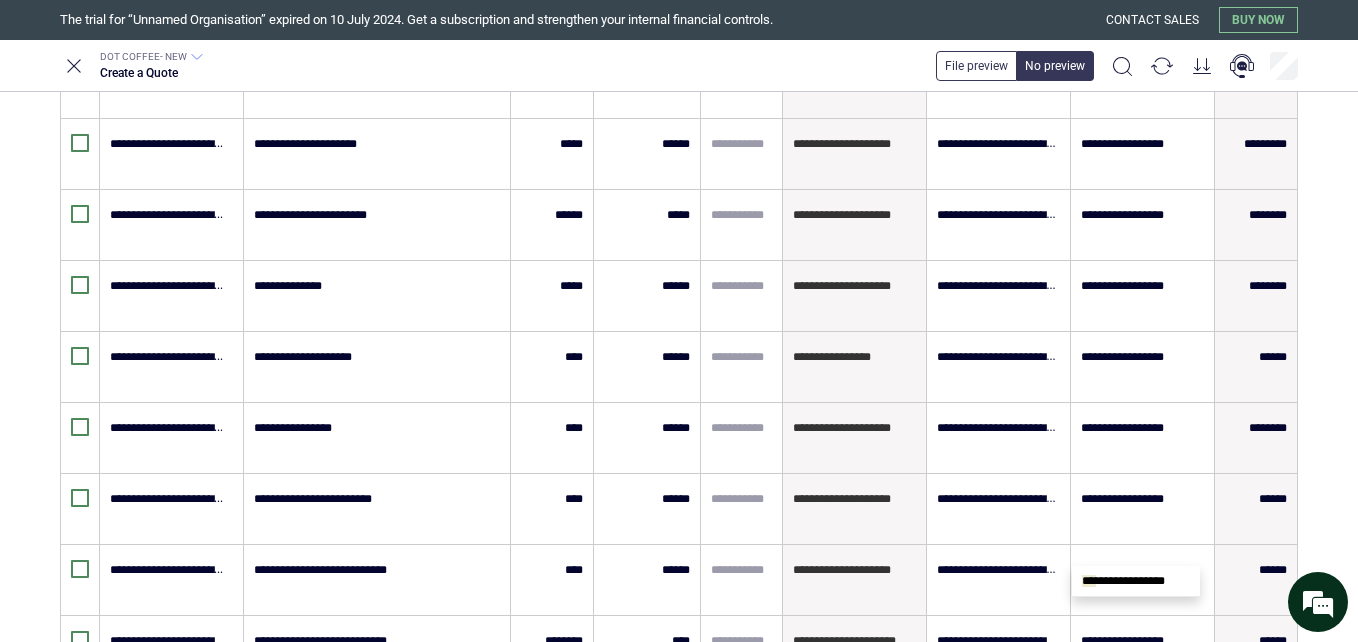 type on "***" 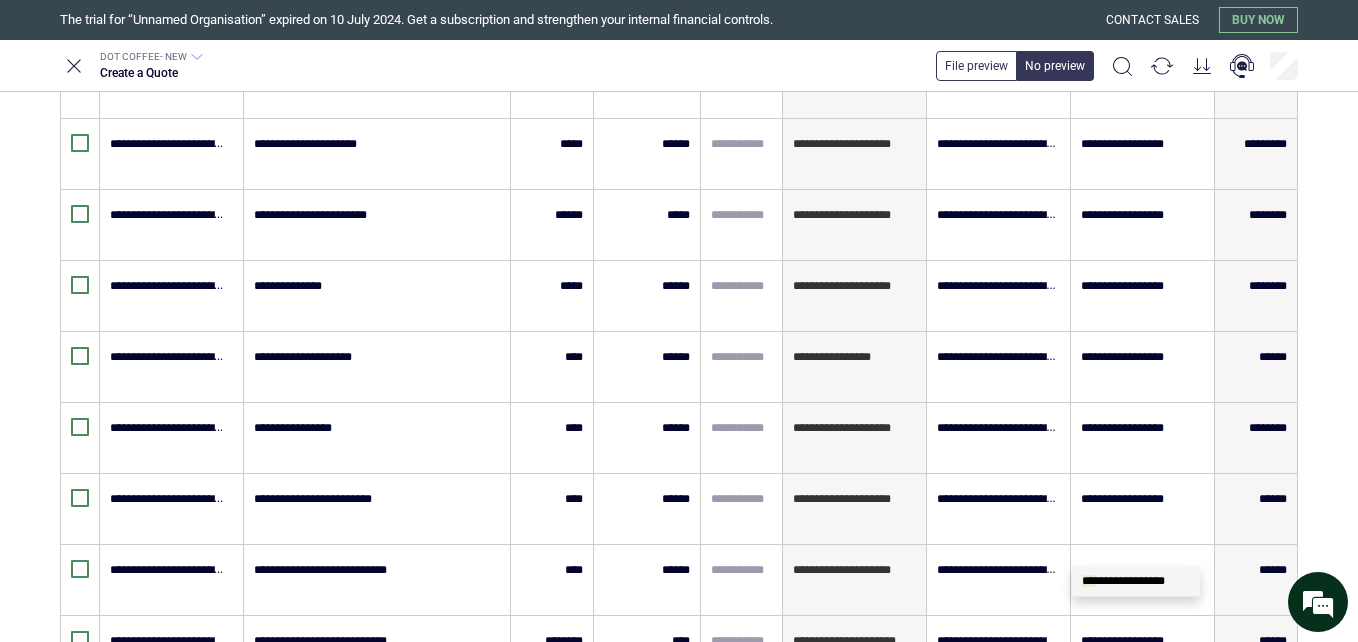 click on "**********" at bounding box center [1136, 581] 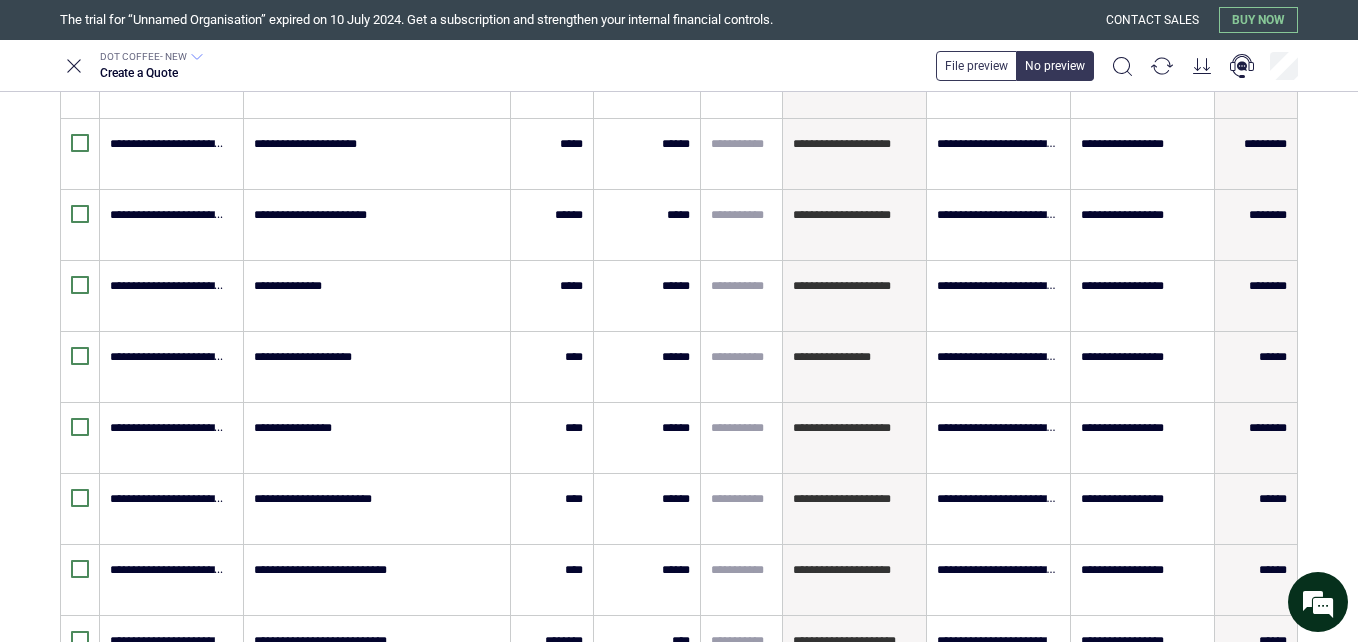 type on "**********" 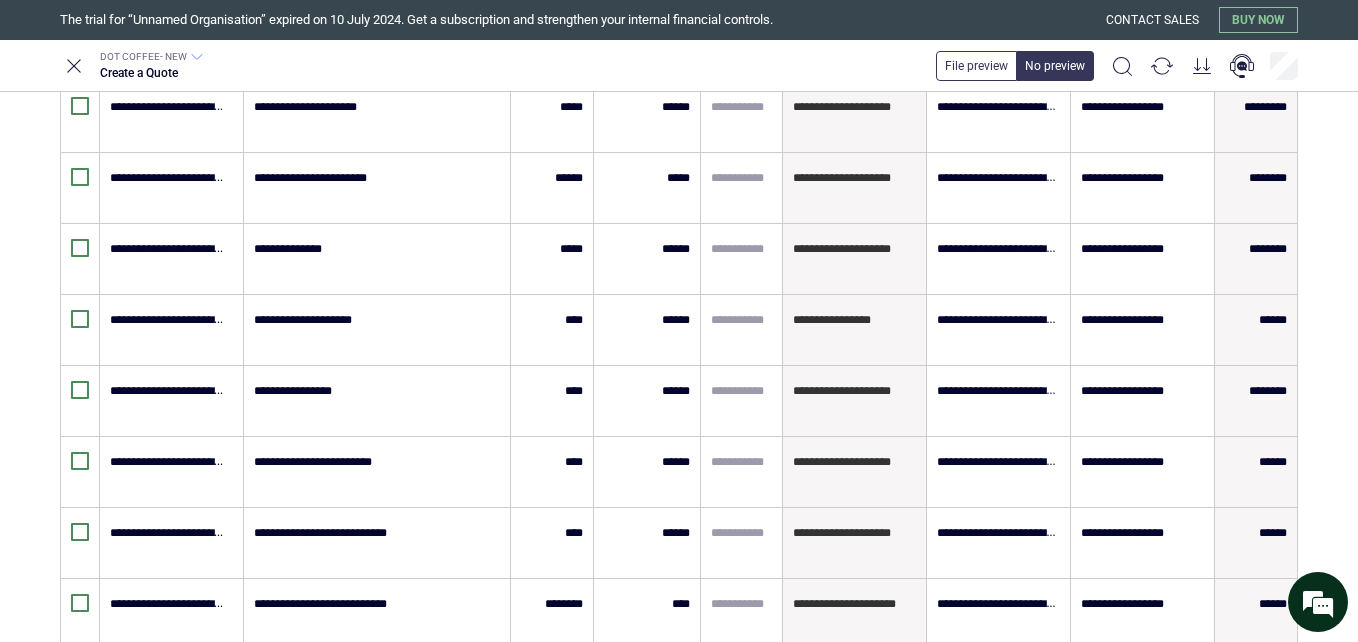 scroll, scrollTop: 939, scrollLeft: 0, axis: vertical 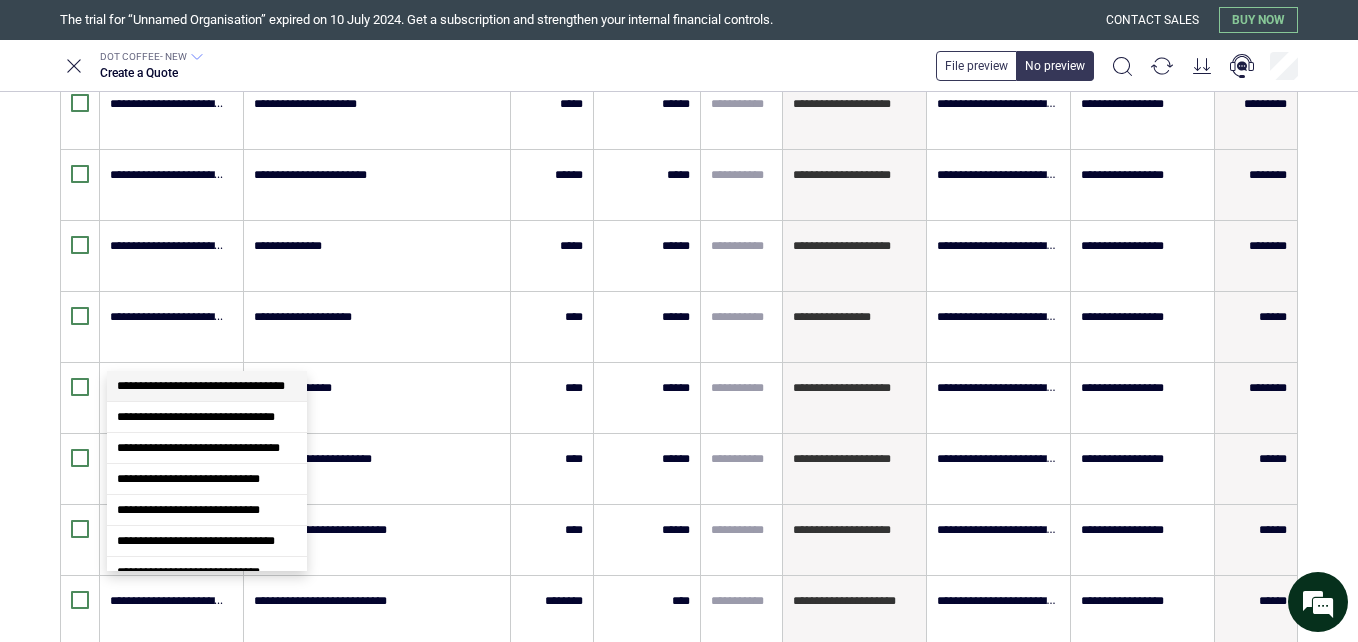 click at bounding box center [168, 814] 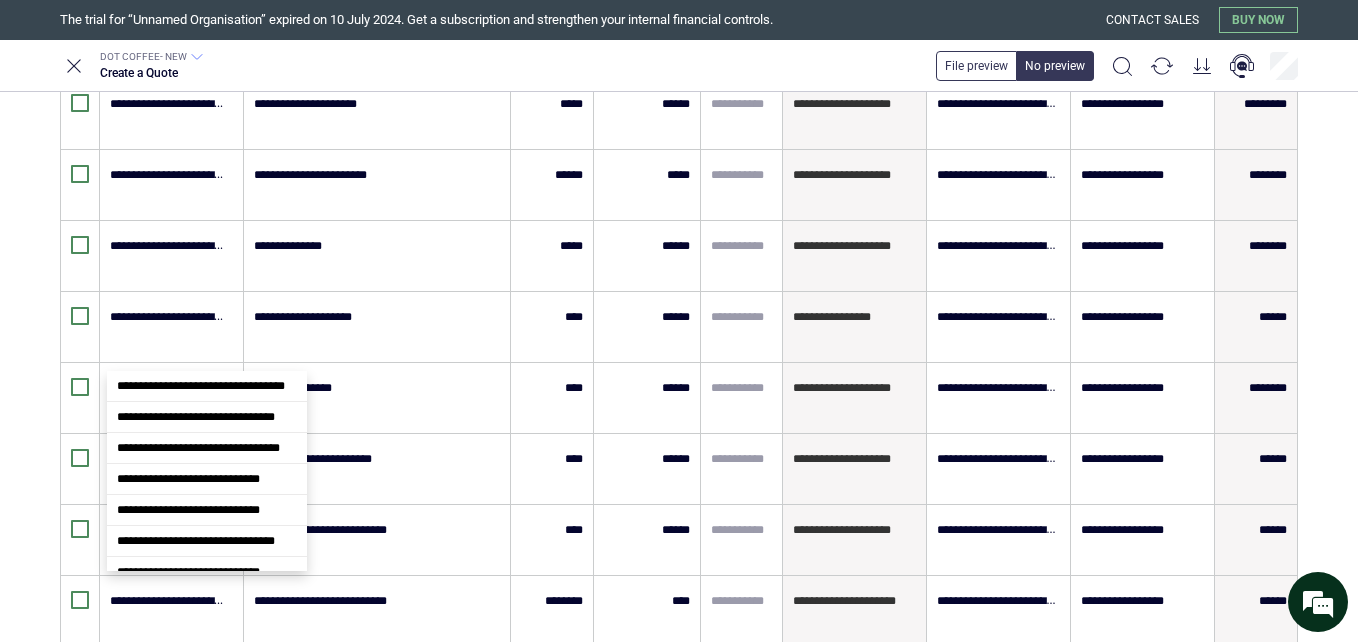 scroll, scrollTop: 4612, scrollLeft: 0, axis: vertical 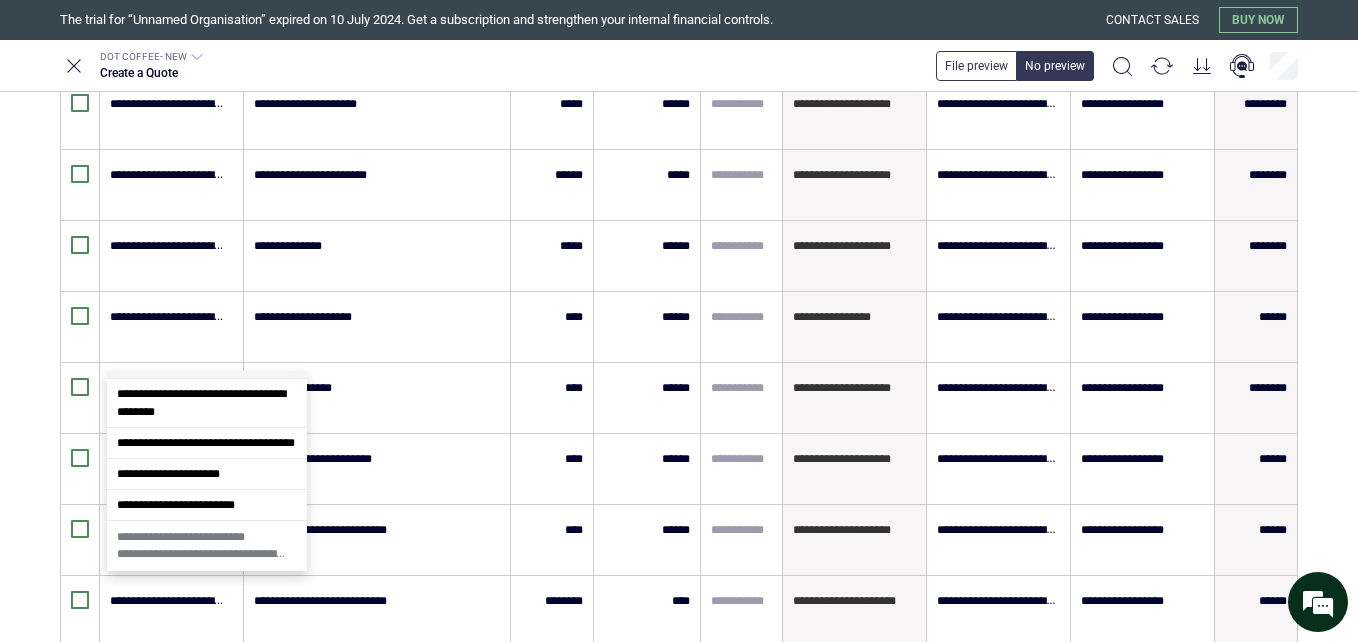 type on "********" 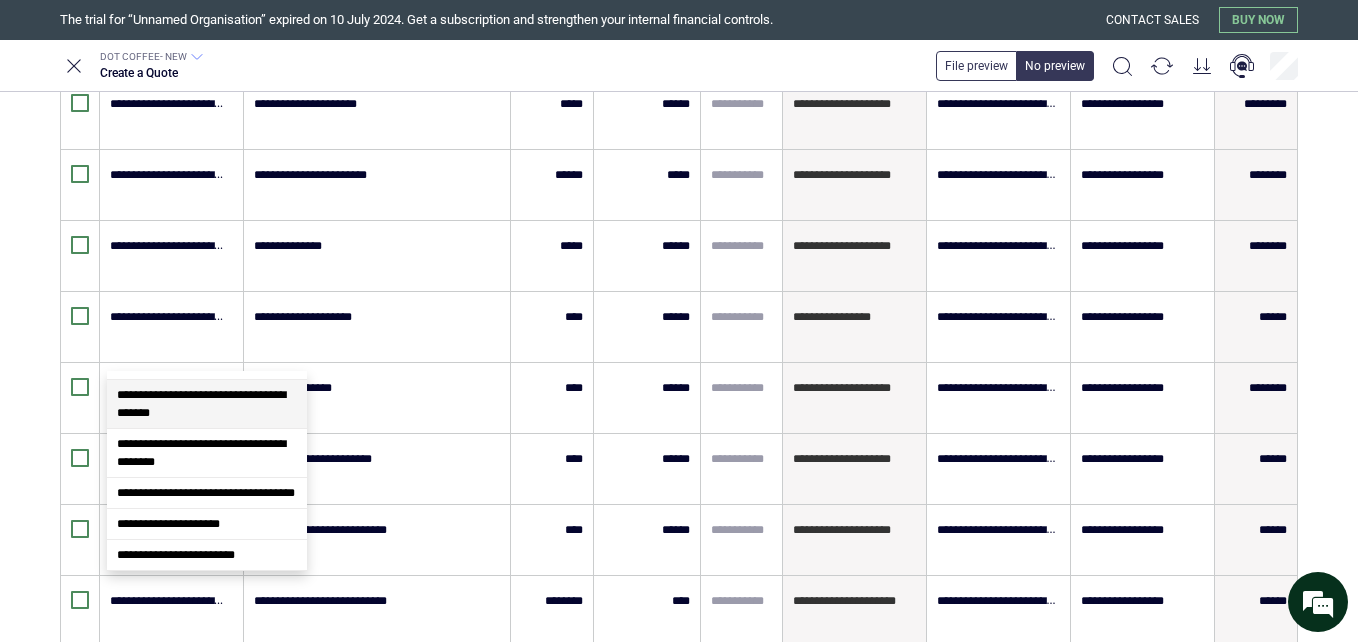 click on "**********" at bounding box center [201, 404] 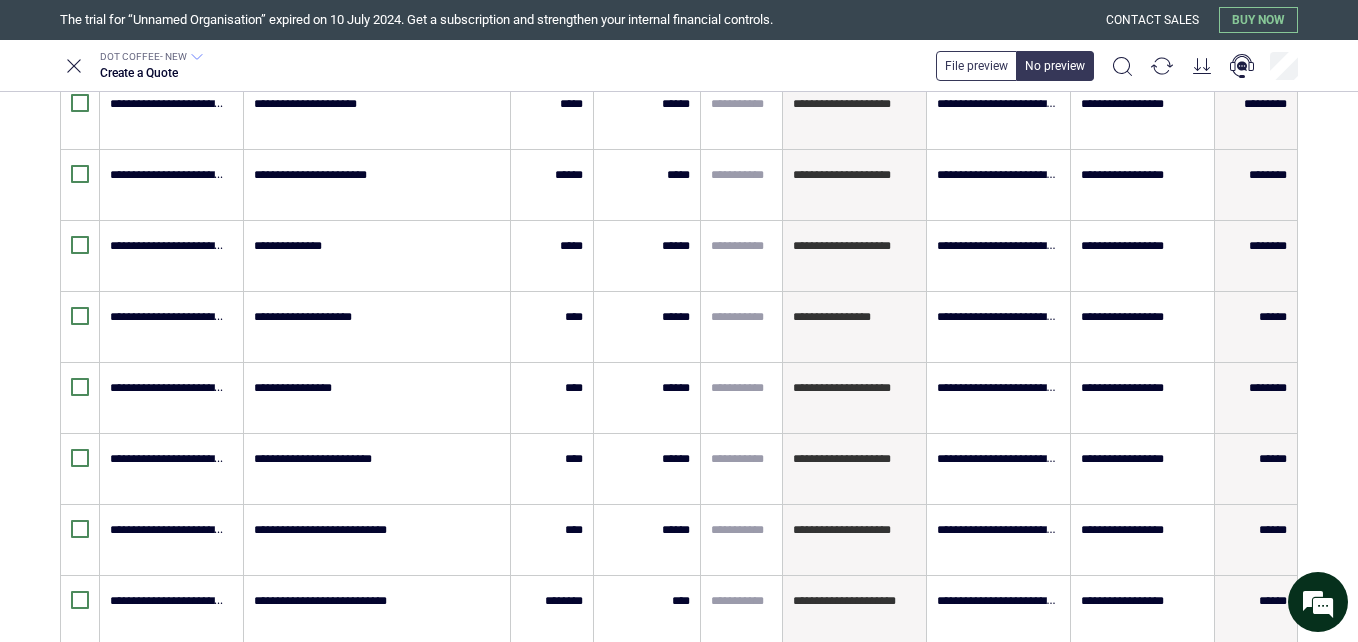 type on "**********" 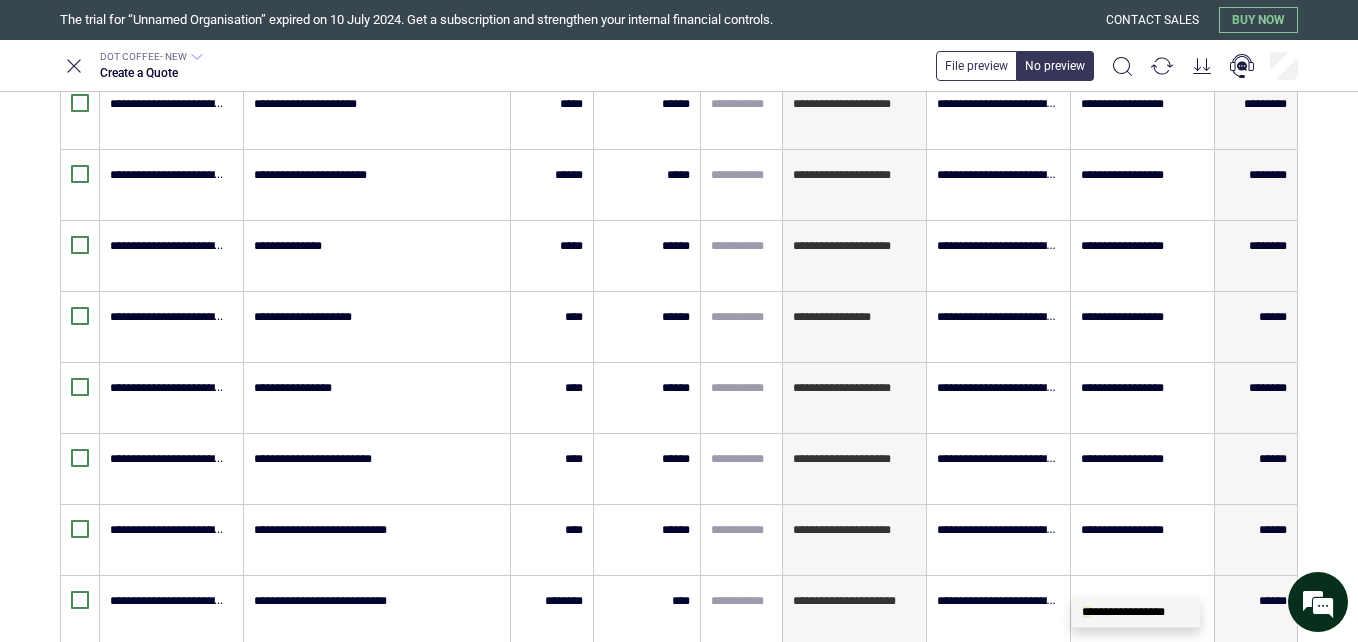 type on "***" 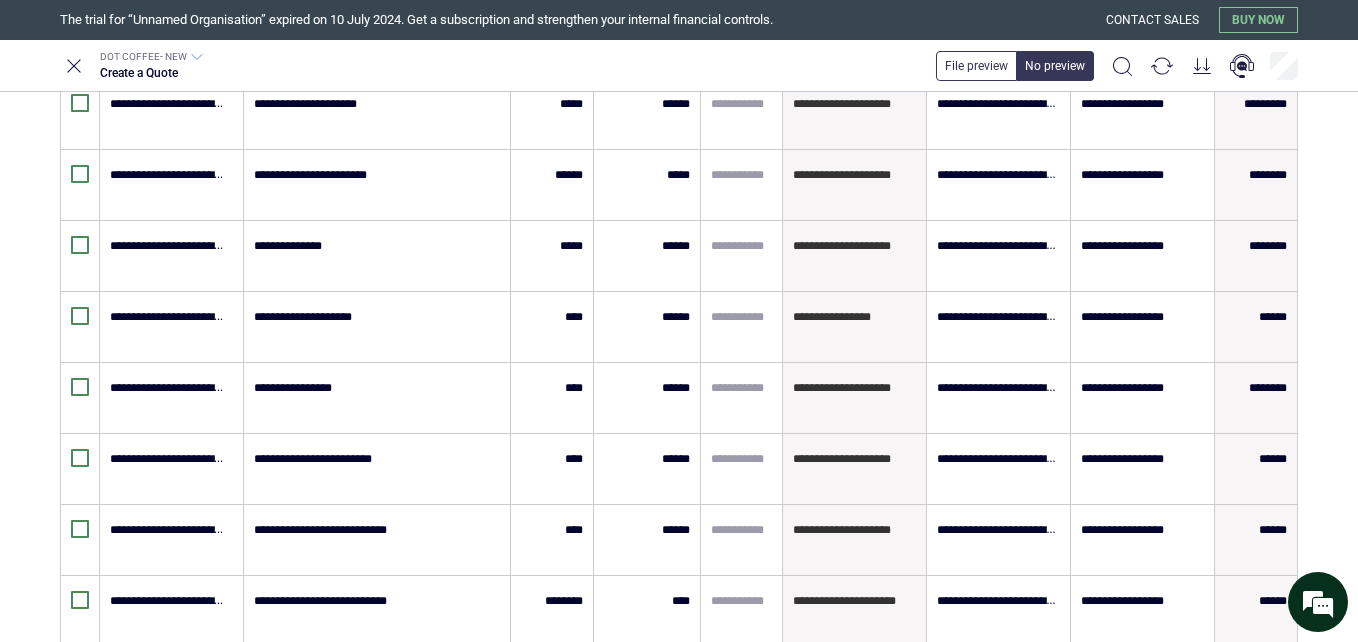 type on "**********" 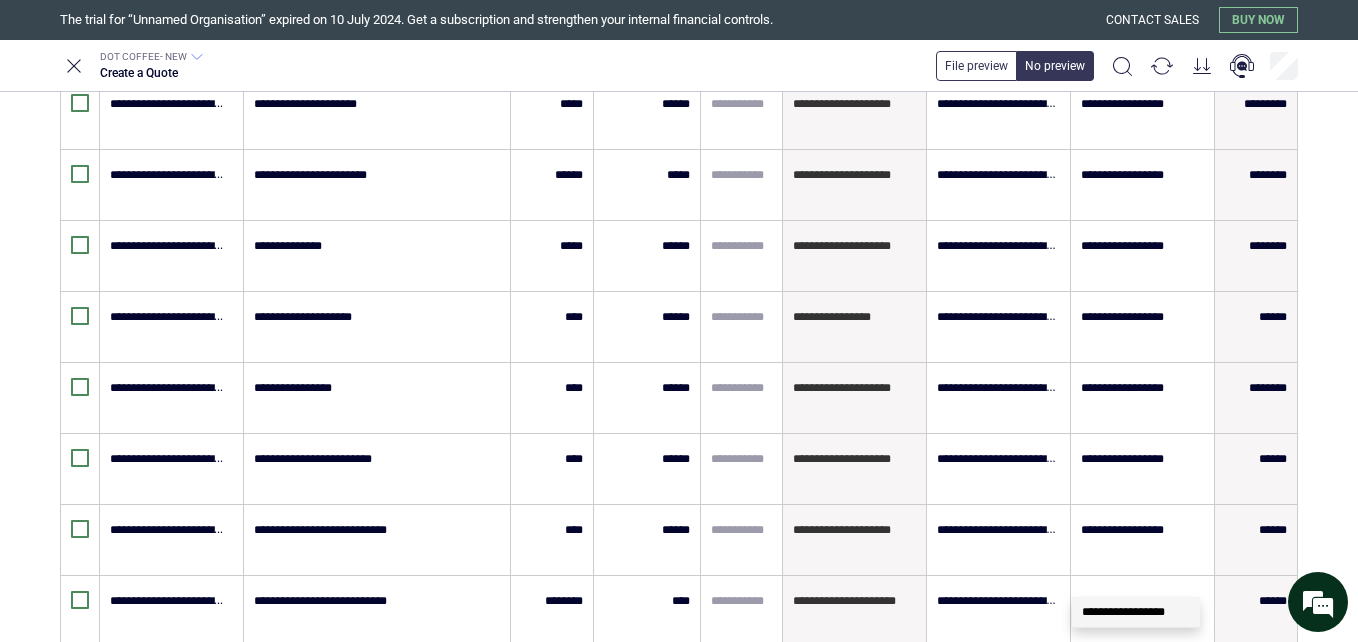 click at bounding box center (30, 824) 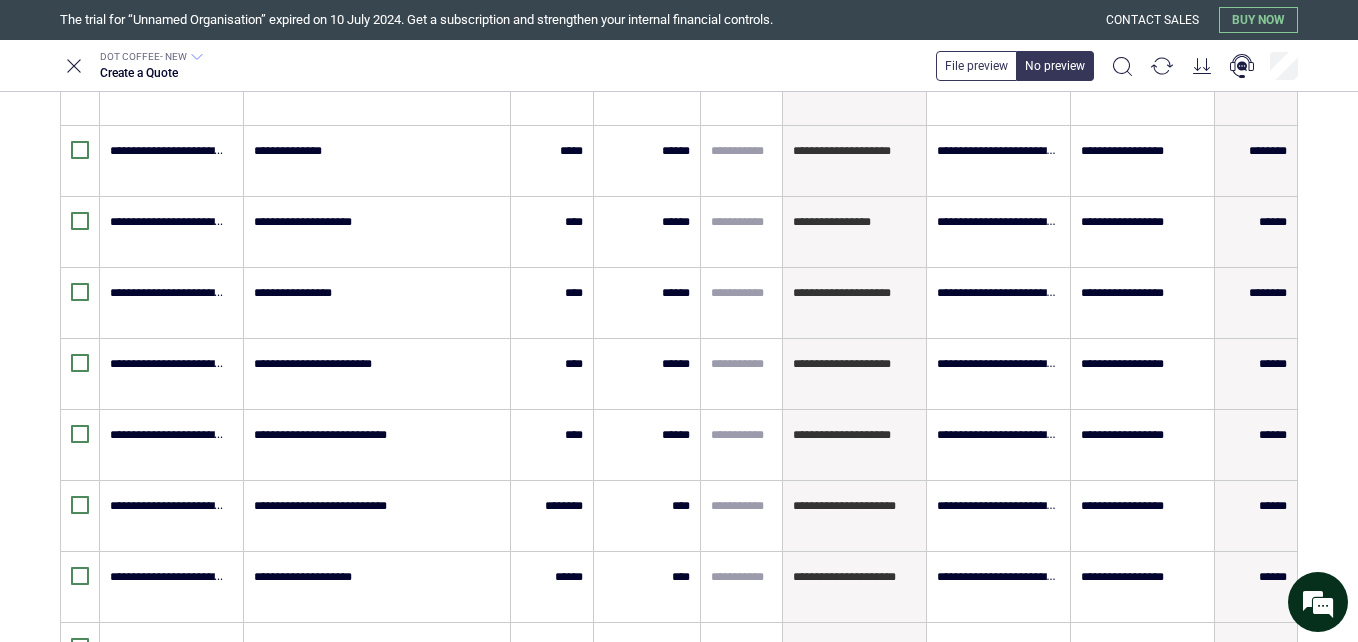 scroll, scrollTop: 1059, scrollLeft: 0, axis: vertical 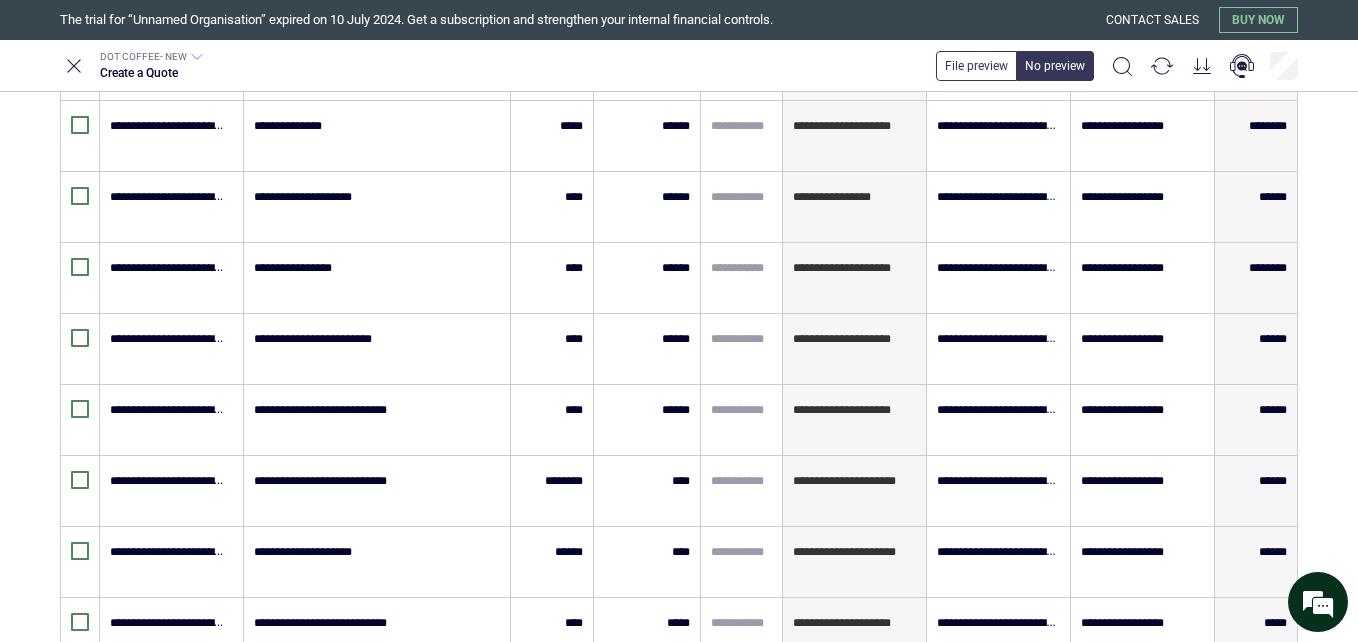click on "********" at bounding box center [675, 765] 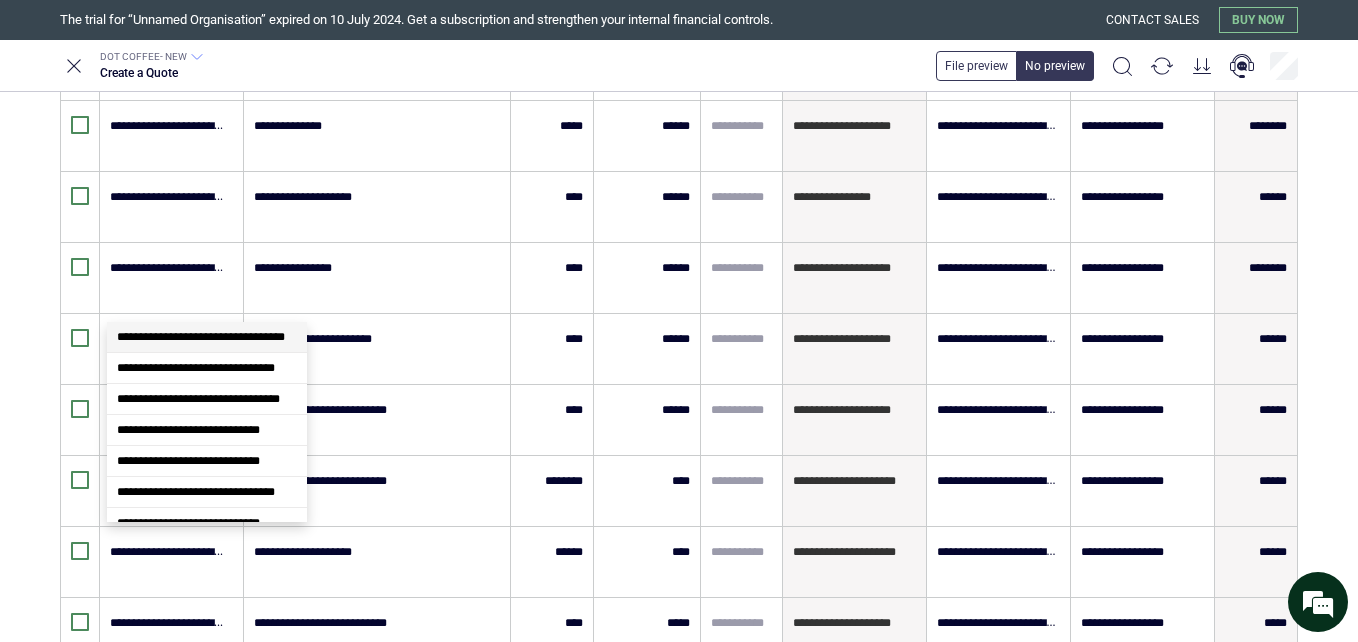 click at bounding box center (168, 765) 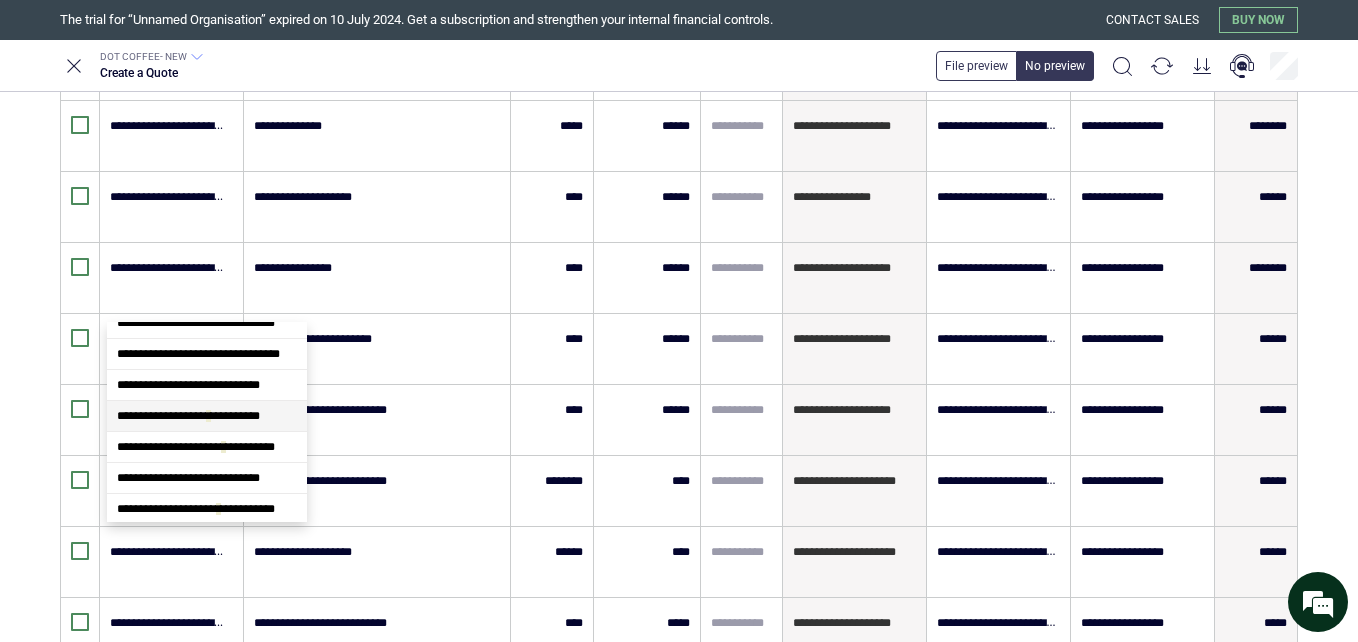 scroll, scrollTop: 1355, scrollLeft: 0, axis: vertical 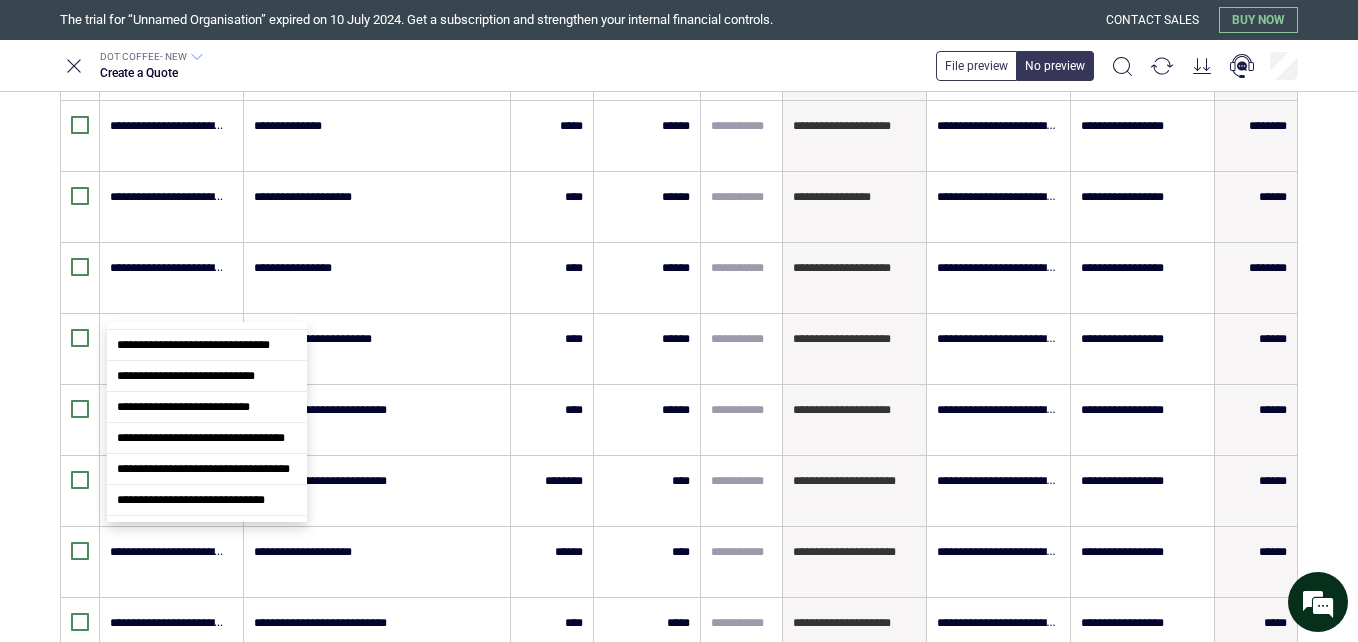 type on "******" 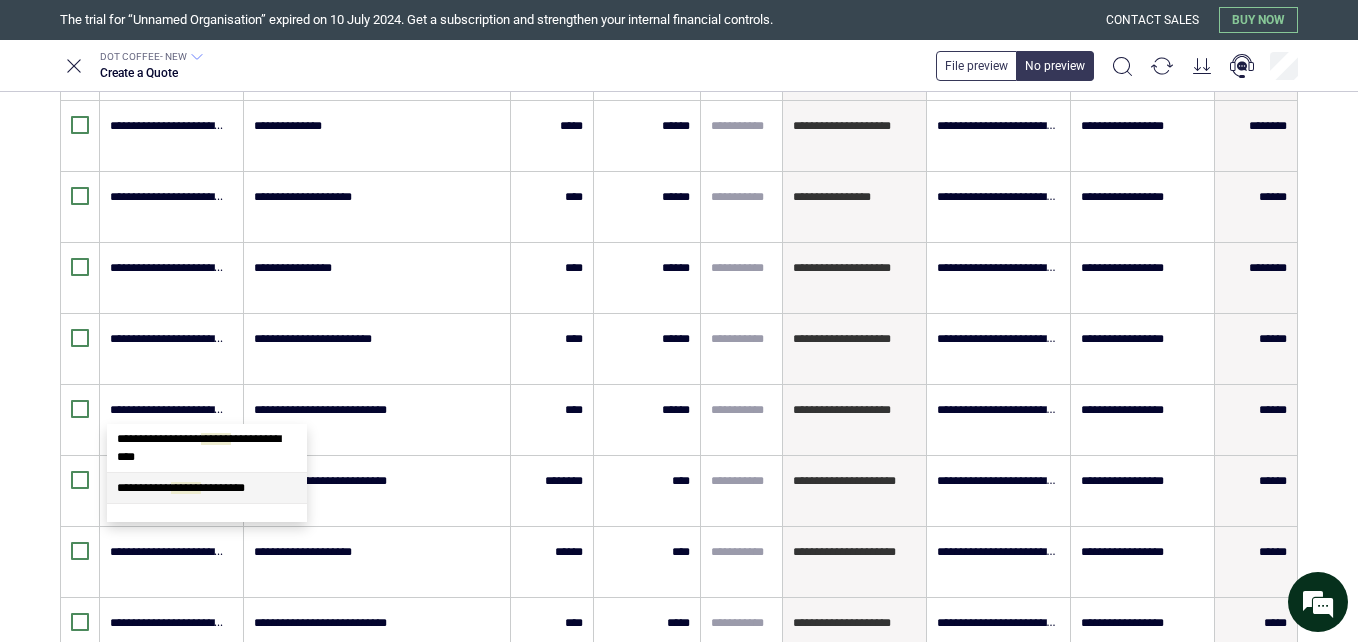 click on "**********" at bounding box center (207, 488) 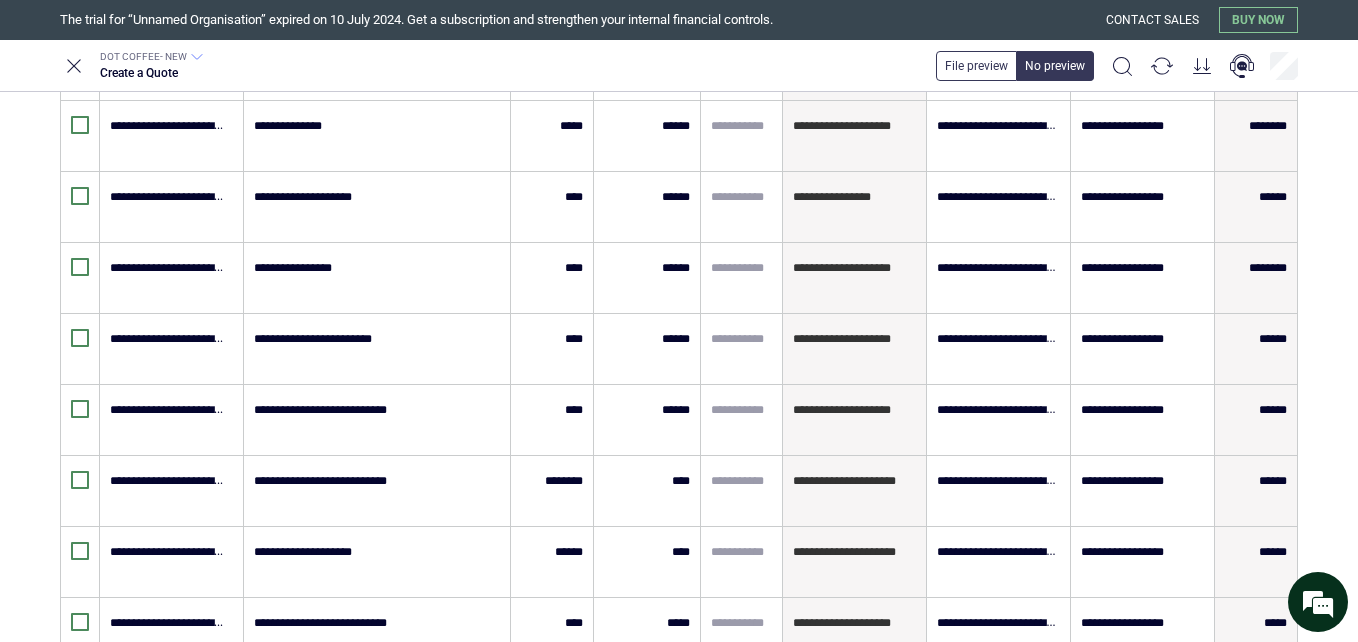 type on "**********" 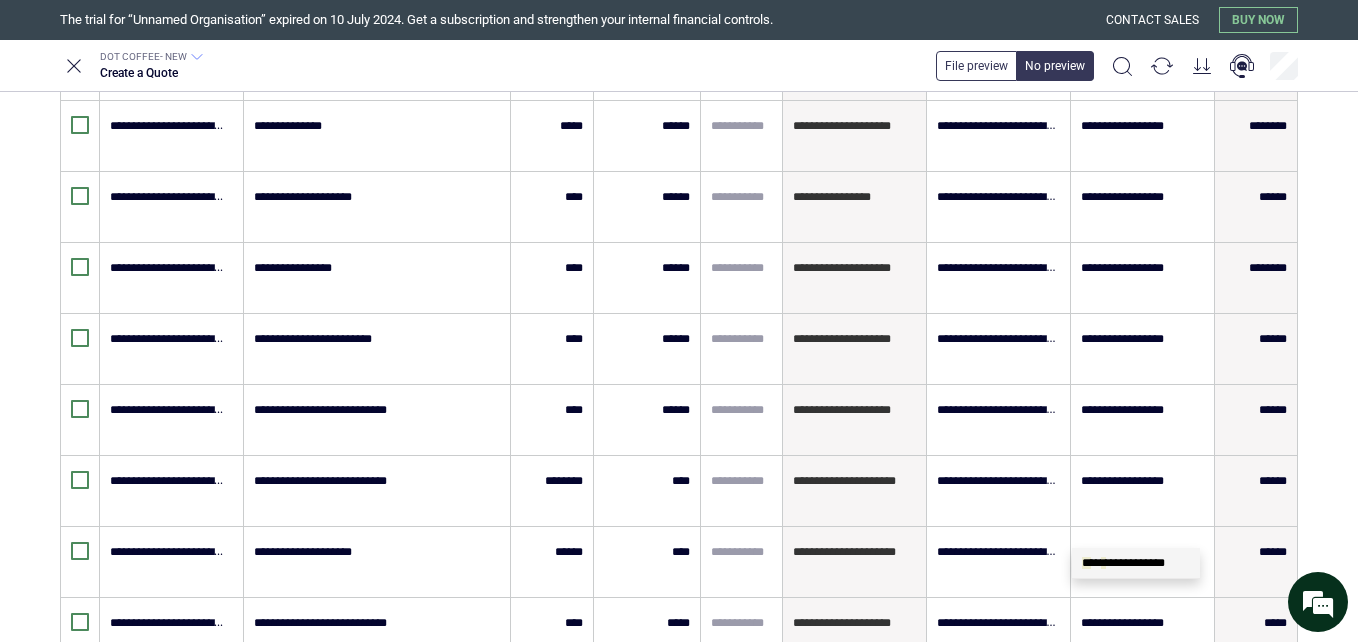 type 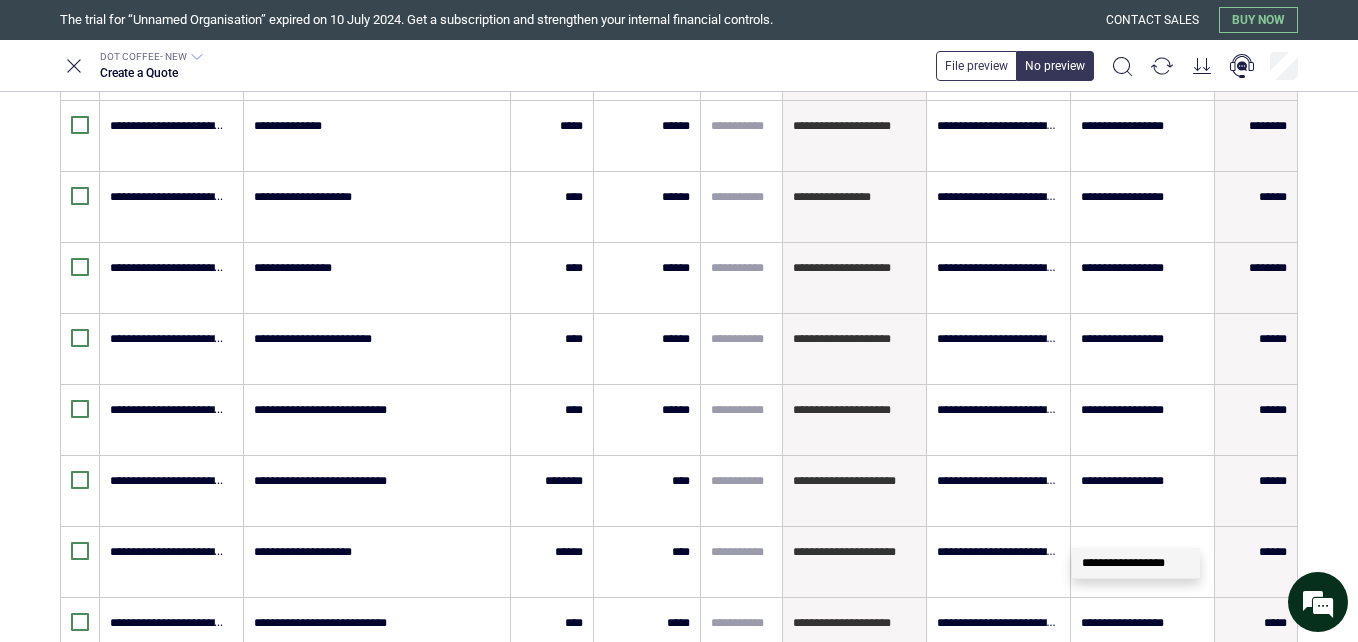 click on "********" at bounding box center (675, 836) 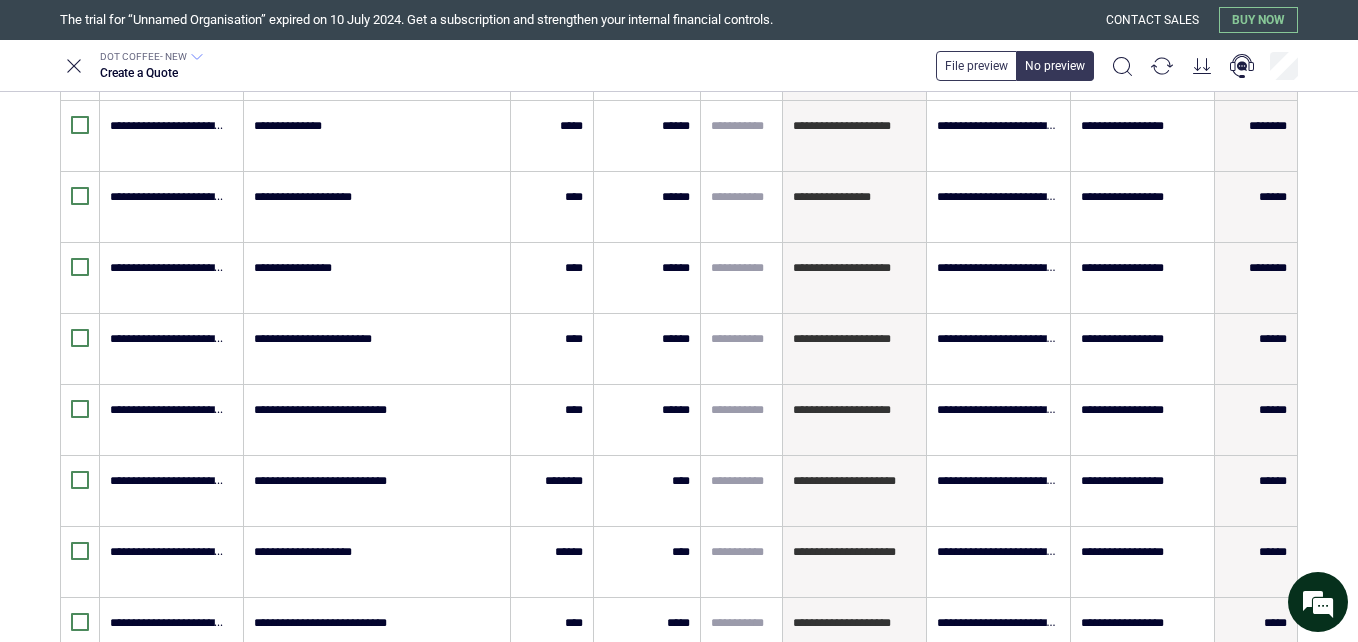 click at bounding box center [168, 836] 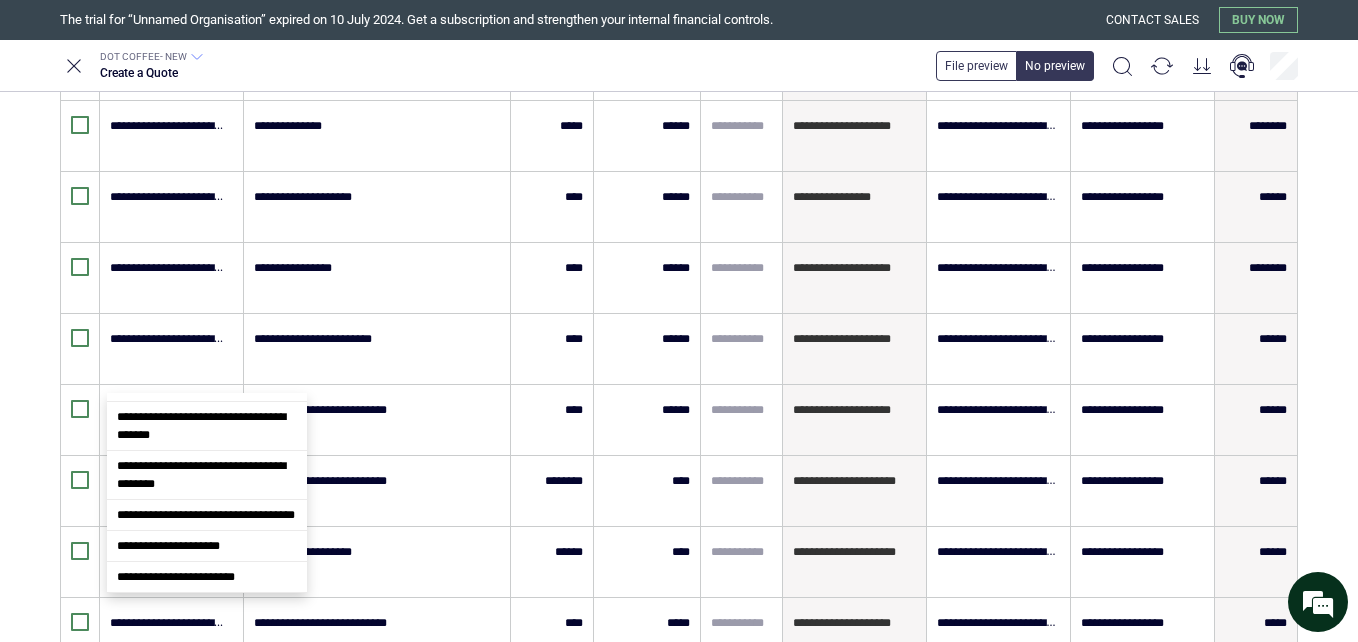 scroll, scrollTop: 0, scrollLeft: 0, axis: both 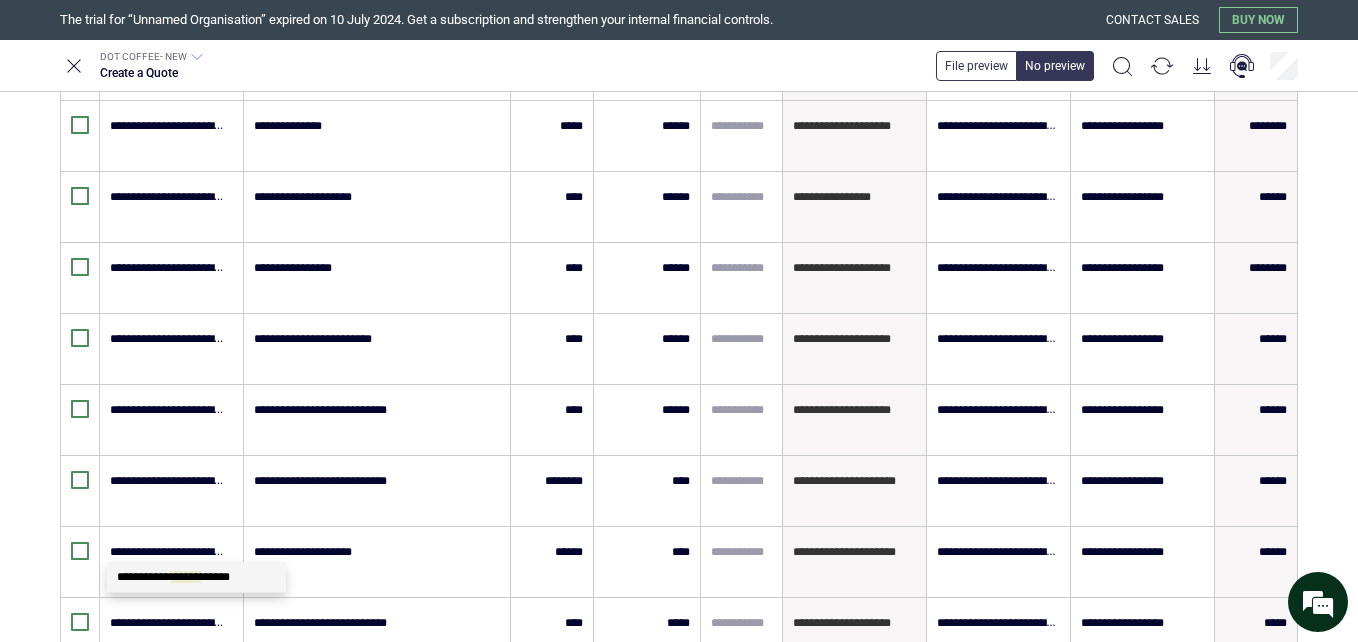 click on "**********" at bounding box center (196, 577) 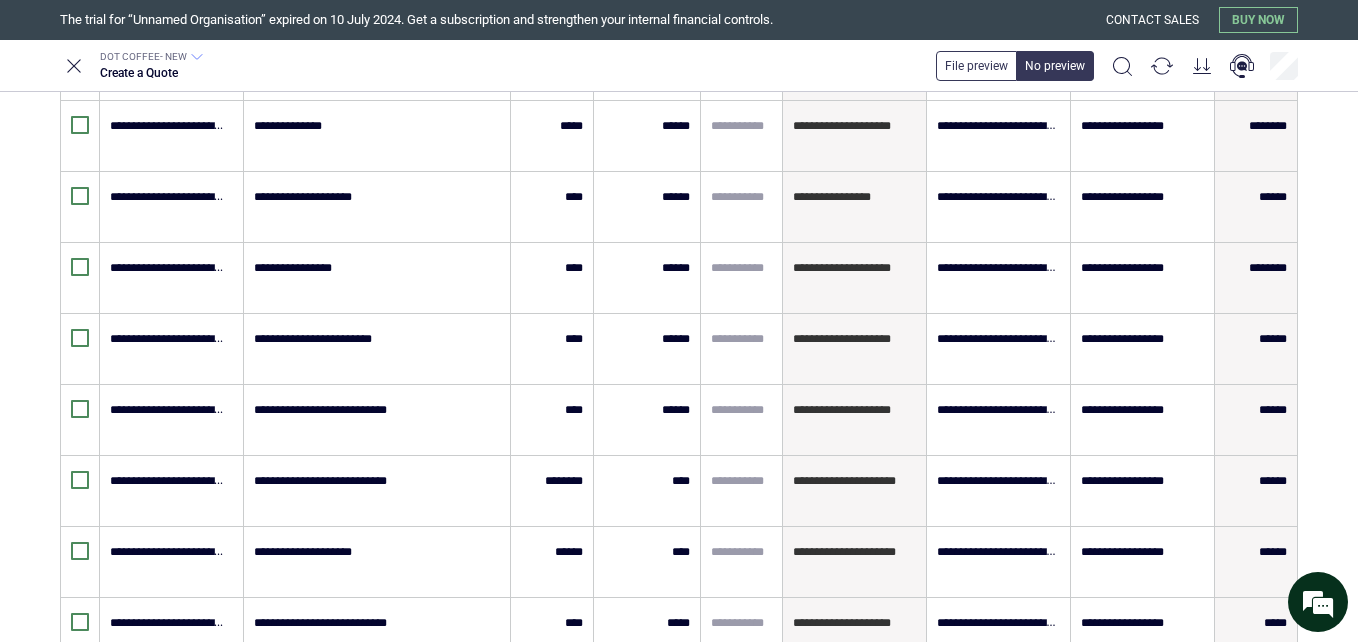 click on "****" at bounding box center [552, 846] 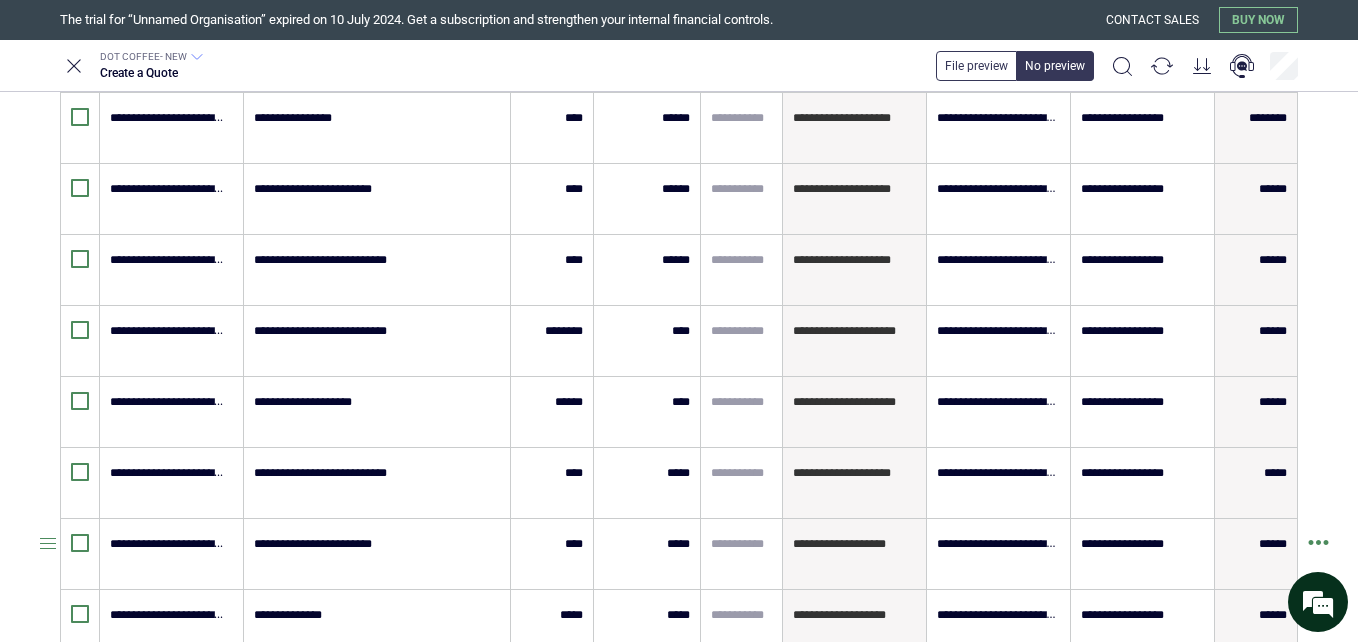 scroll, scrollTop: 1219, scrollLeft: 0, axis: vertical 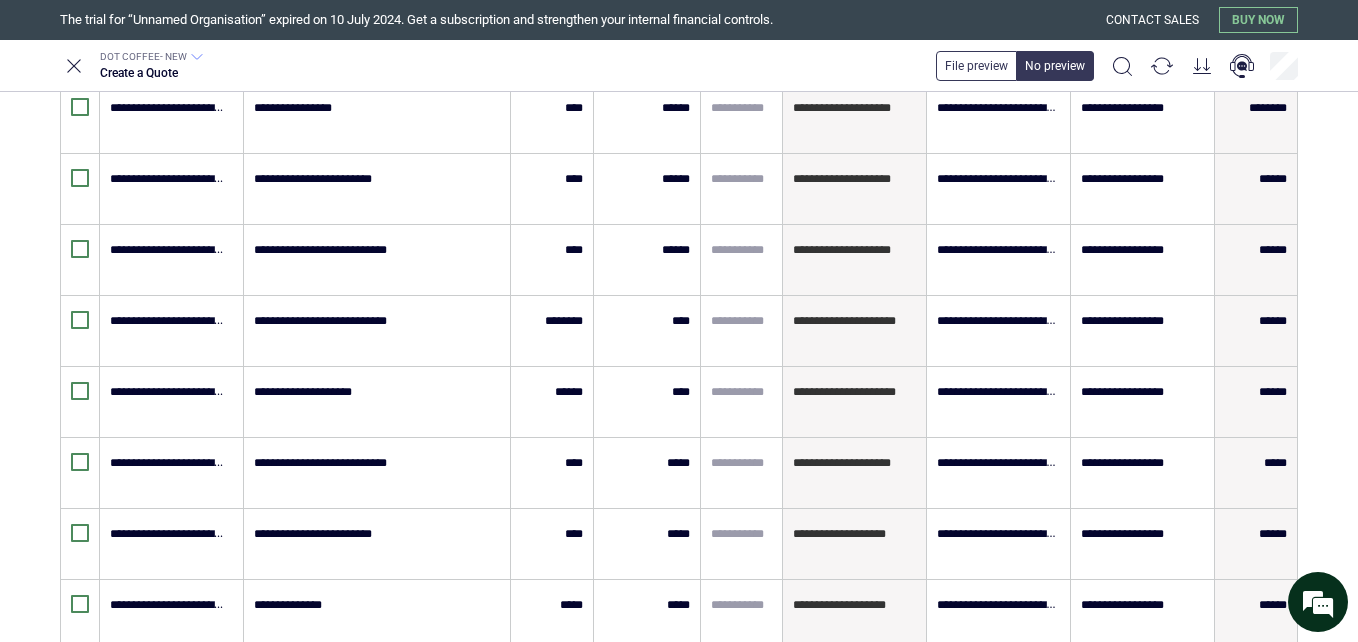click on "********" at bounding box center (675, 747) 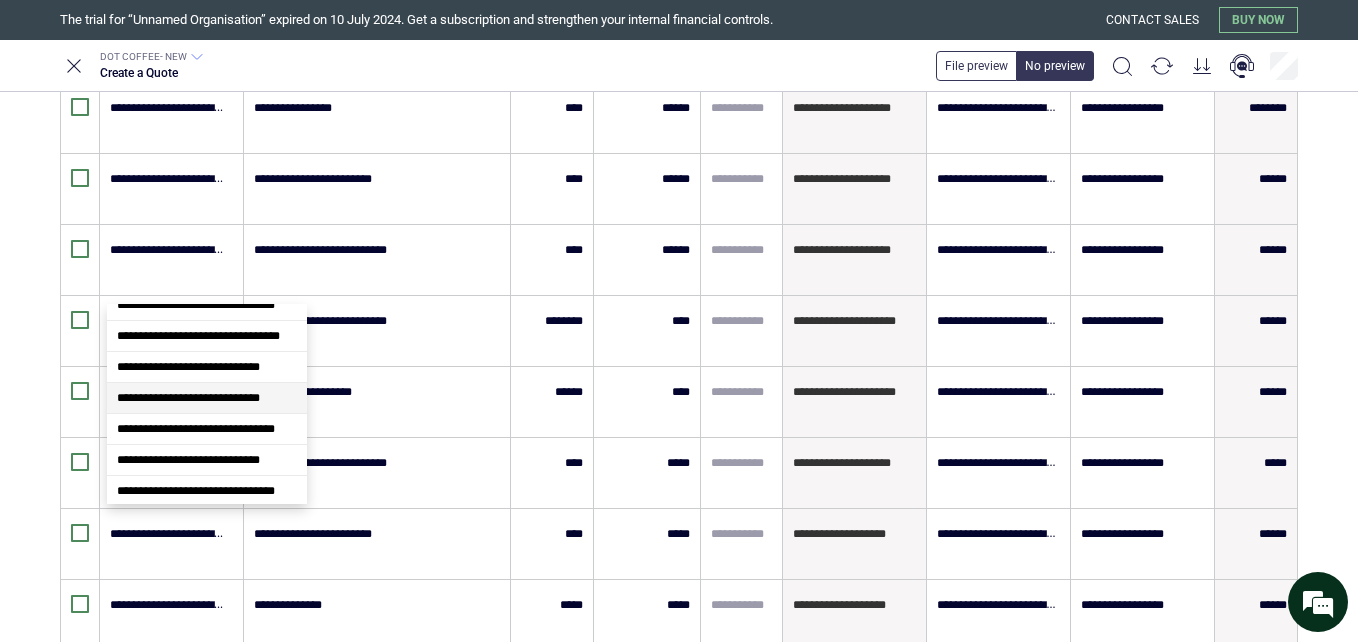 scroll, scrollTop: 0, scrollLeft: 0, axis: both 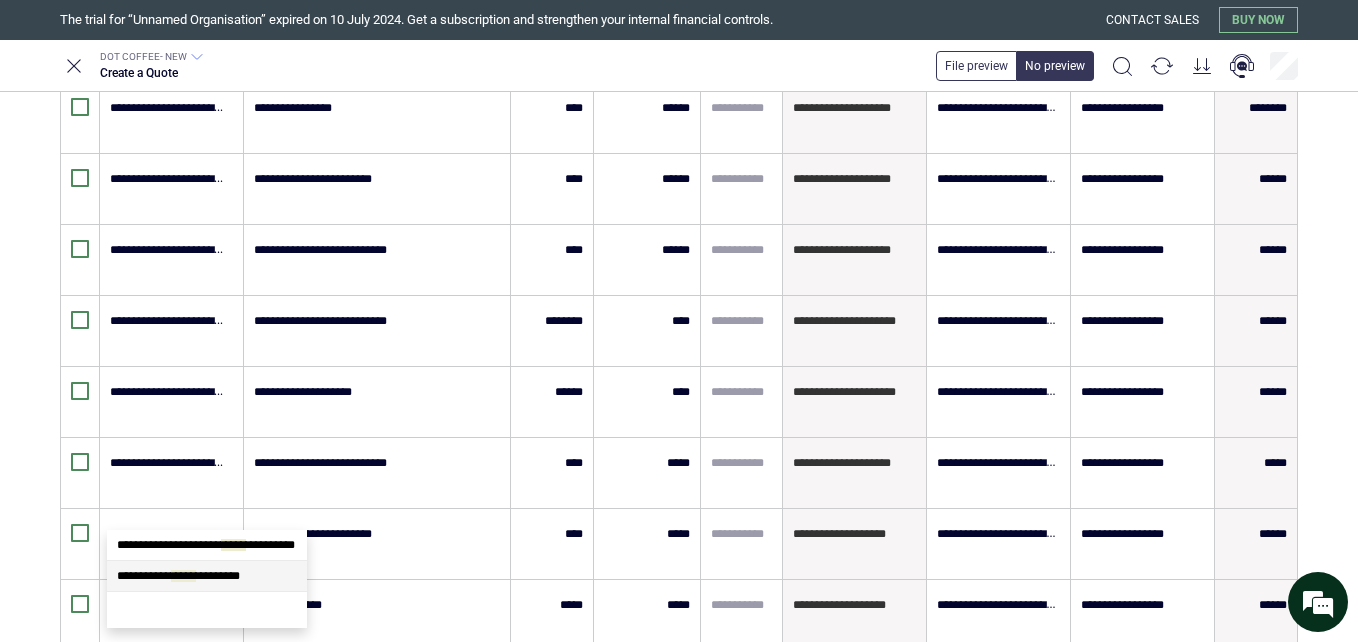 click on "**********" at bounding box center (207, 576) 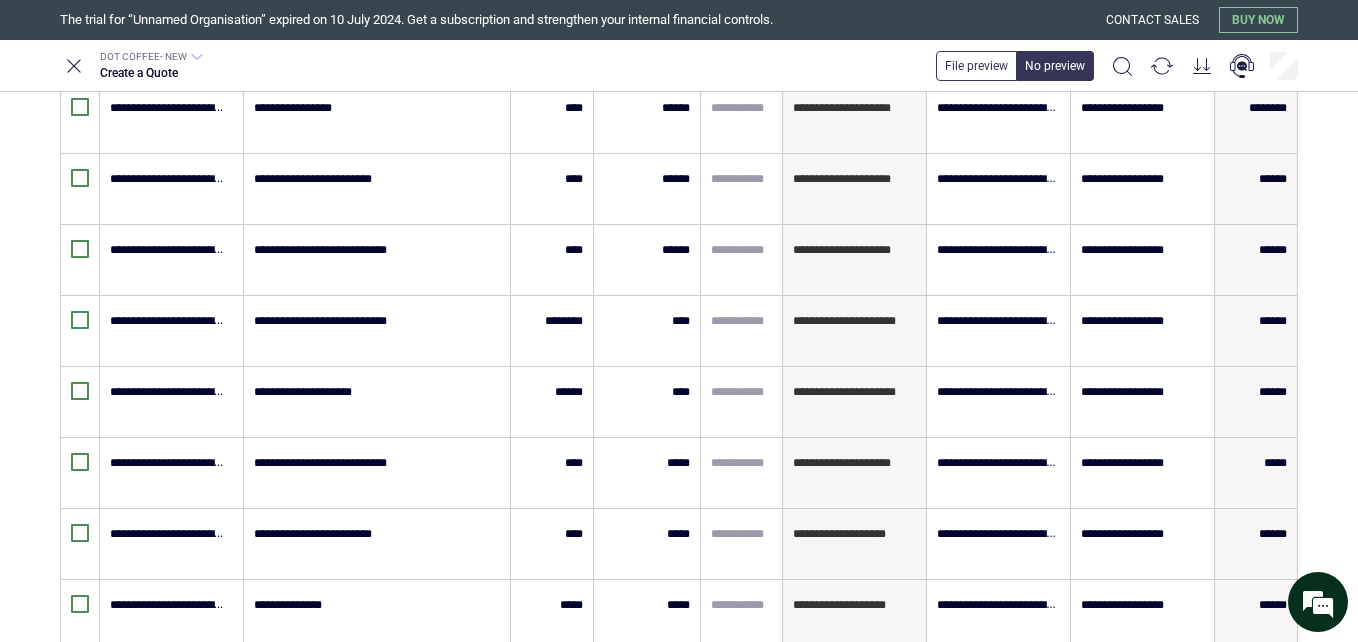 click on "****" at bounding box center (552, 757) 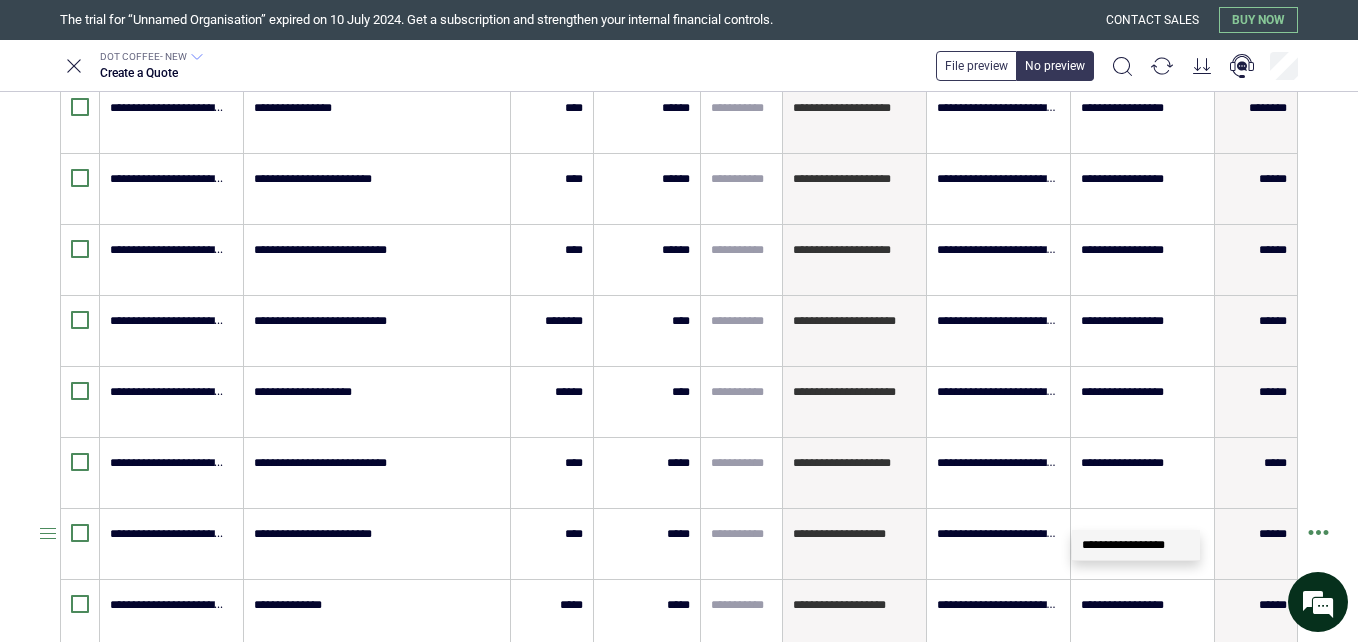 click at bounding box center [1328, 544] 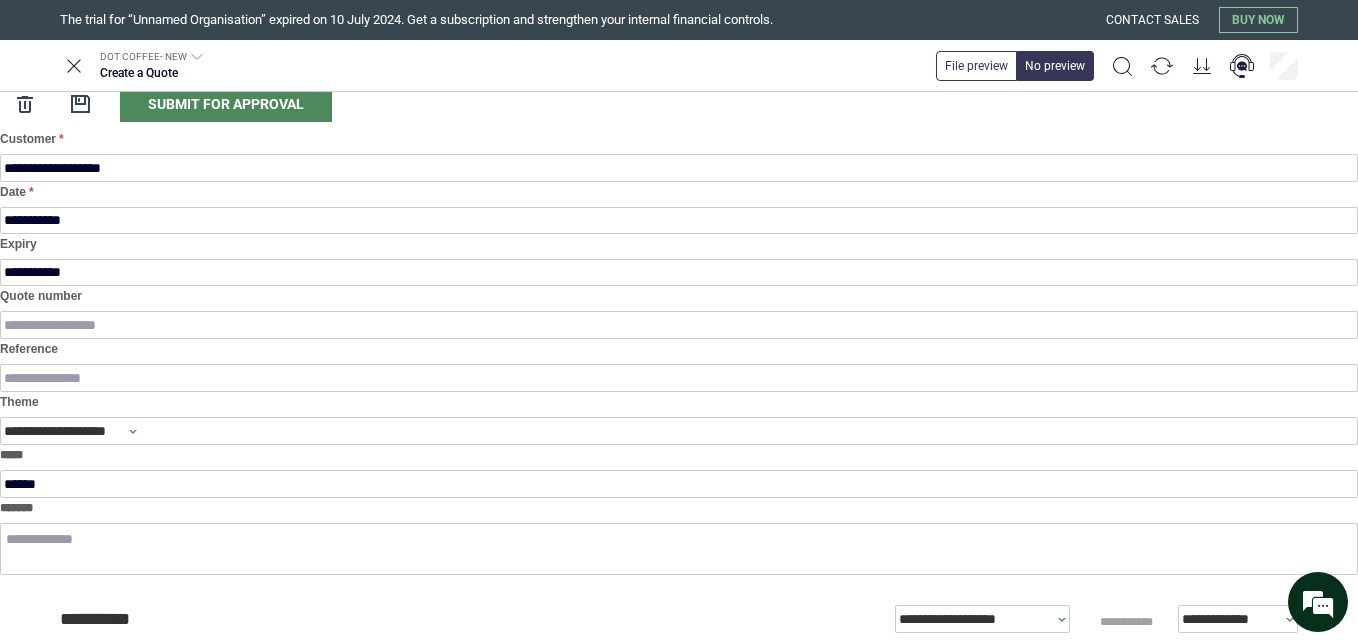 scroll, scrollTop: 0, scrollLeft: 0, axis: both 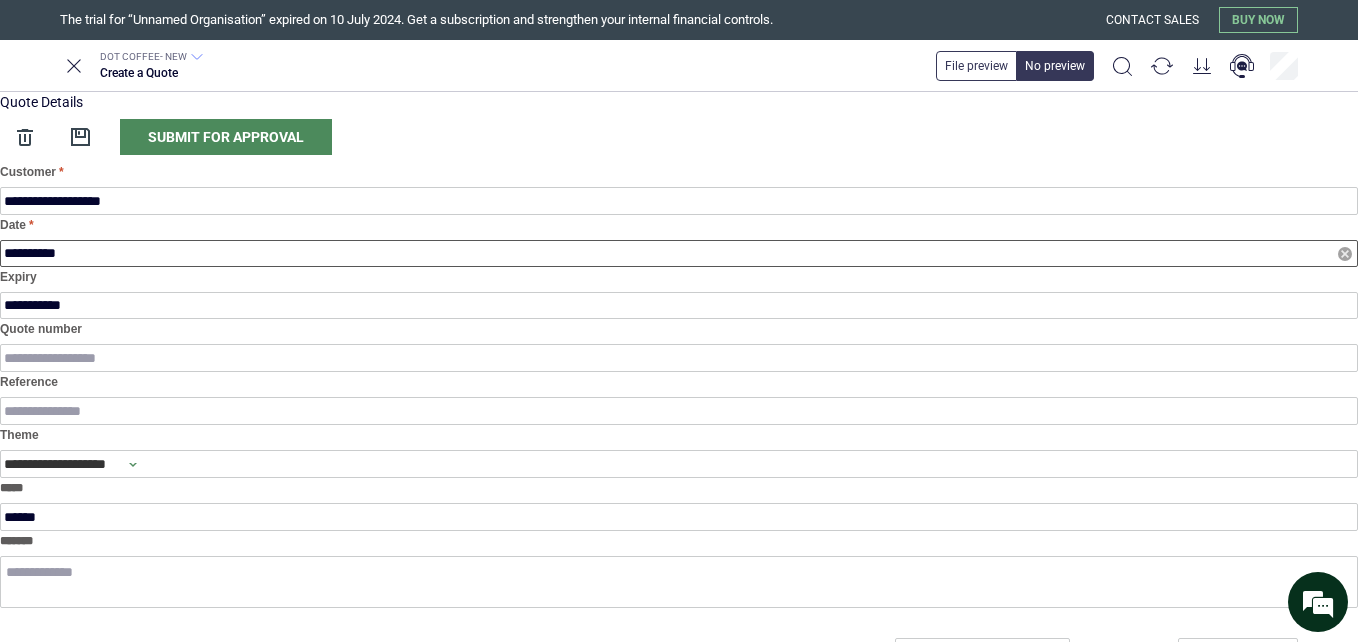 click on "**********" at bounding box center [679, 253] 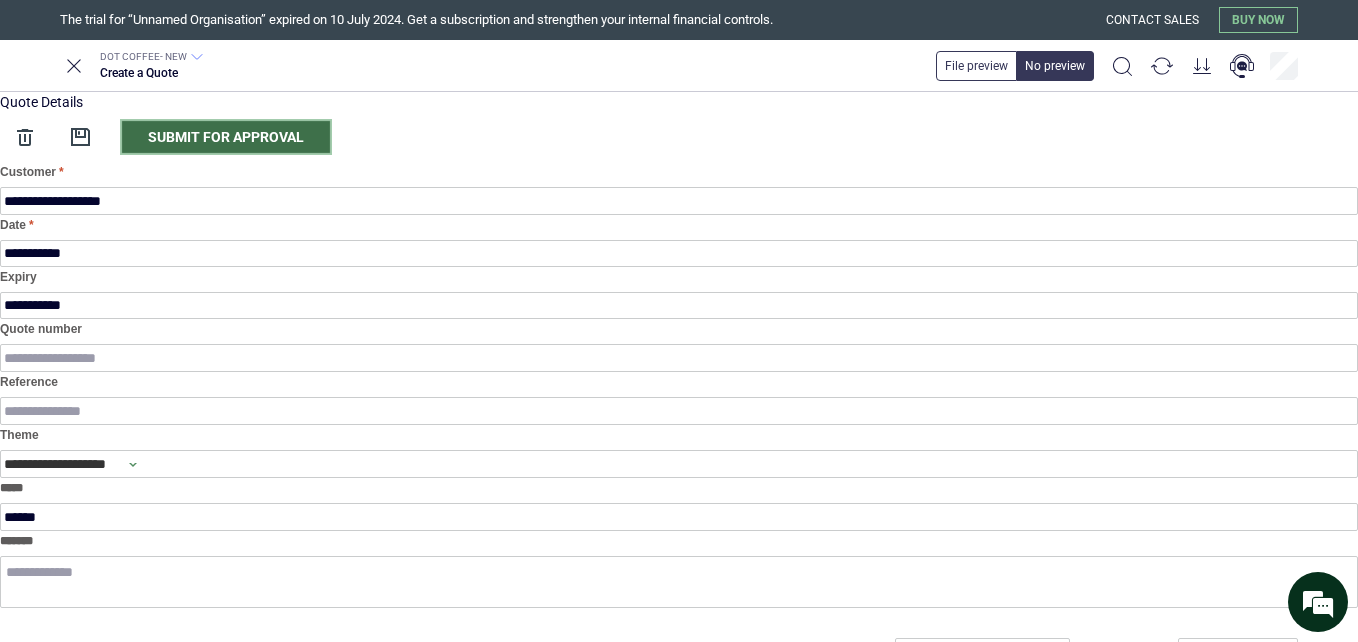 click on "Submit for approval" at bounding box center (226, 137) 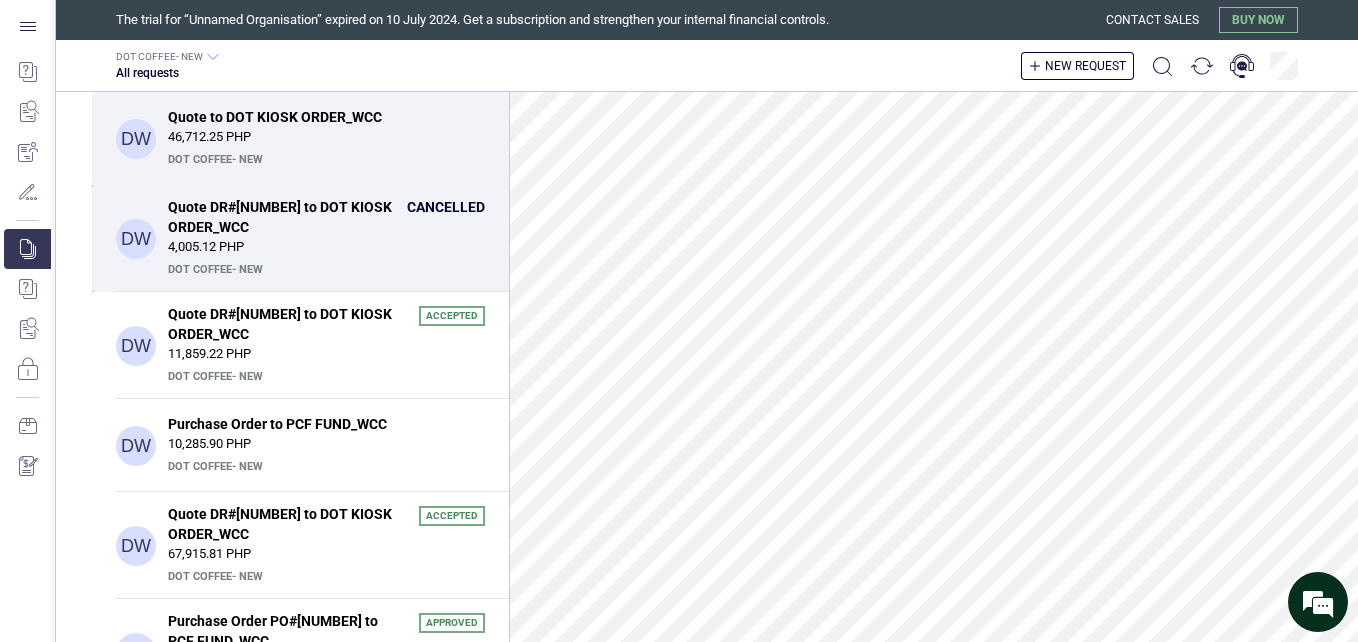click on "DOT COFFEE- NEW" at bounding box center [324, 270] 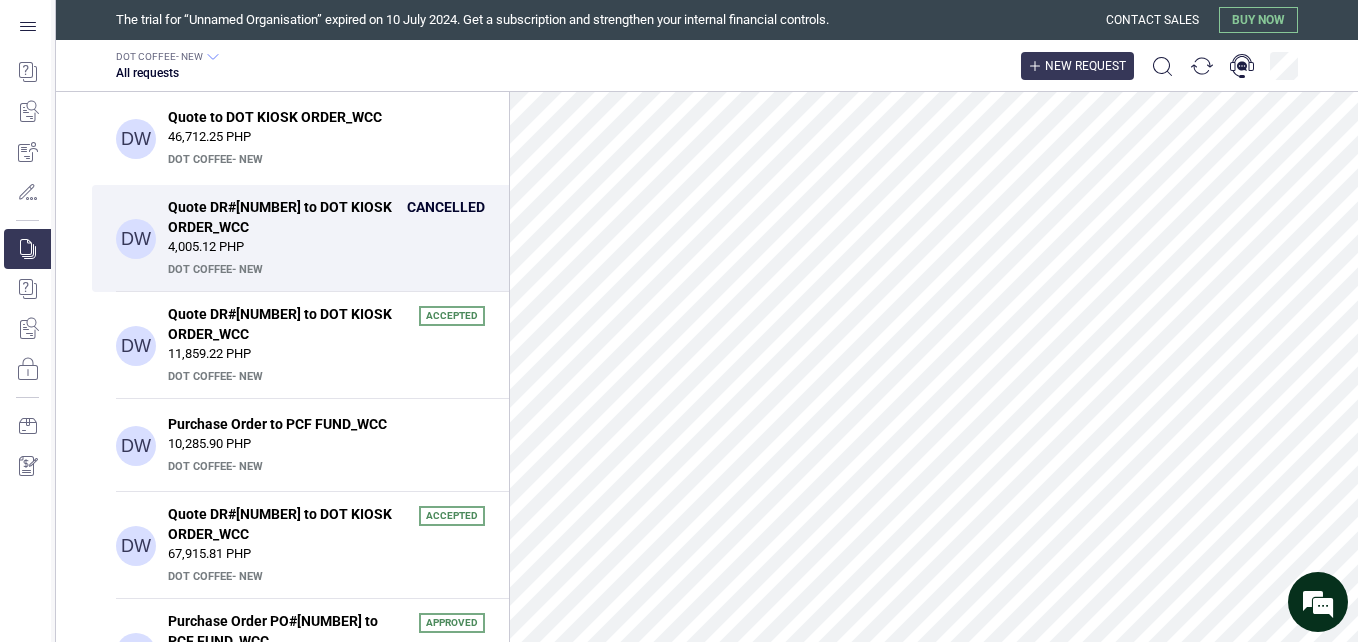 click on "New request" at bounding box center [1085, 66] 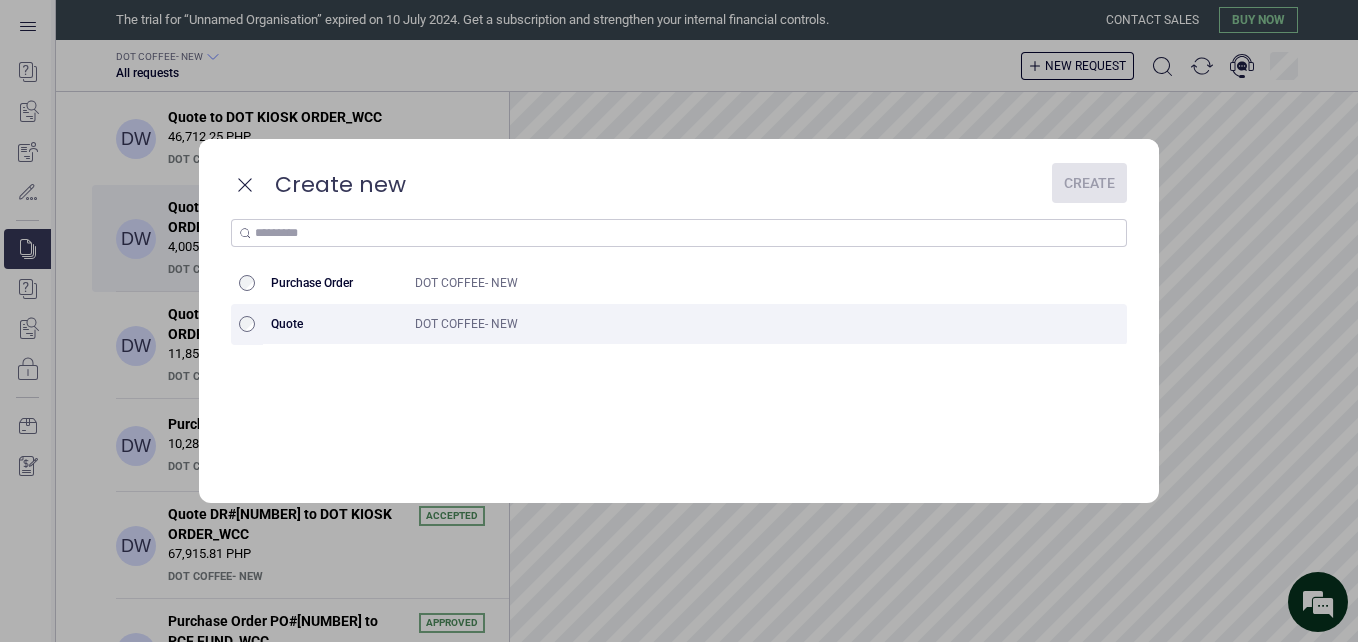 click on "Quote" at bounding box center (335, 324) 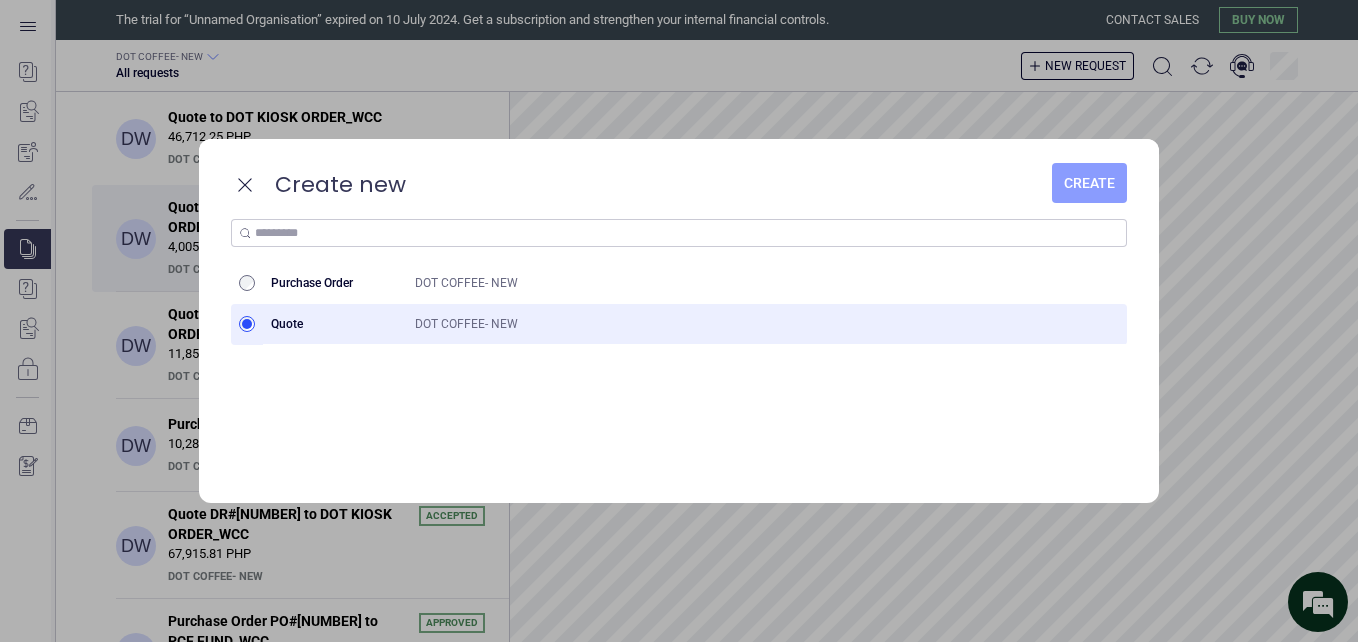 click on "Create" at bounding box center (1089, 183) 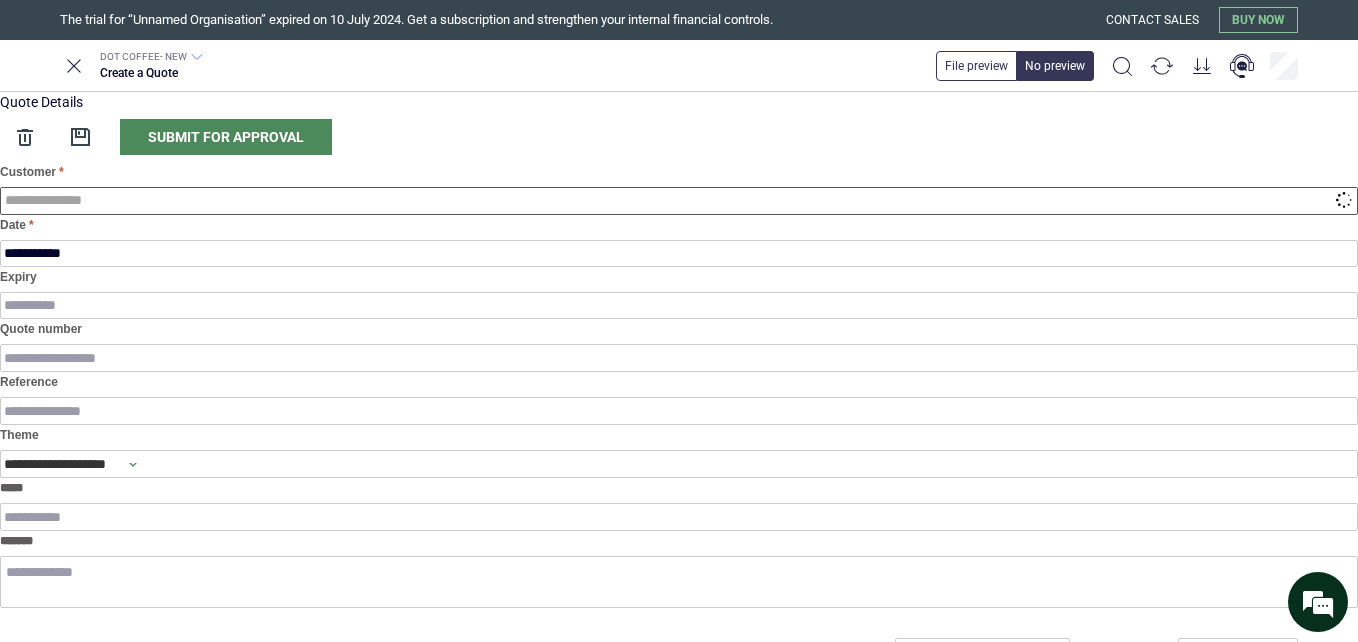 click at bounding box center (679, 201) 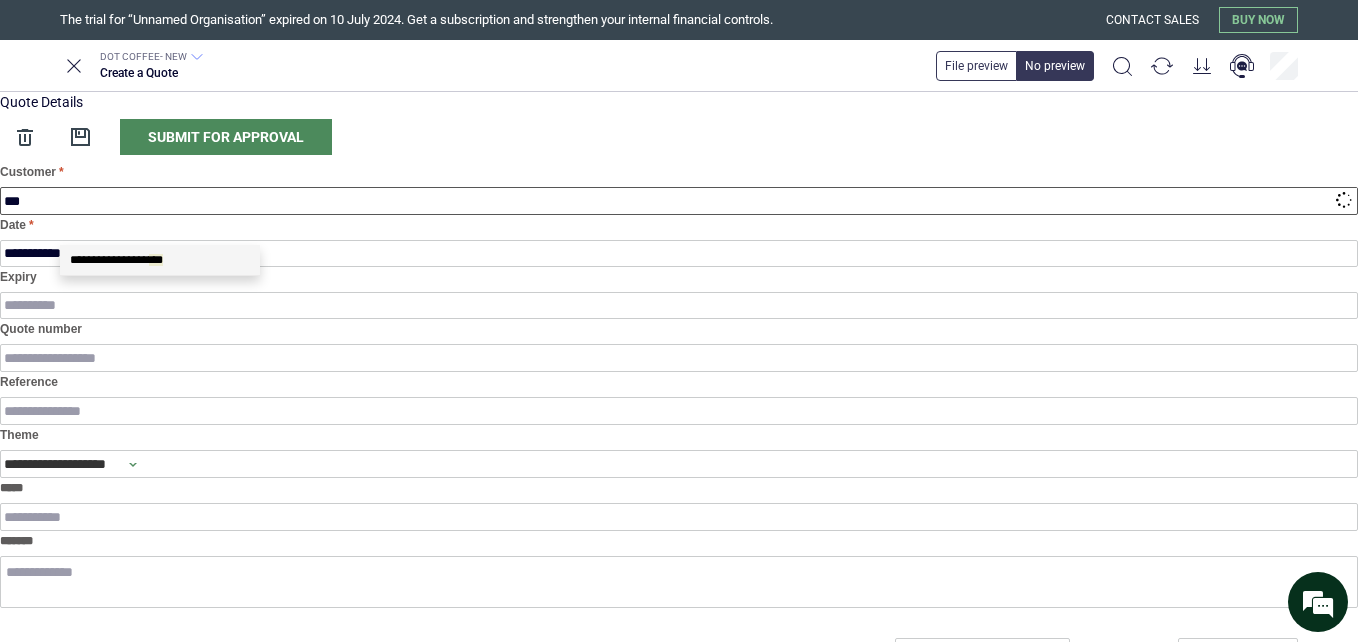 click on "***" at bounding box center (156, 260) 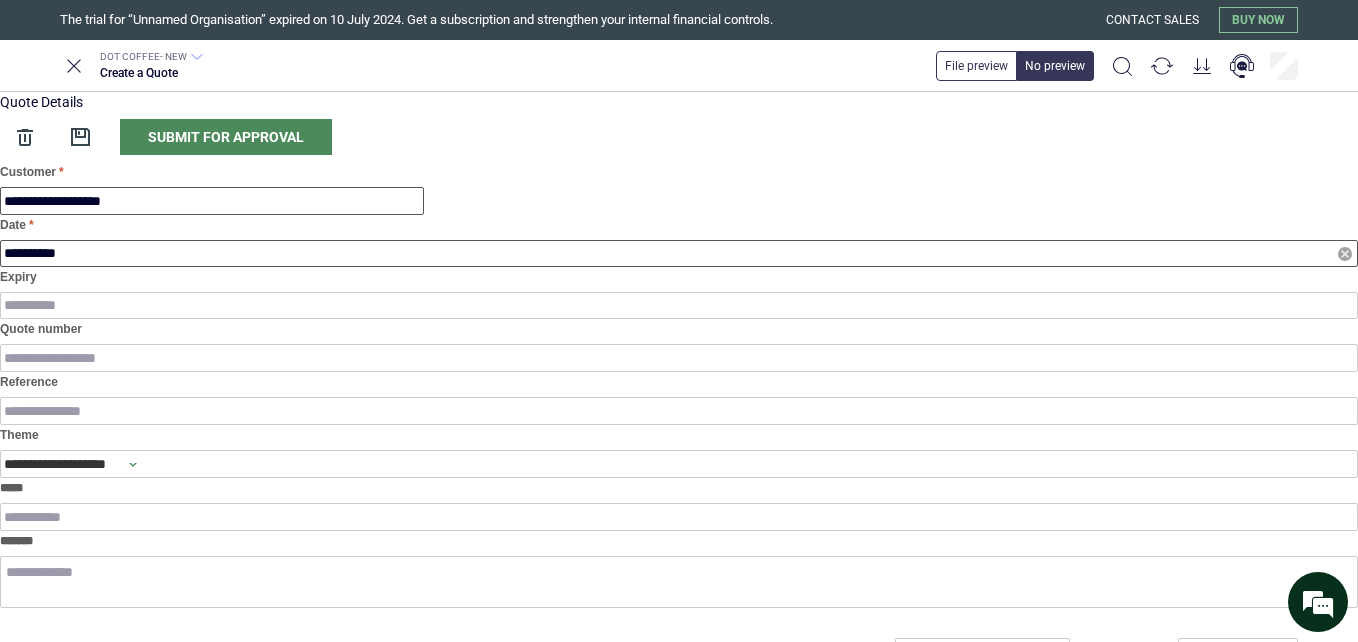 click on "**********" at bounding box center (679, 253) 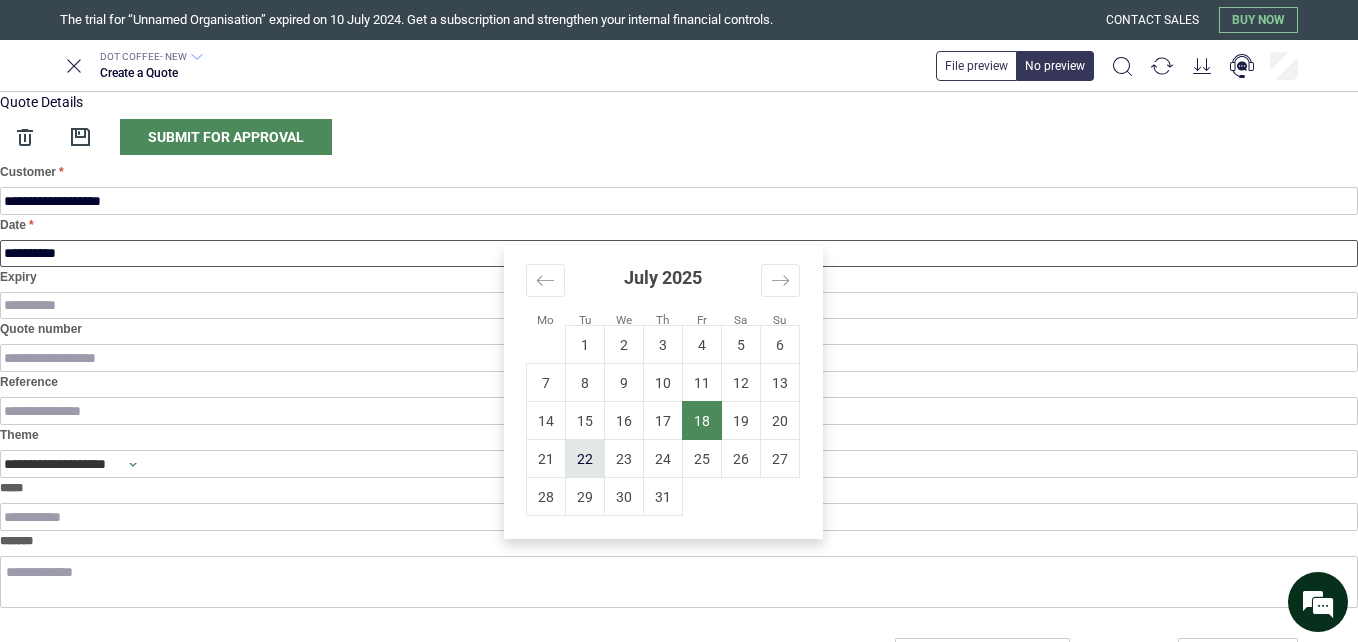 click on "22" at bounding box center [585, 459] 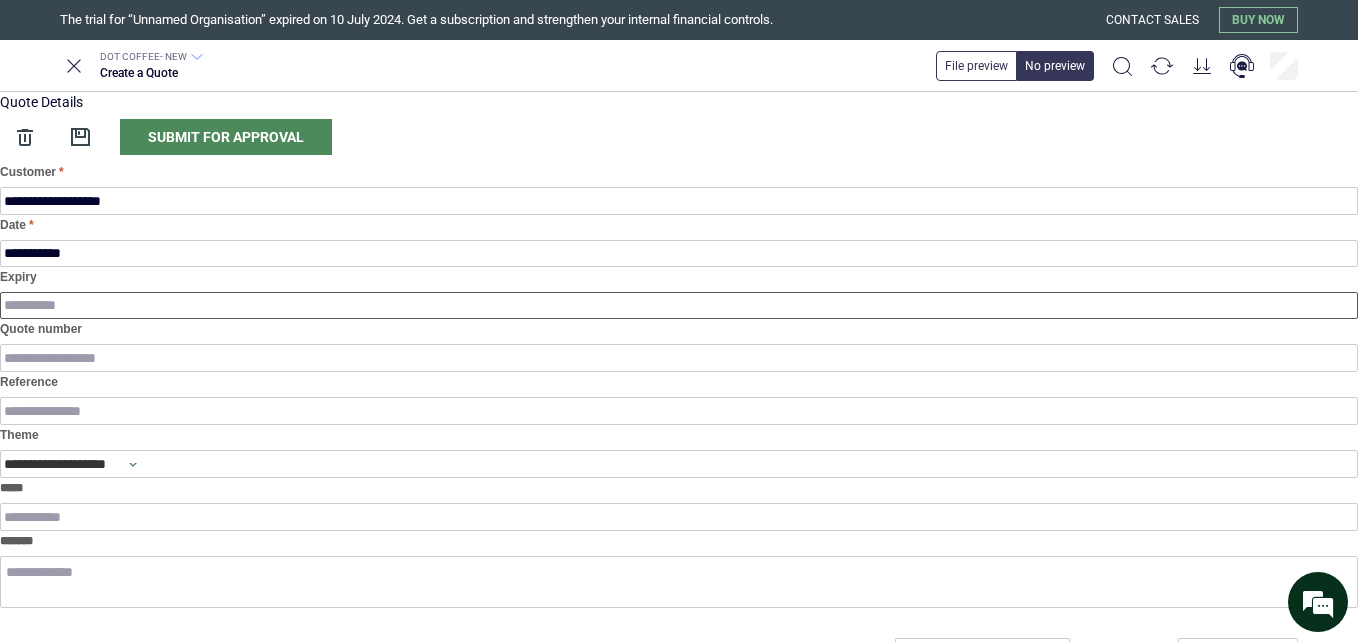 click on "Expiry" at bounding box center (679, 305) 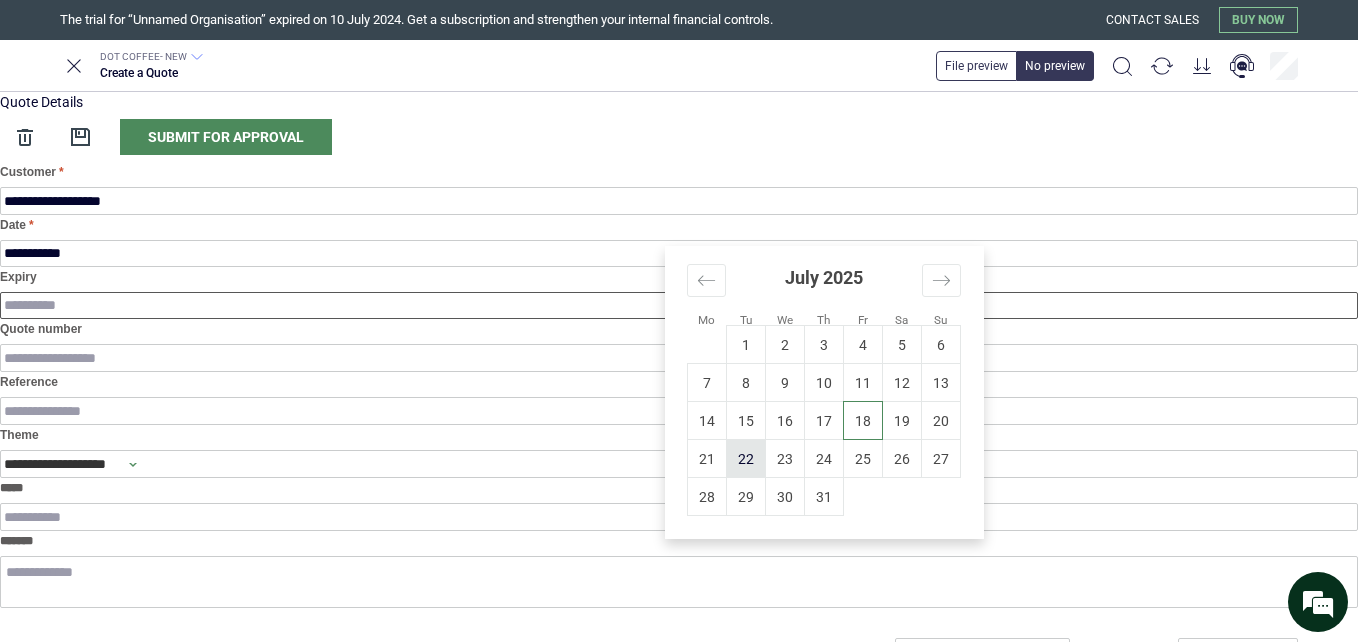 click on "22" at bounding box center [746, 459] 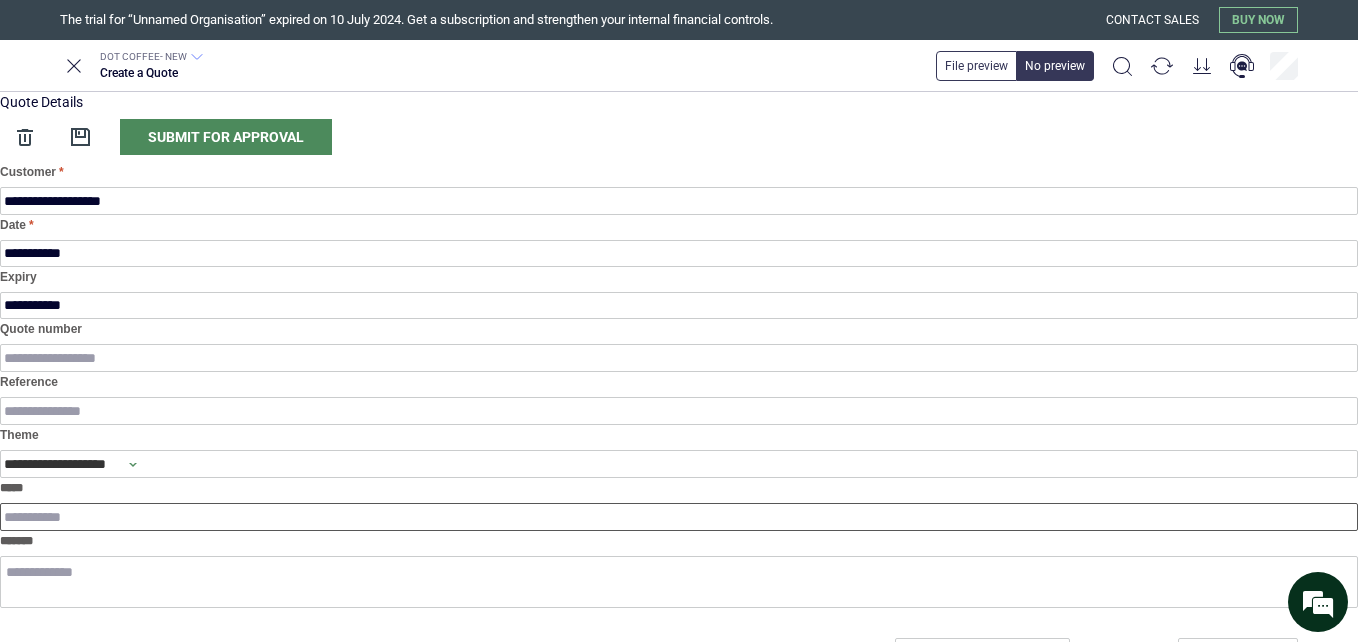 click on "*****" at bounding box center (679, 517) 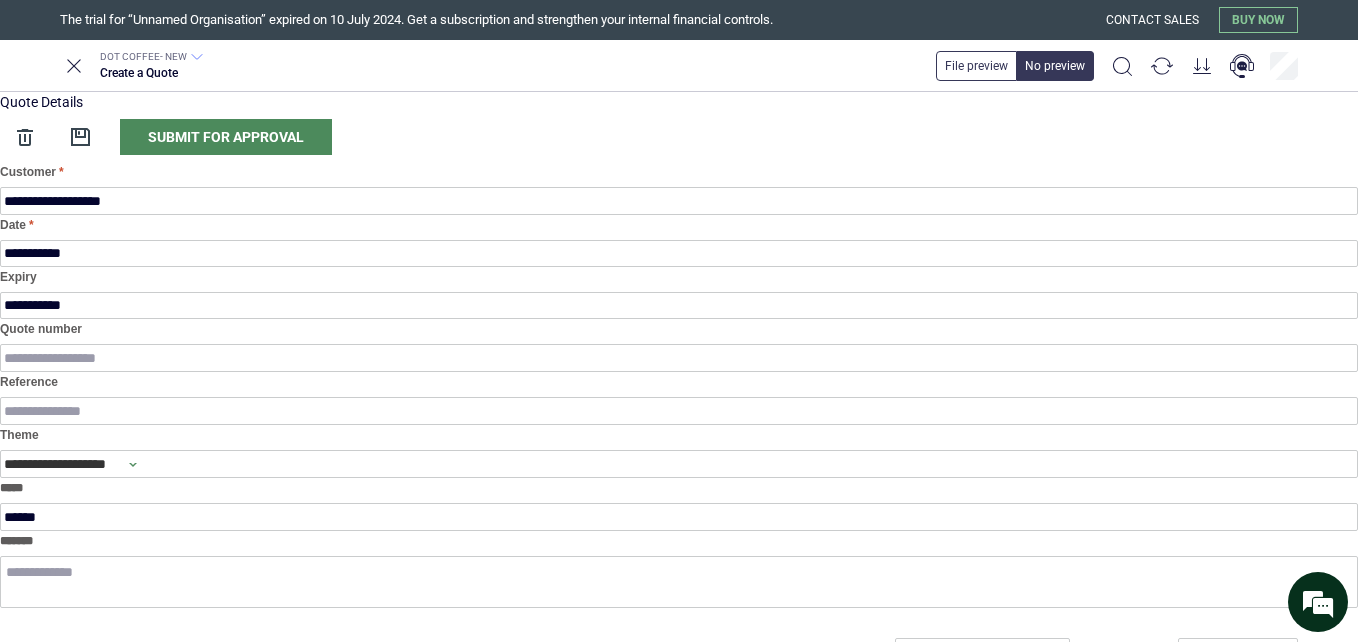 click on "***** ******" at bounding box center [679, 504] 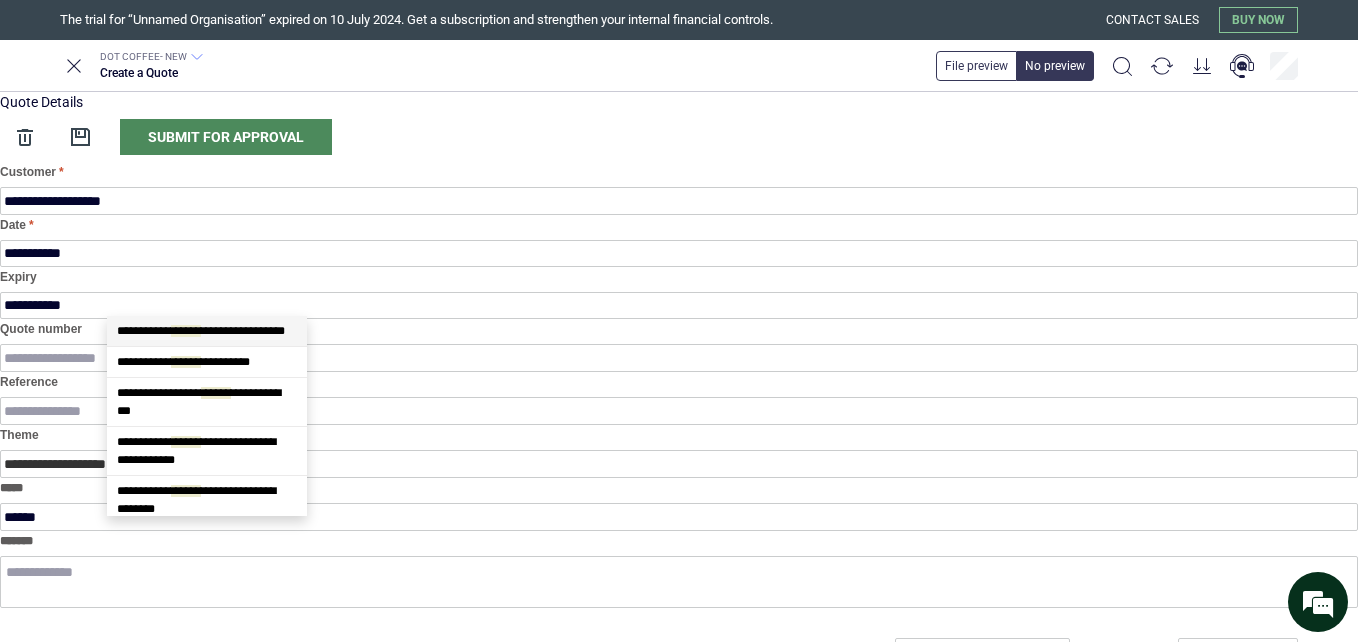 click on "**********" at bounding box center (207, 331) 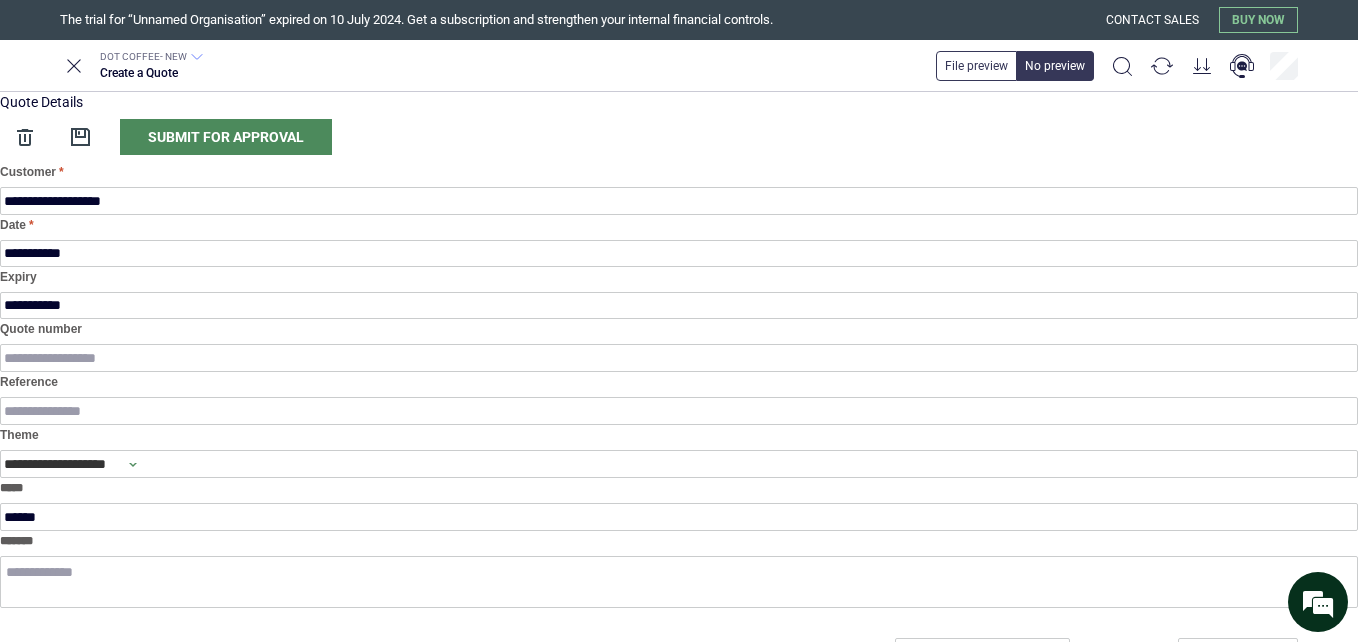 click on "*" at bounding box center (552, 759) 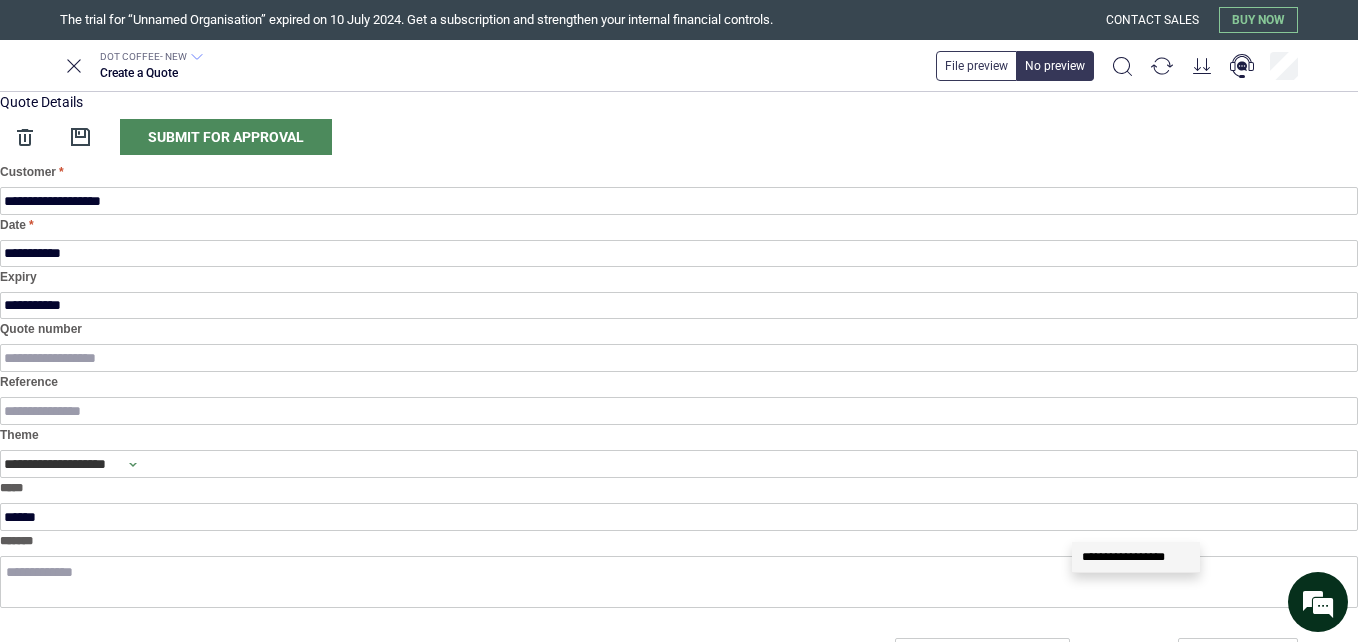 click at bounding box center [1142, 759] 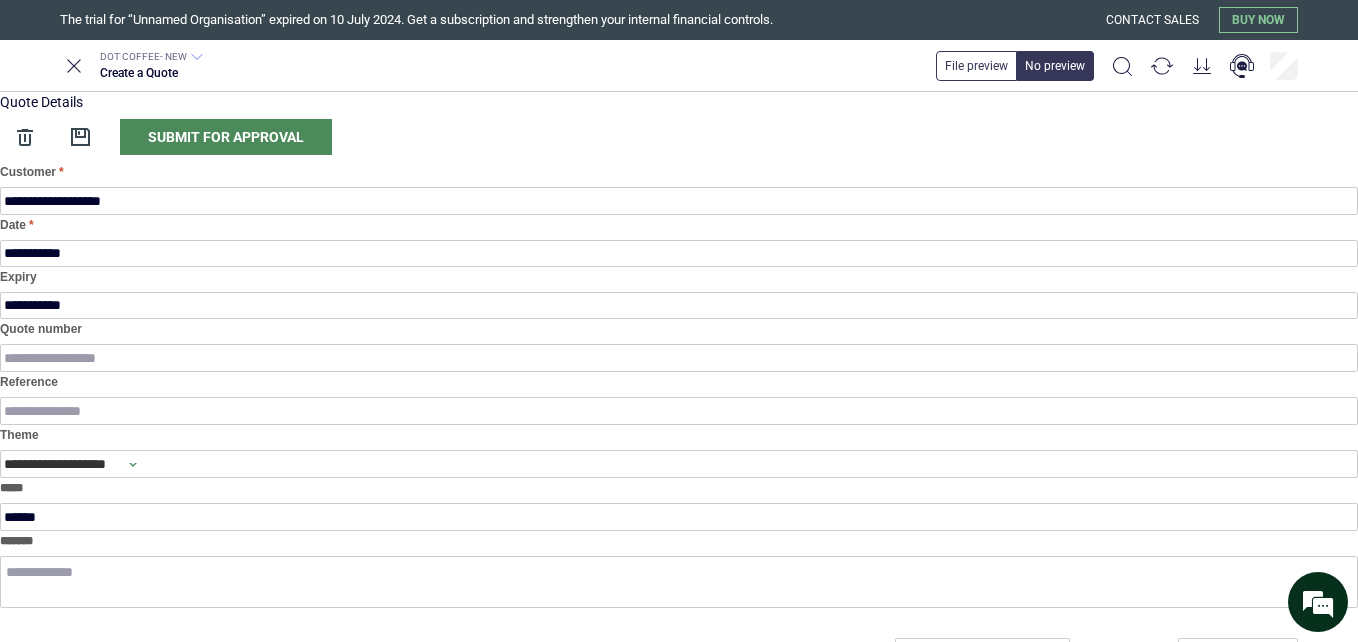click on "********" at bounding box center (675, 830) 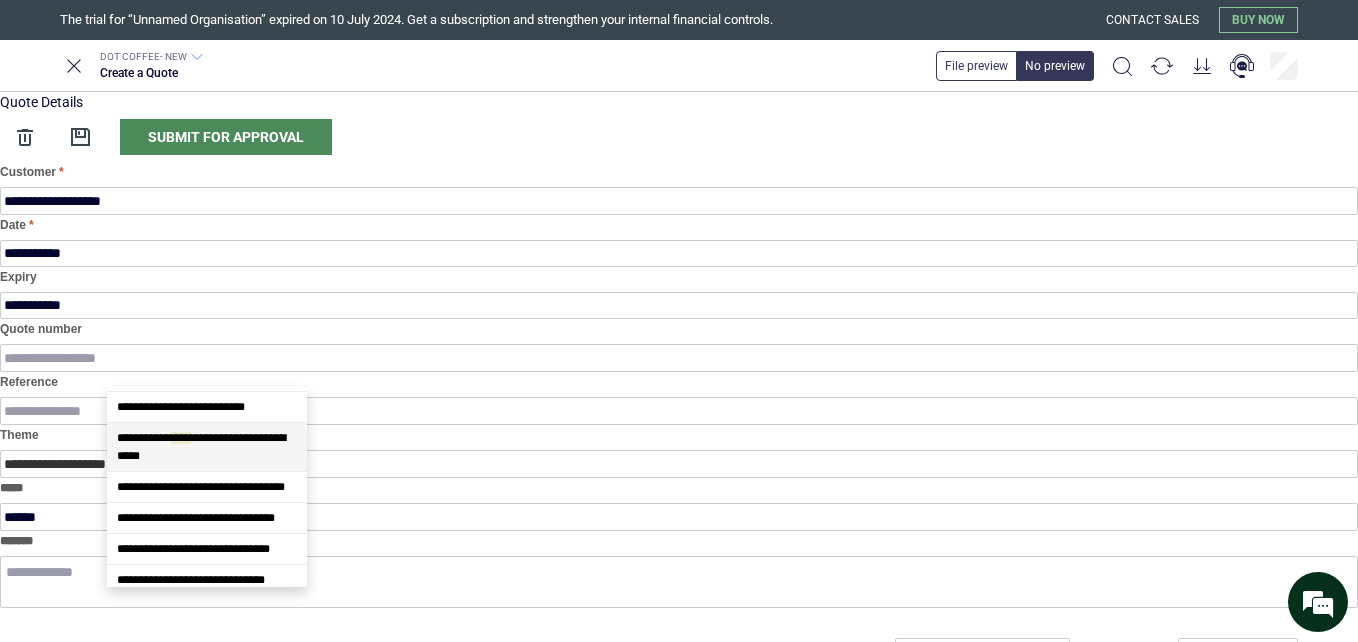 scroll, scrollTop: 829, scrollLeft: 0, axis: vertical 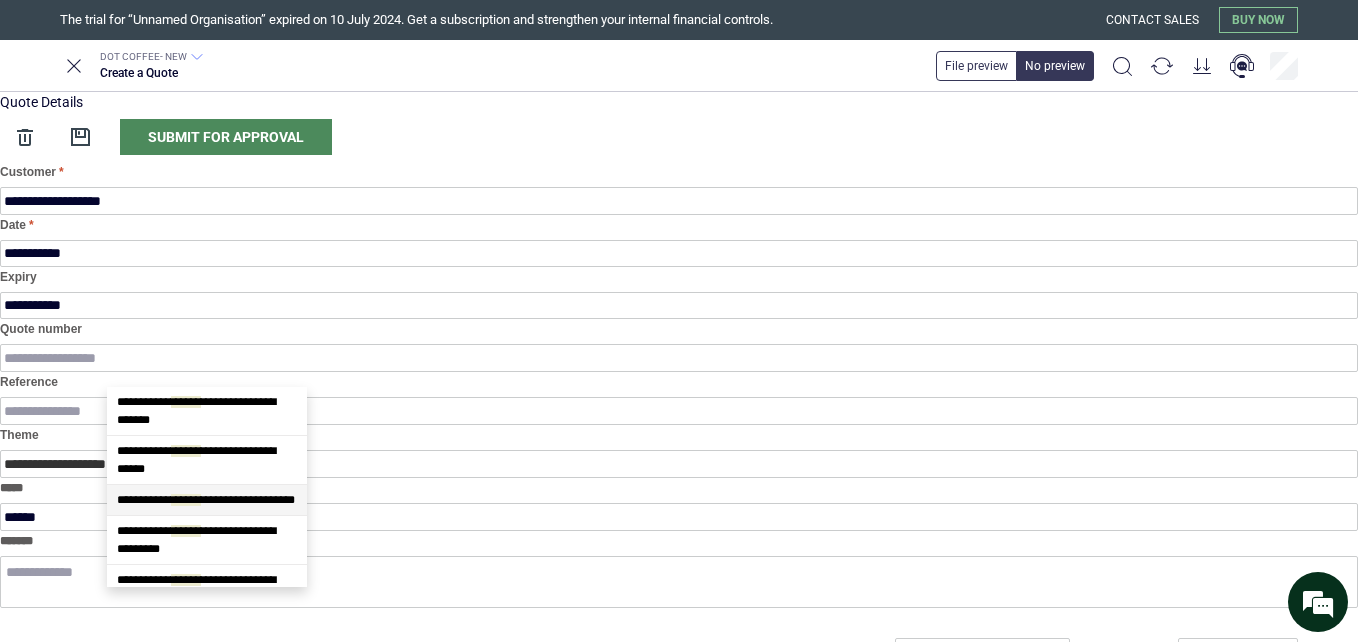 click on "**********" at bounding box center (207, 500) 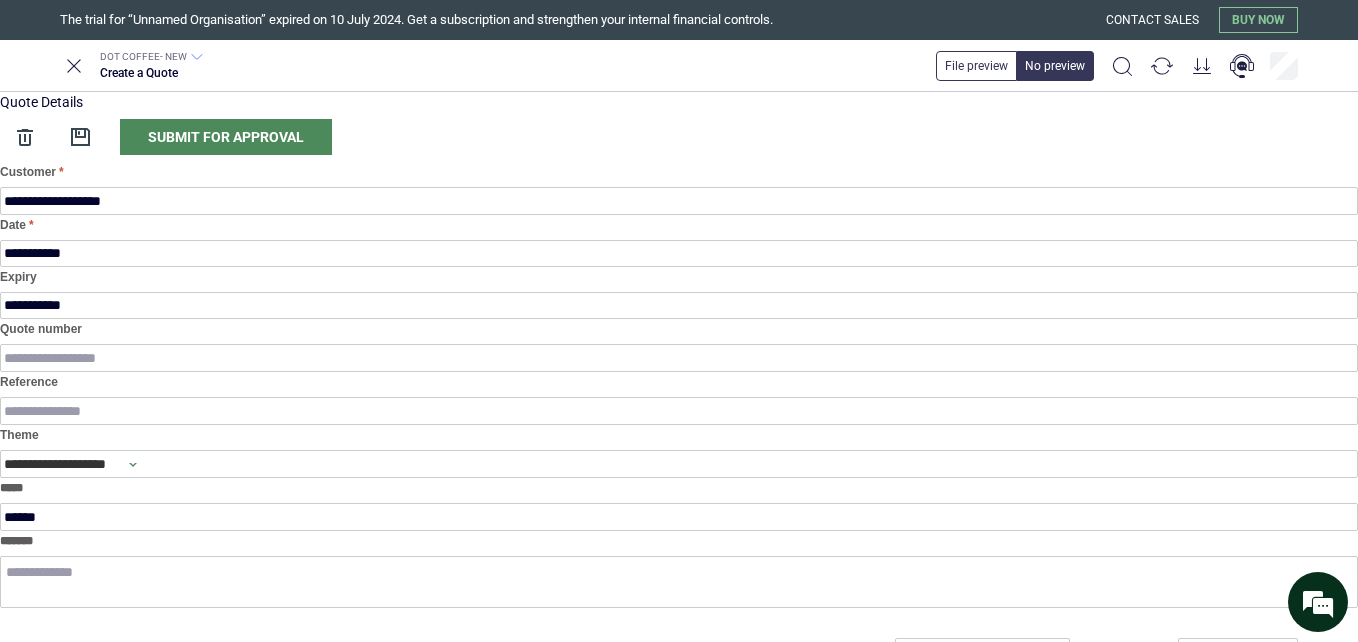 click on "*" at bounding box center (552, 830) 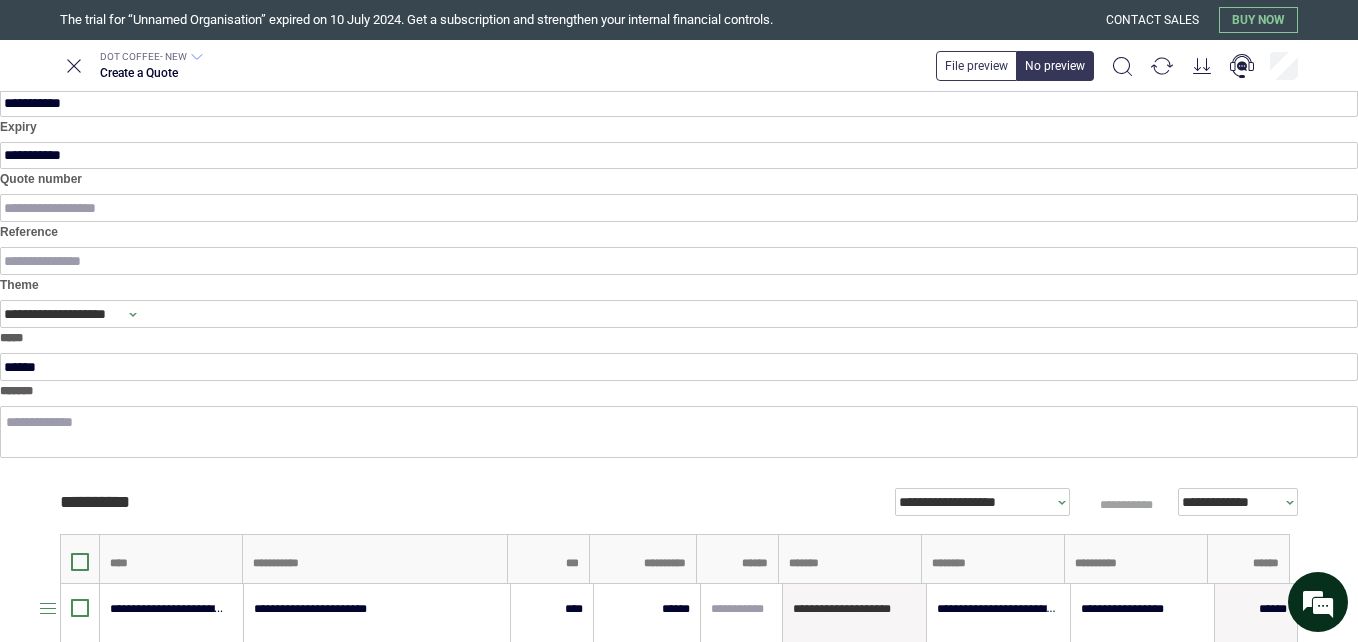 scroll, scrollTop: 160, scrollLeft: 0, axis: vertical 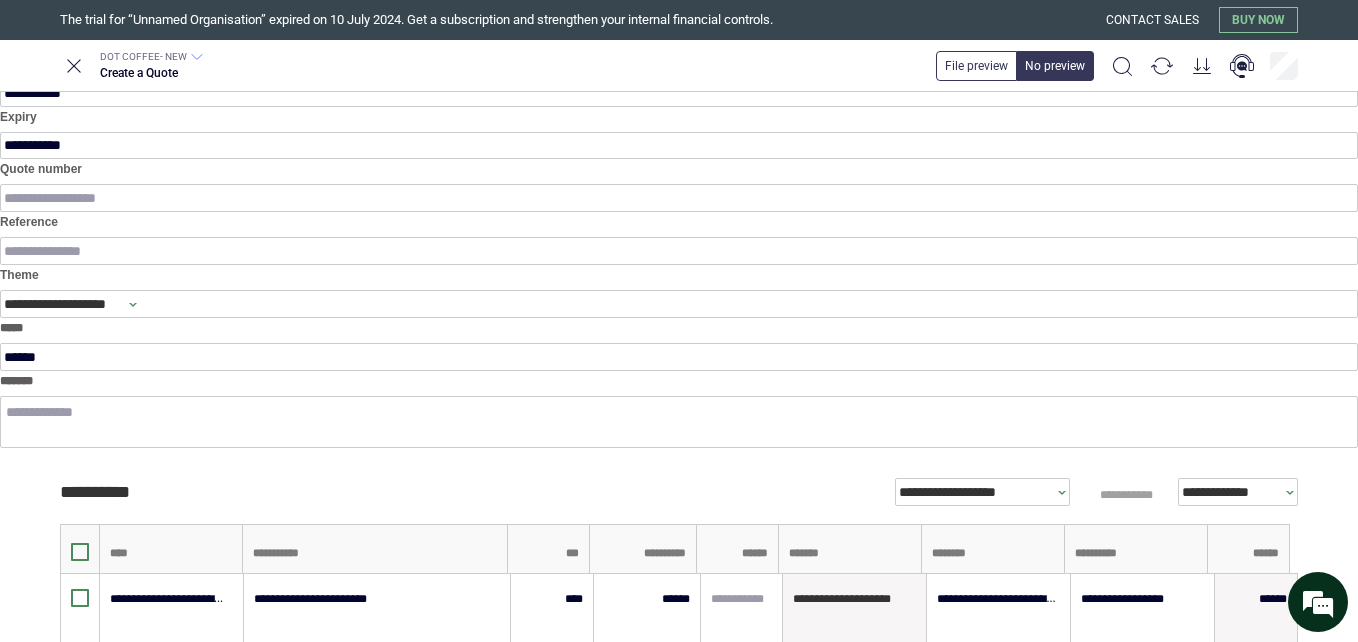 click on "**********" at bounding box center [171, 680] 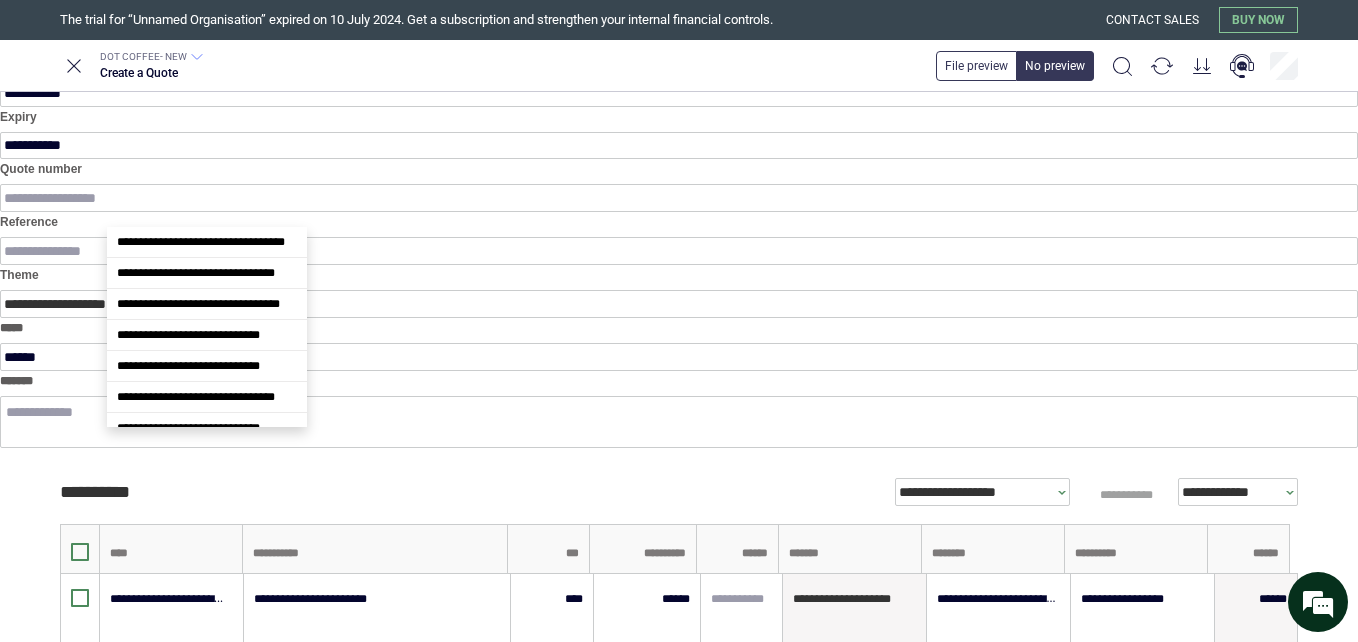 click on "**********" at bounding box center [679, 692] 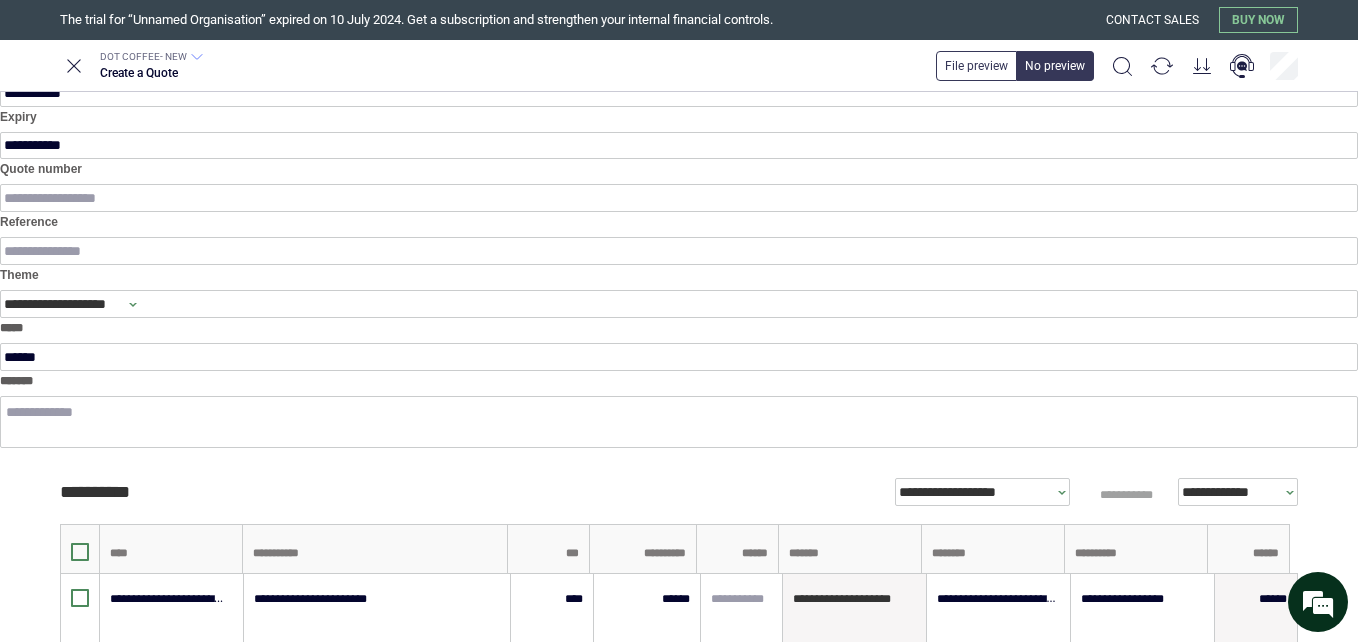 click on "********" at bounding box center (675, 741) 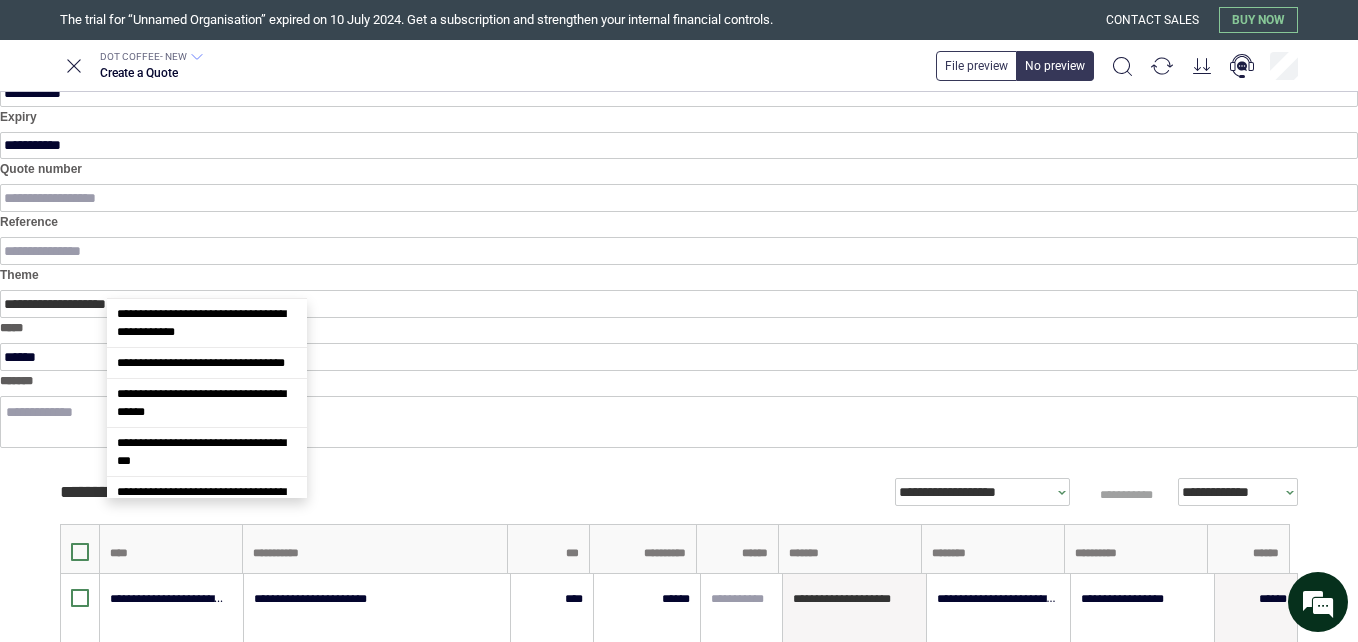 scroll, scrollTop: 0, scrollLeft: 0, axis: both 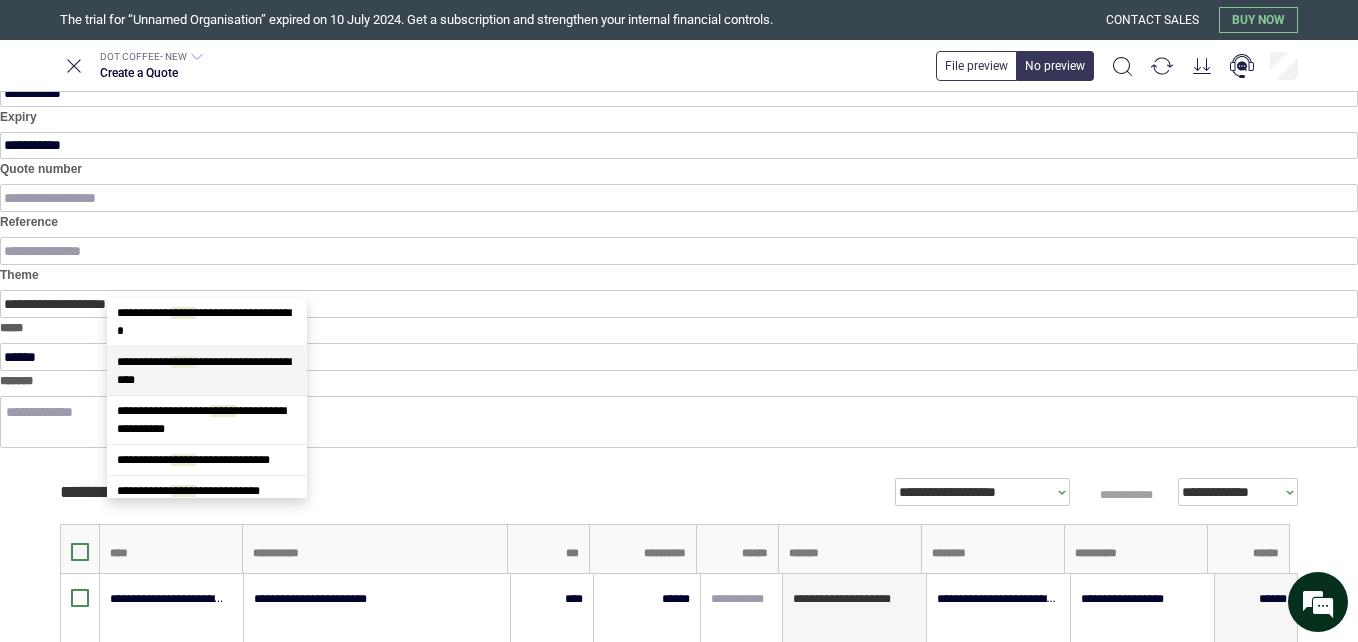 click on "*****" at bounding box center (183, 362) 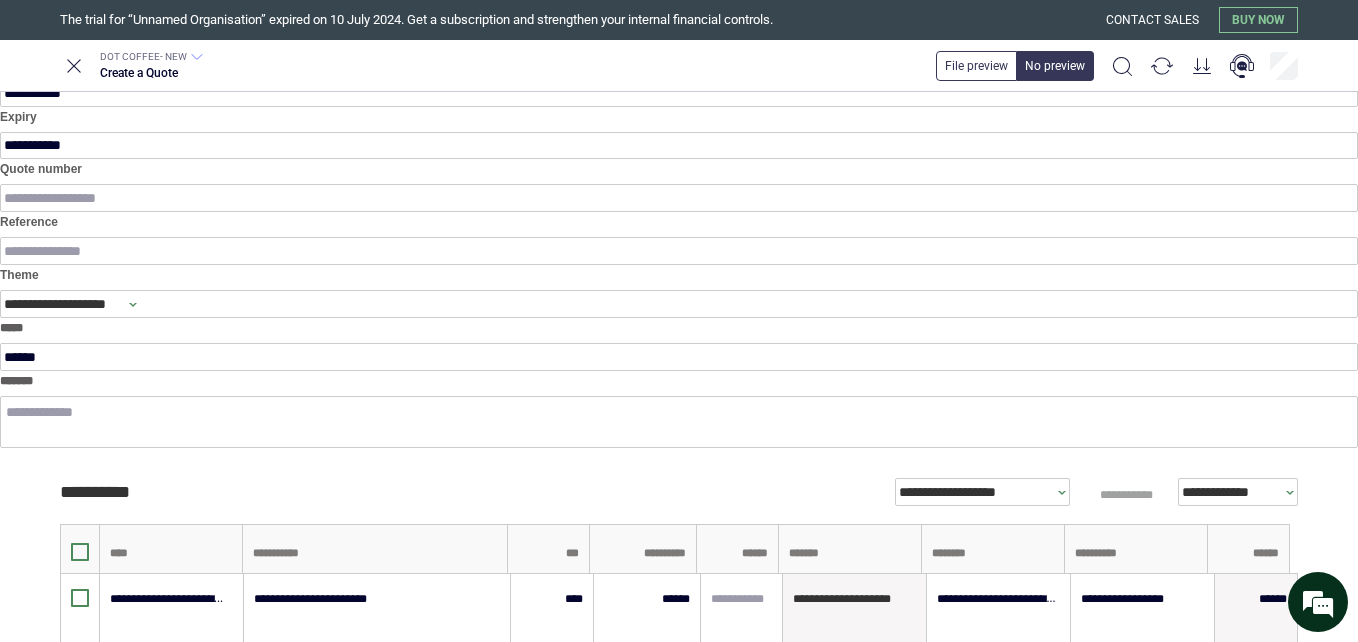 click on "****" at bounding box center (552, 751) 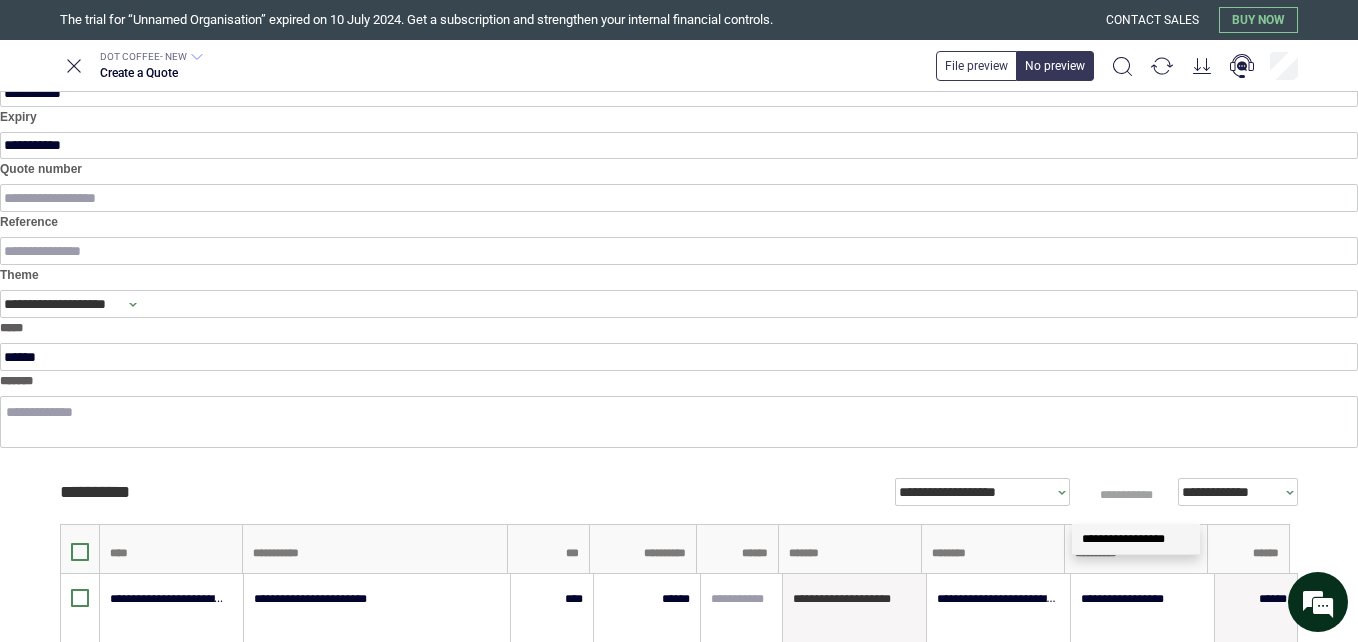 click on "********" at bounding box center (675, 812) 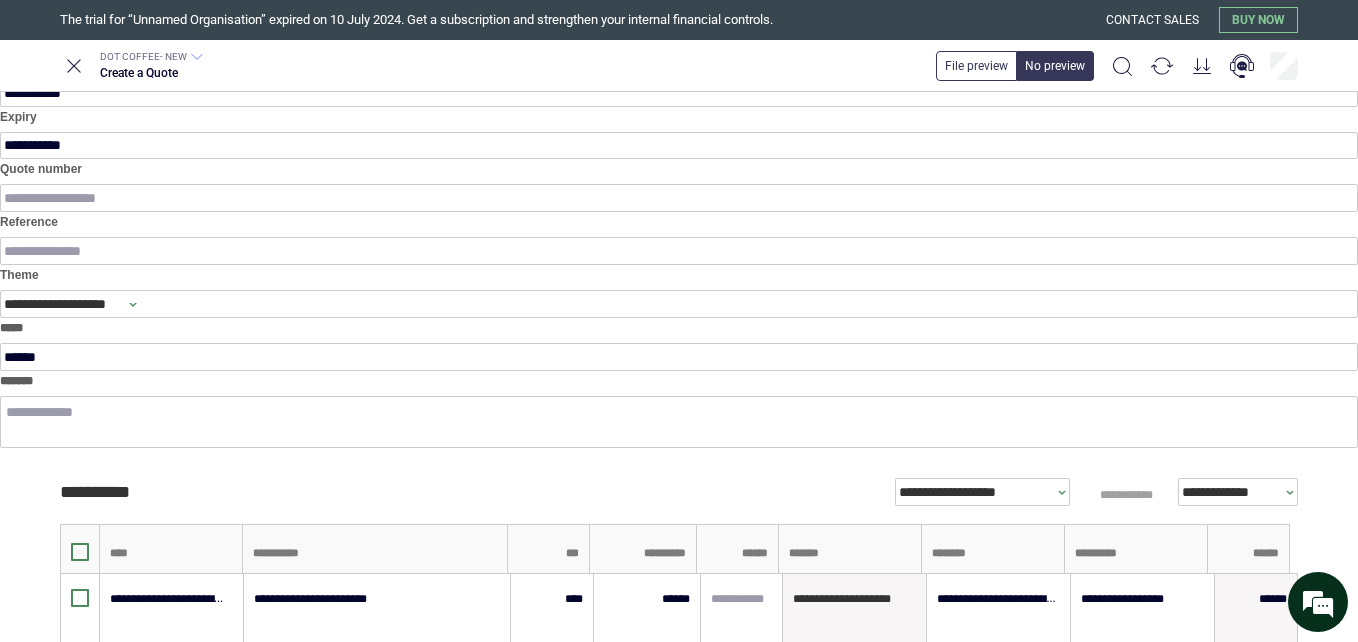 click at bounding box center [168, 812] 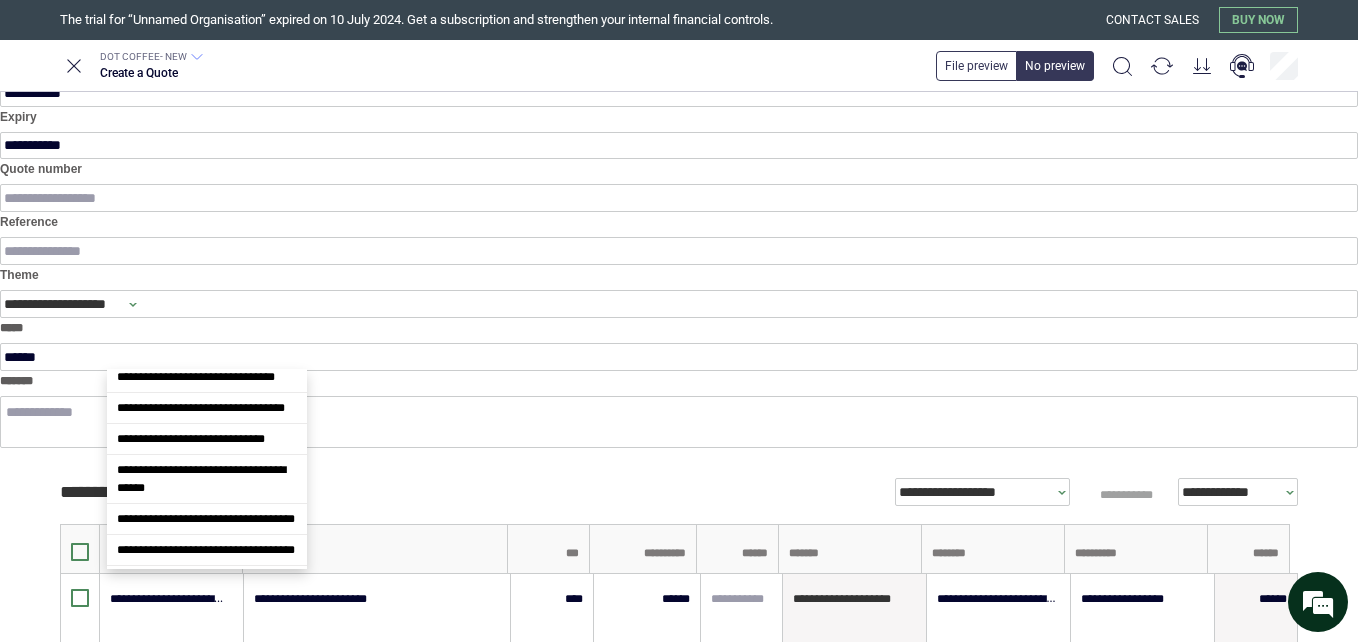 scroll, scrollTop: 0, scrollLeft: 0, axis: both 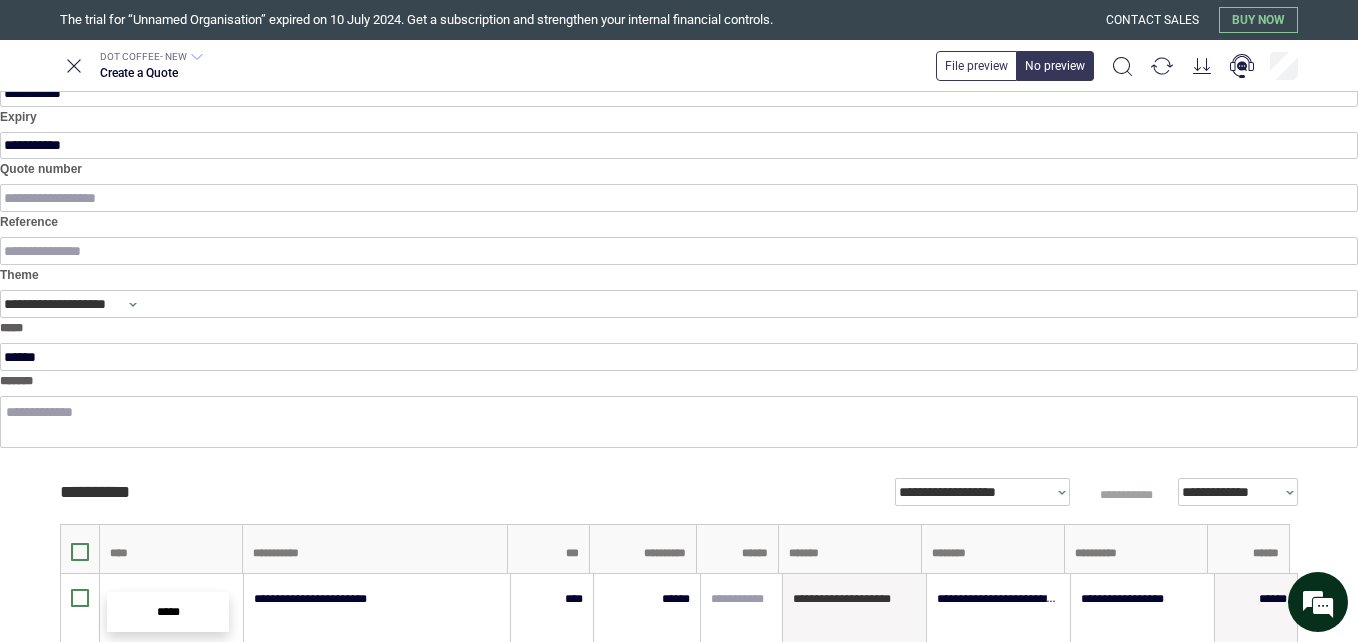 click on "**********" at bounding box center (168, 812) 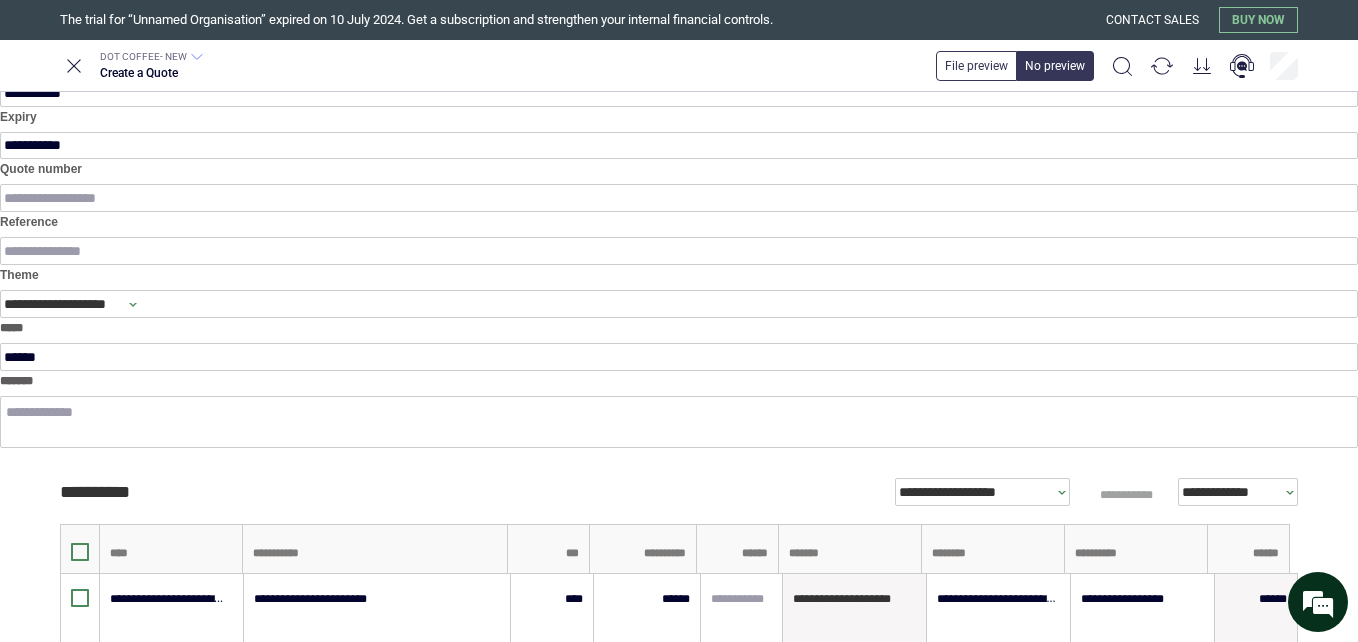 click on "**********" at bounding box center [168, 812] 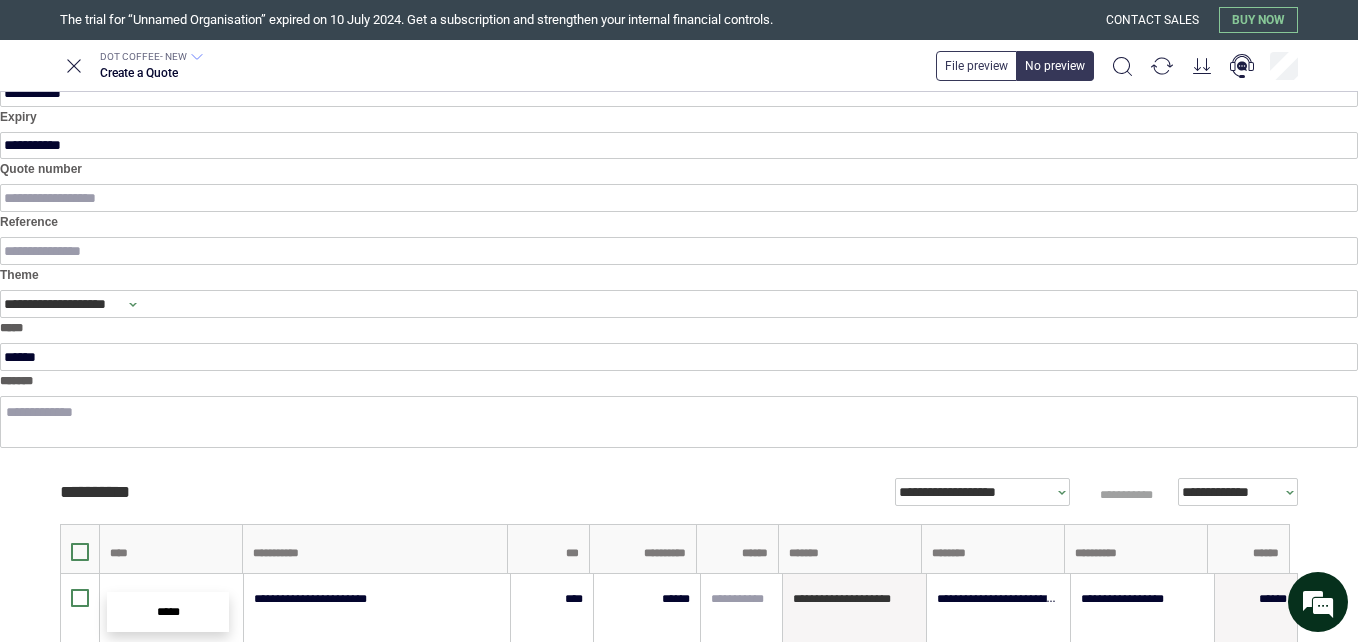 click on "**********" at bounding box center [168, 812] 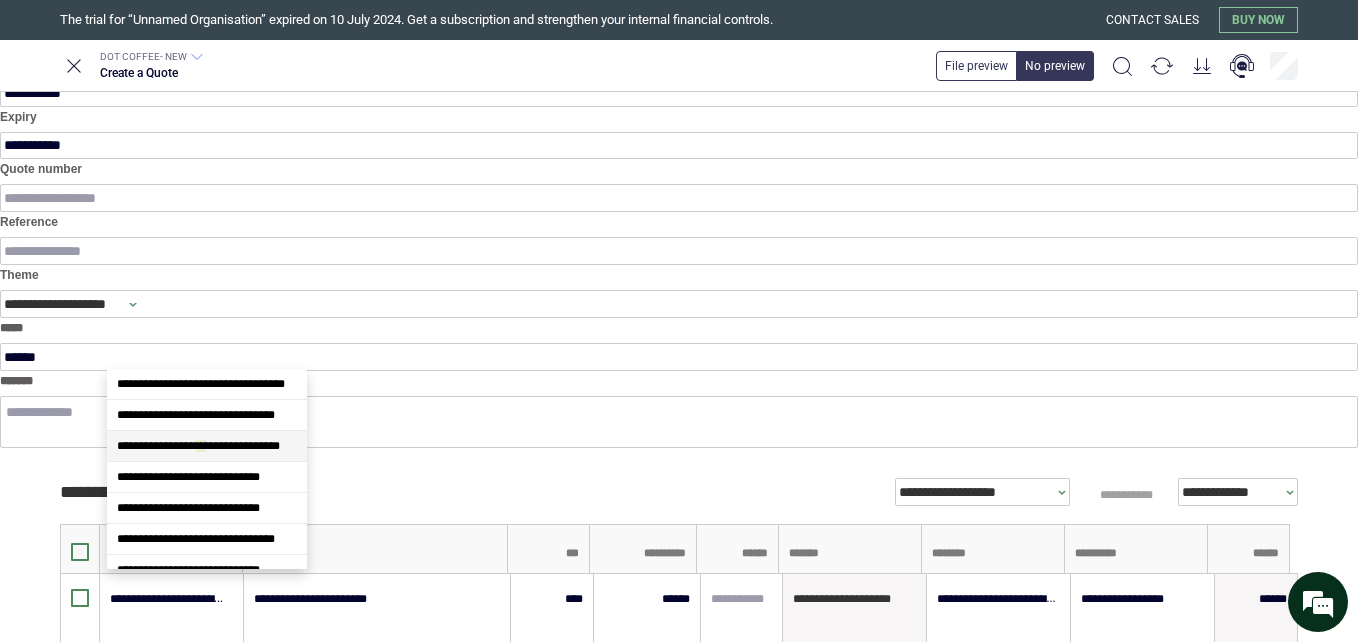 scroll, scrollTop: 2572, scrollLeft: 0, axis: vertical 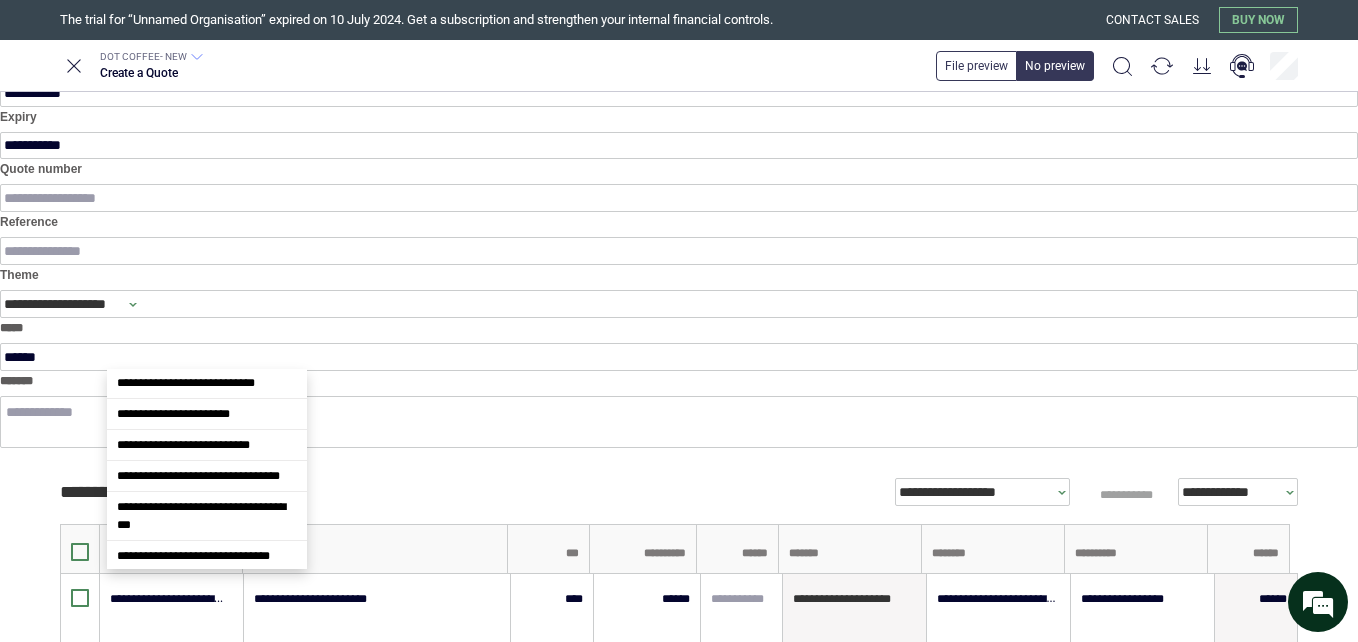 click on "**********" at bounding box center [207, -230] 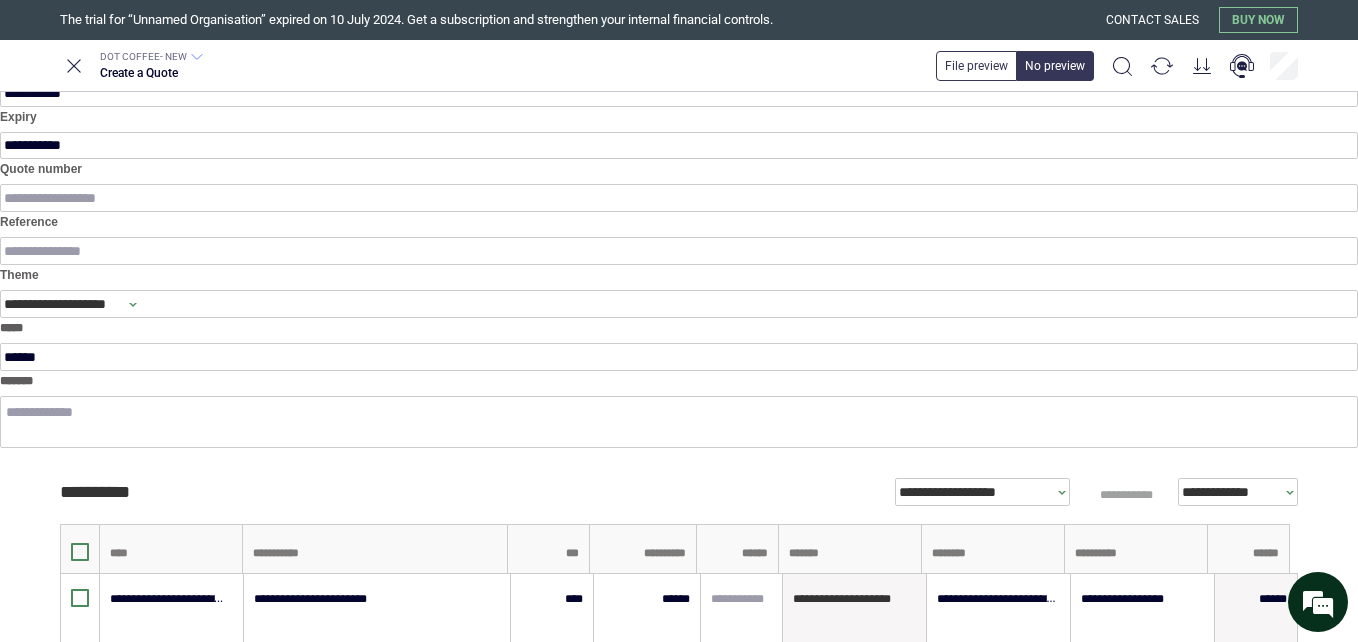 click on "****" at bounding box center (552, 822) 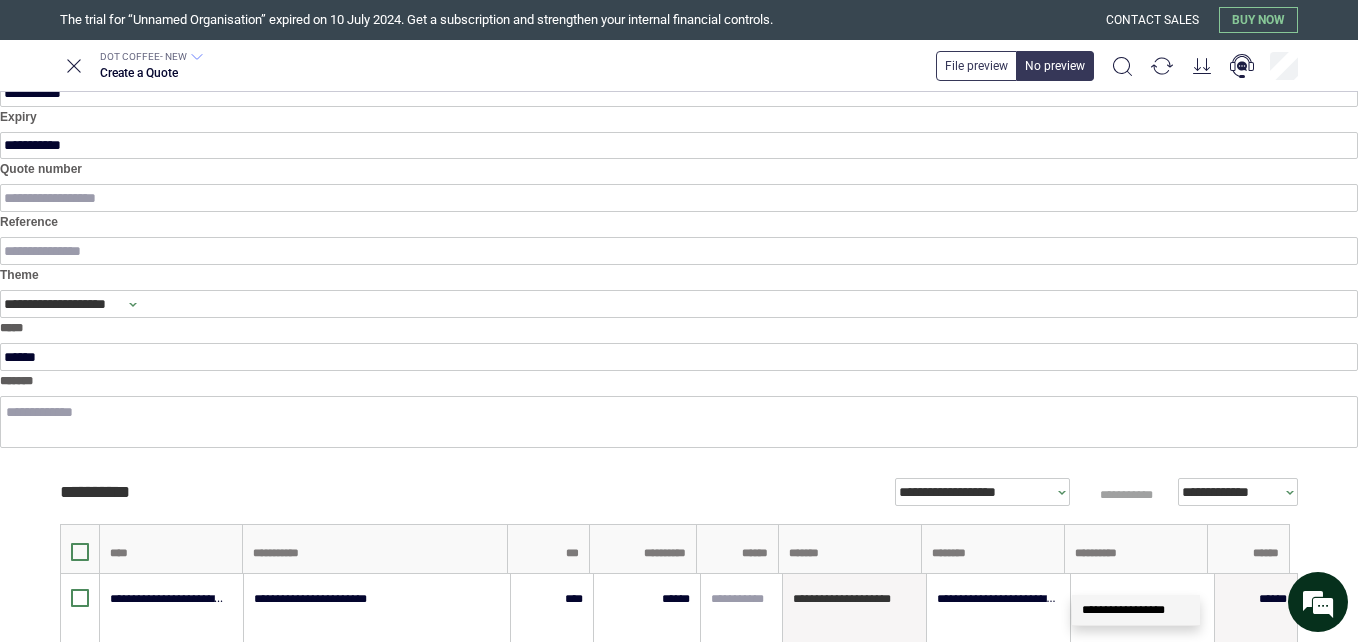 click at bounding box center [30, 822] 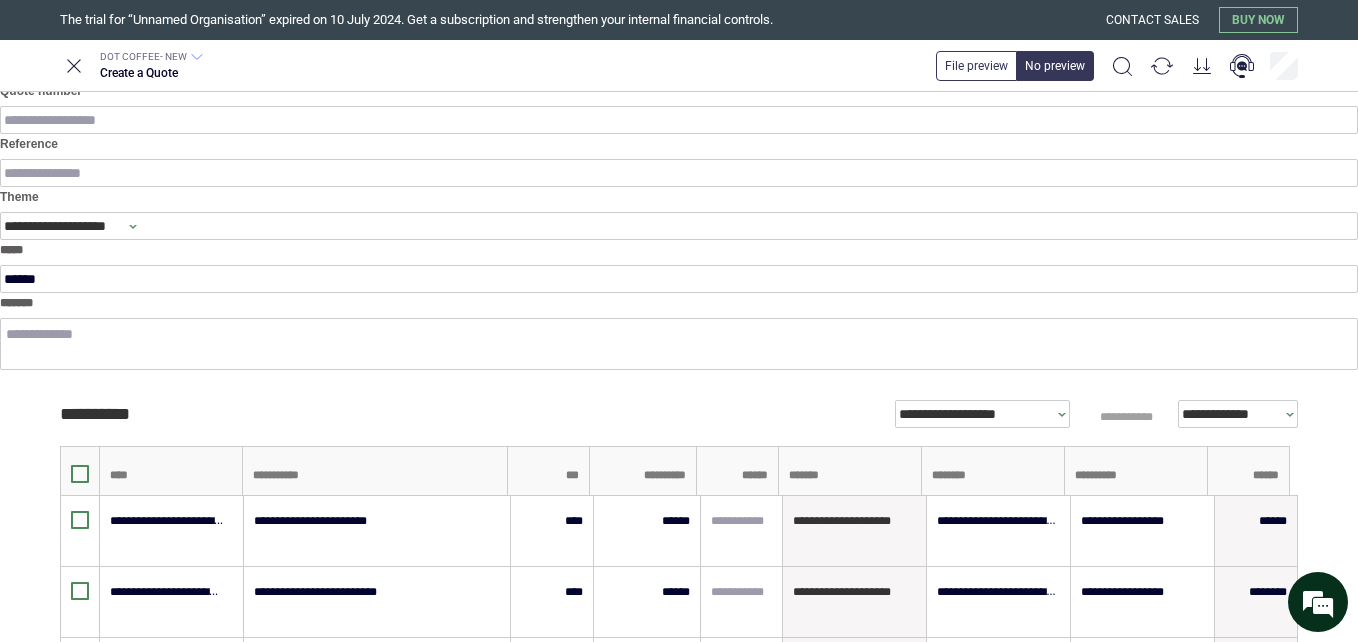 scroll, scrollTop: 240, scrollLeft: 0, axis: vertical 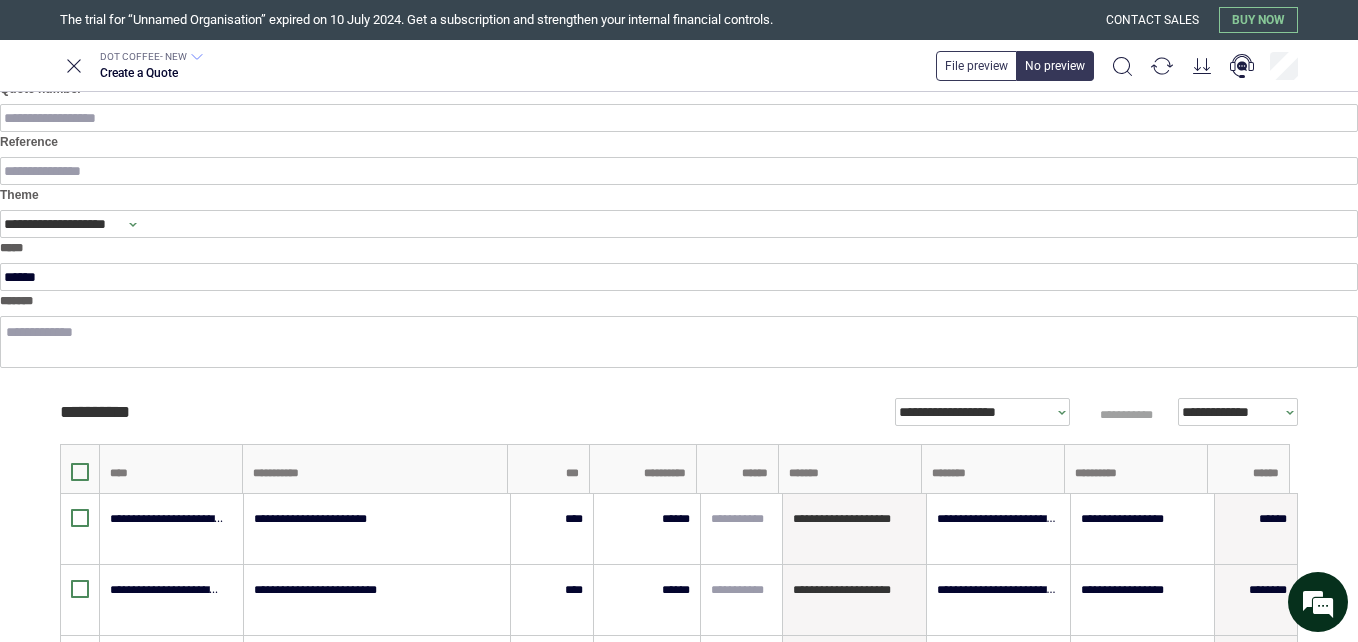 click on "********" at bounding box center [675, 803] 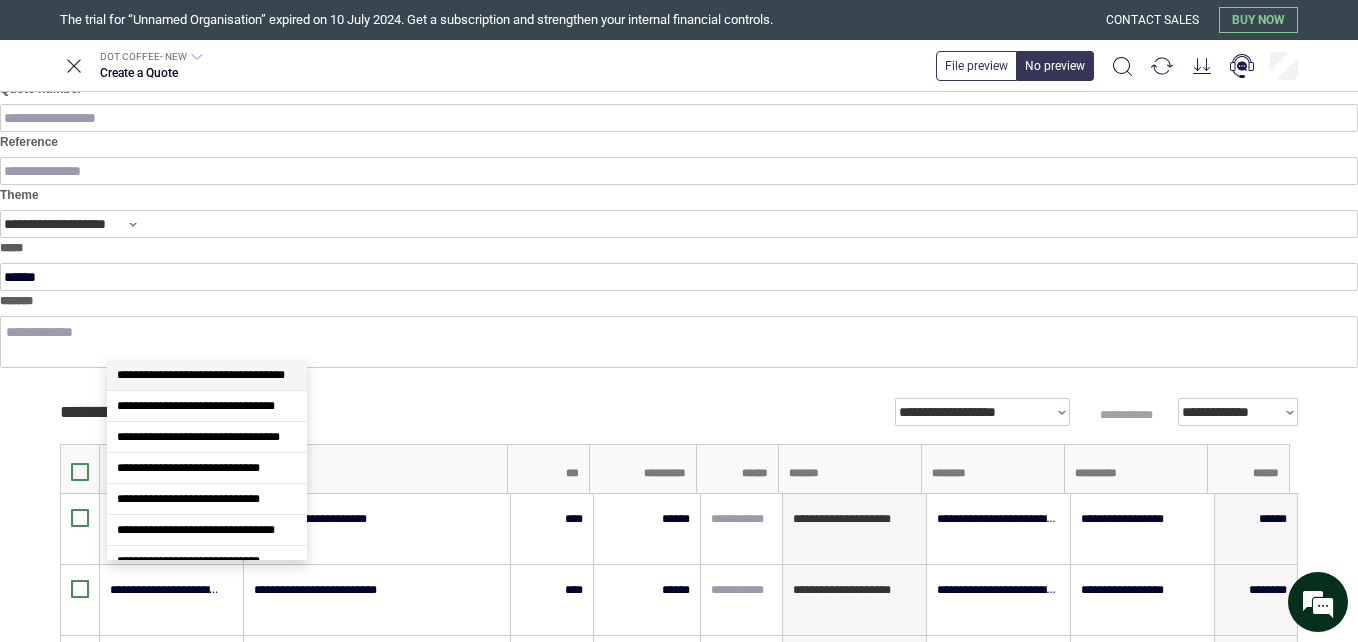 click at bounding box center (168, 803) 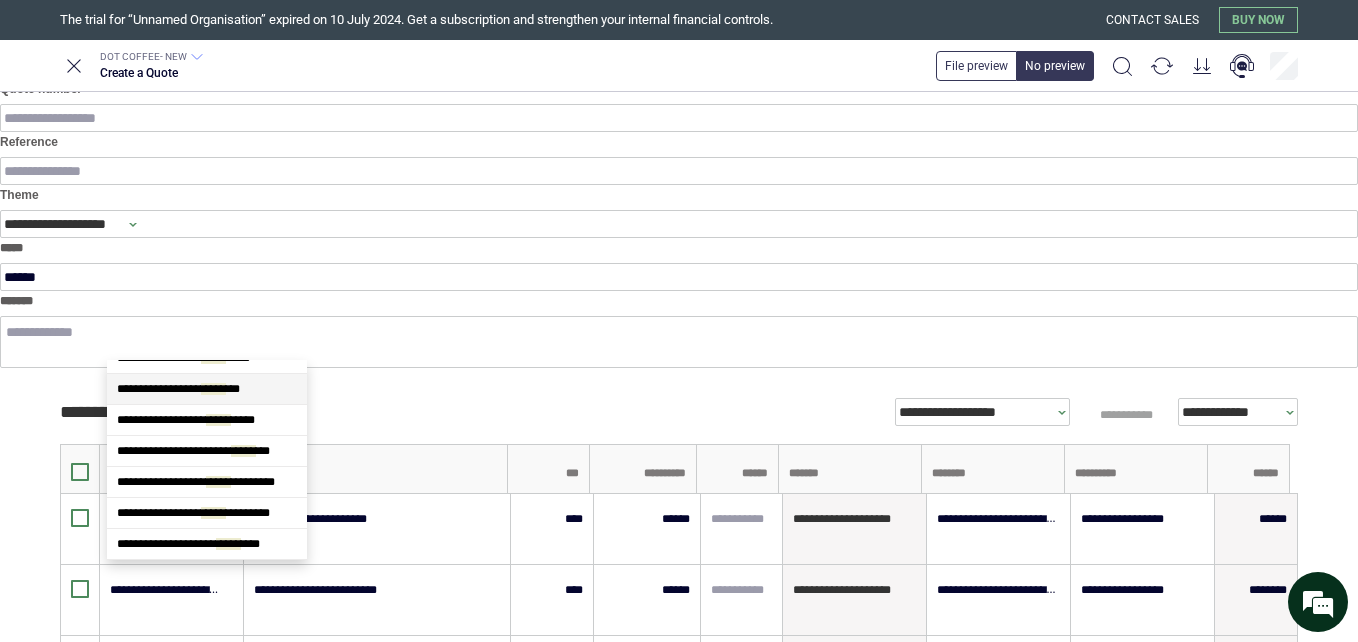 scroll, scrollTop: 0, scrollLeft: 0, axis: both 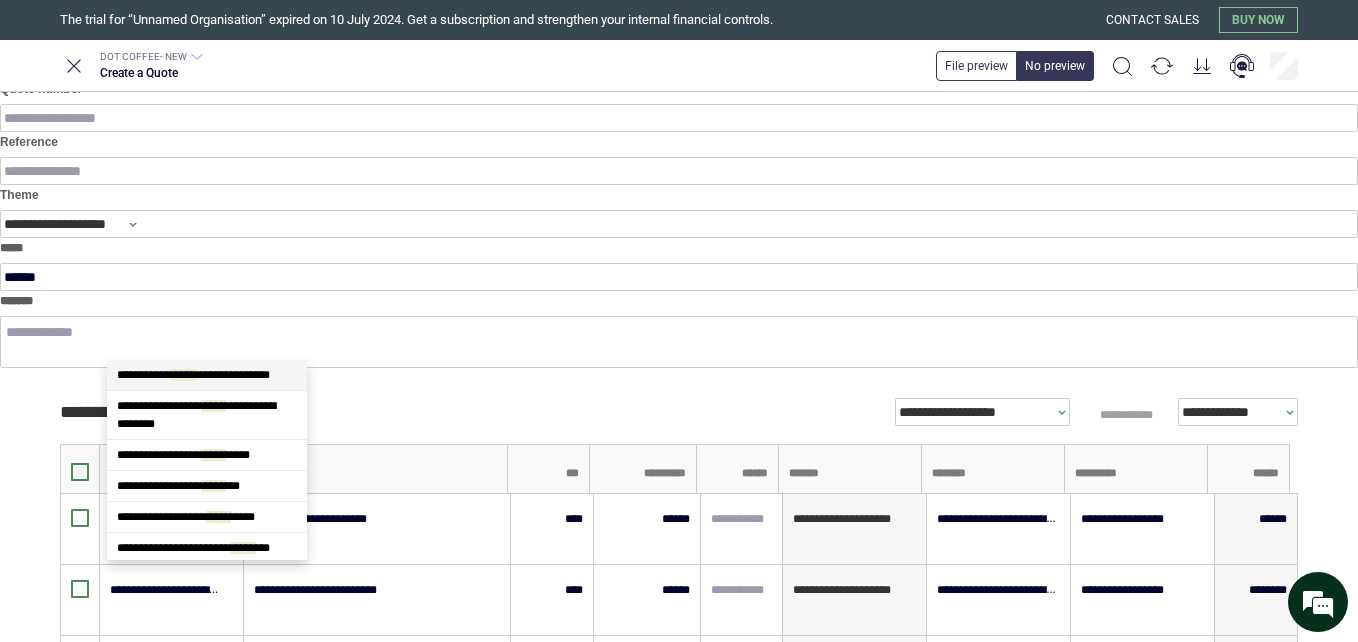 click on "**********" at bounding box center [207, 375] 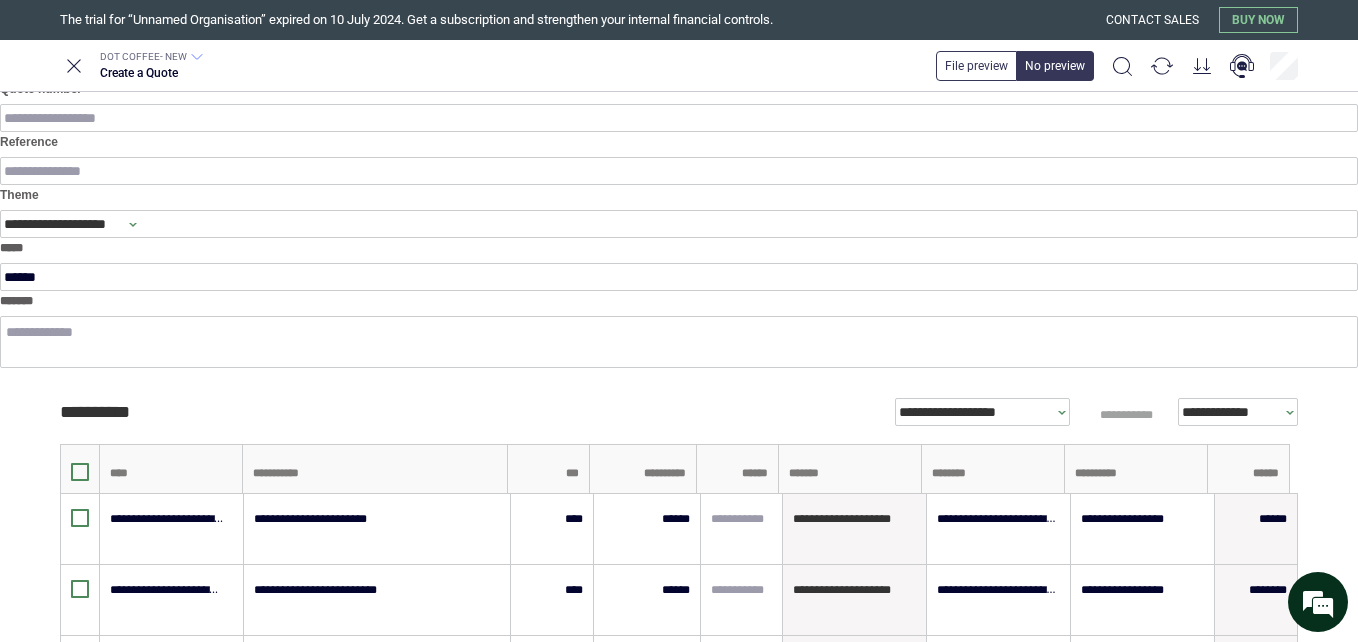 click on "*" at bounding box center (552, 803) 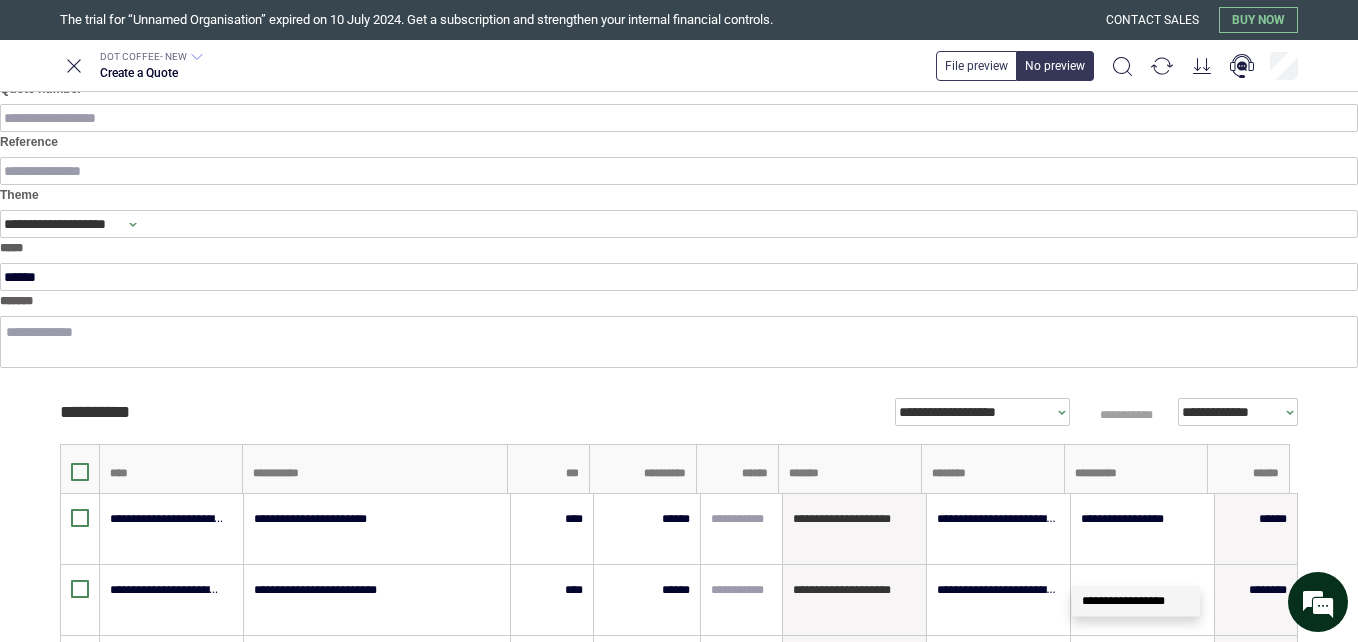 click on "**********" at bounding box center [679, 671] 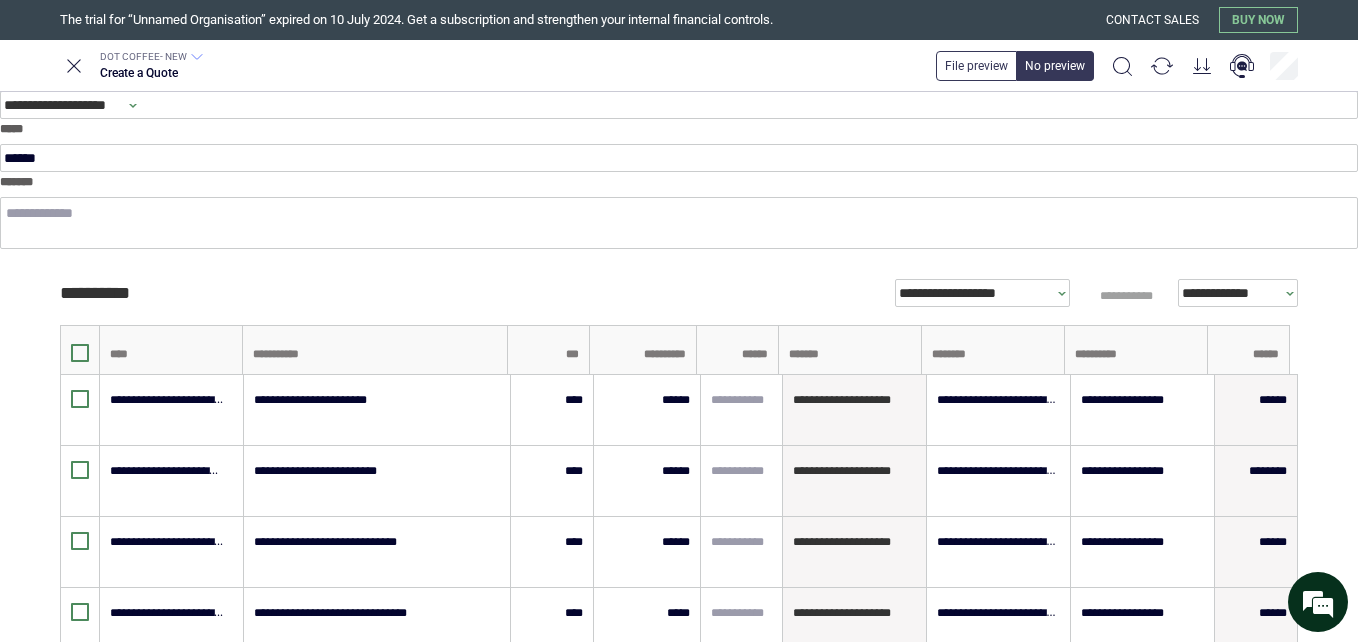 scroll, scrollTop: 360, scrollLeft: 0, axis: vertical 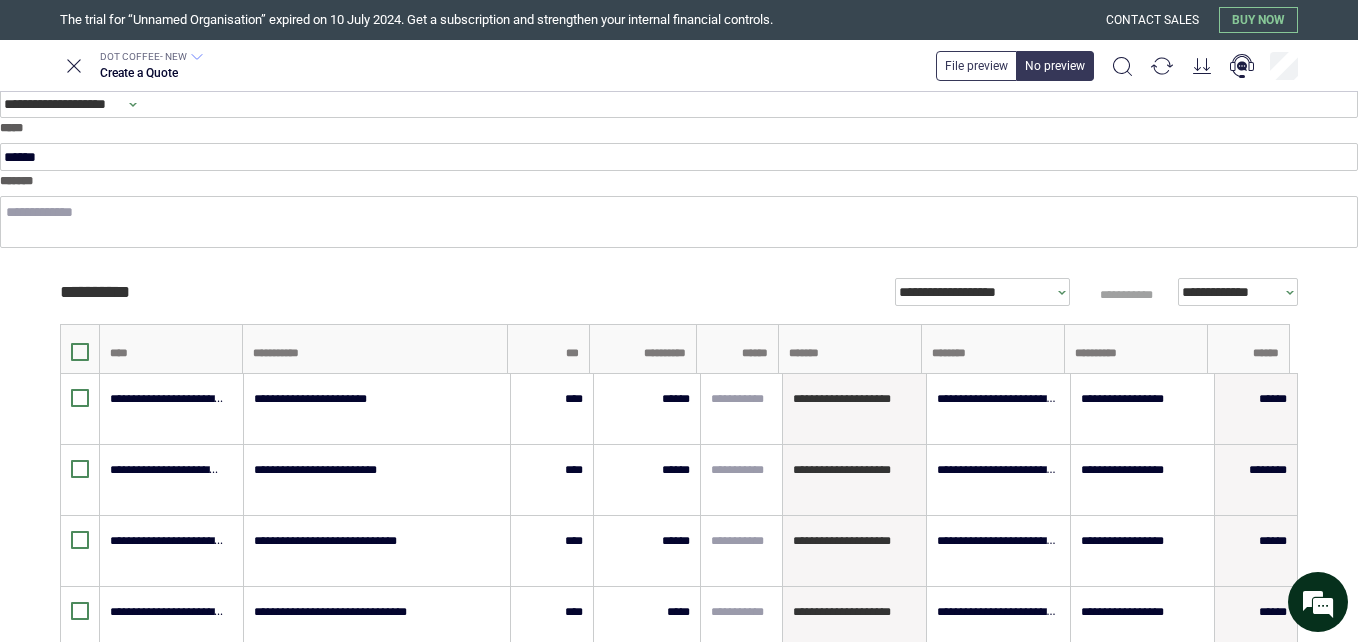 click on "**********" at bounding box center [679, 598] 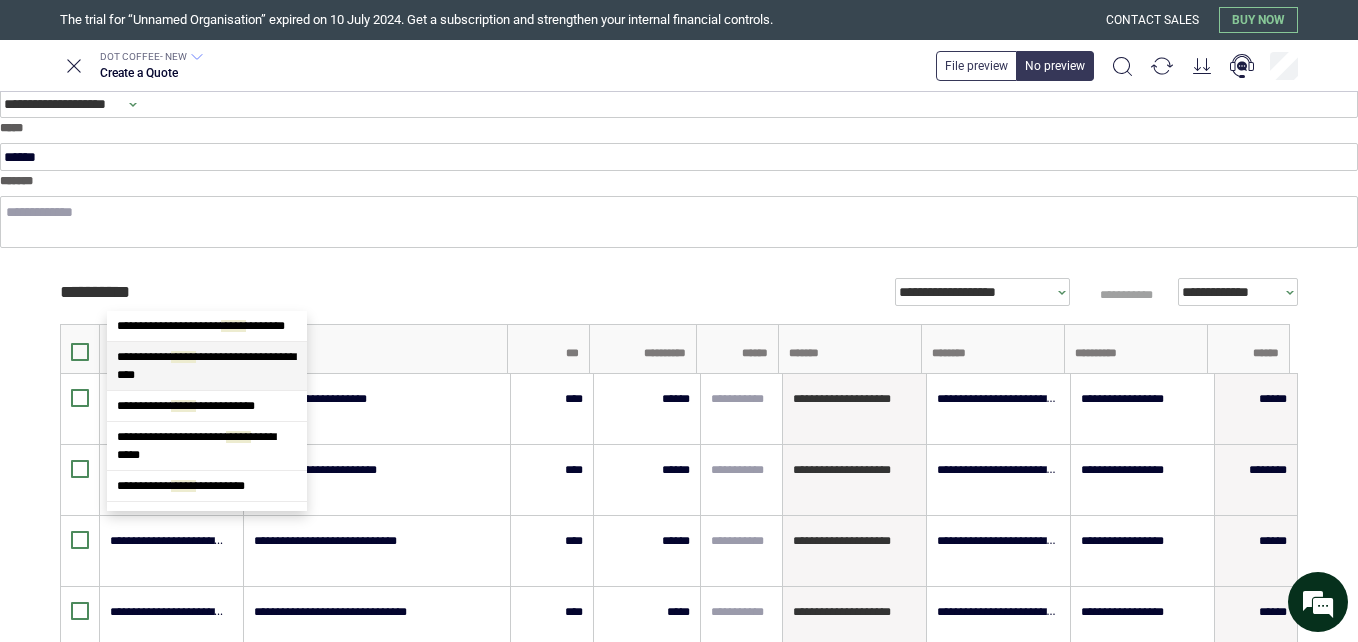 click on "**********" at bounding box center (207, 366) 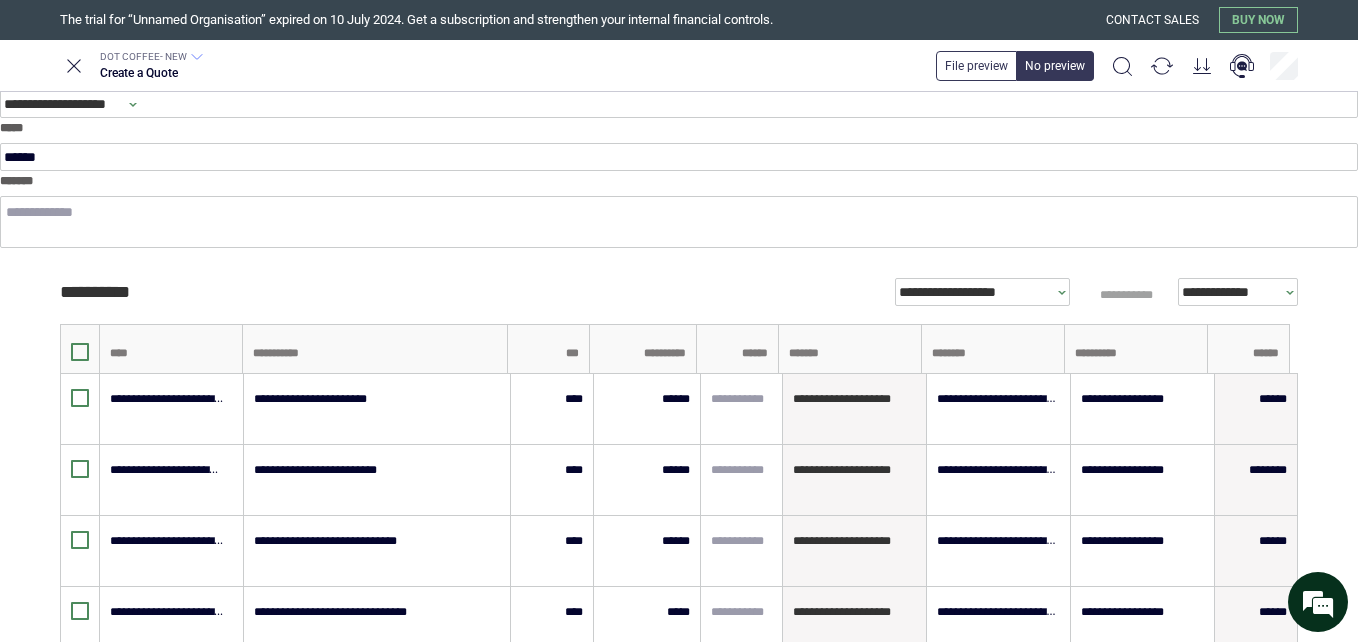 click on "*" at bounding box center (552, 754) 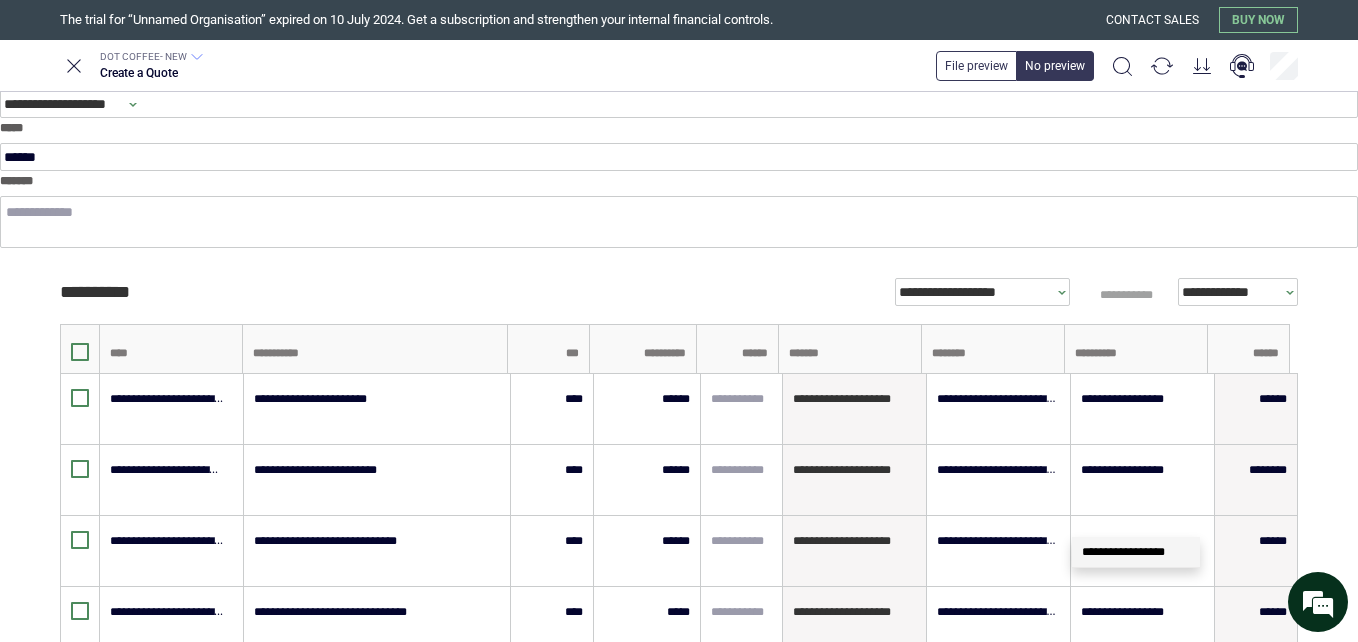 click on "********" at bounding box center (675, 825) 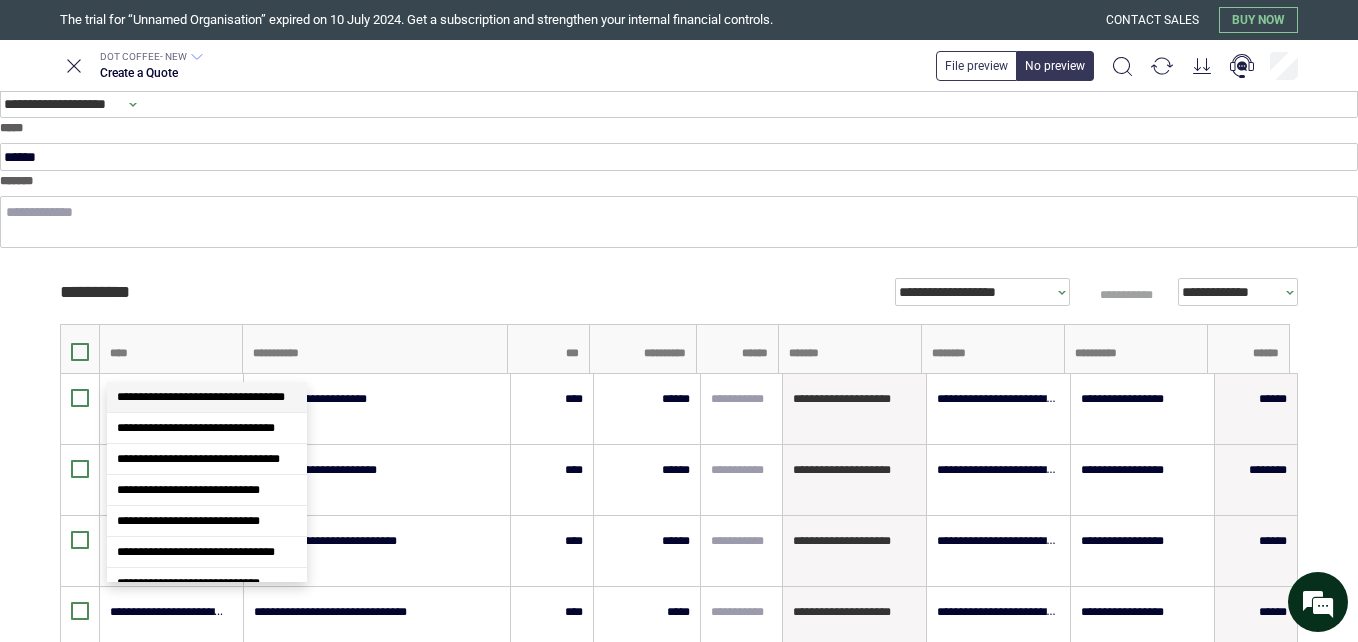 click at bounding box center (168, 825) 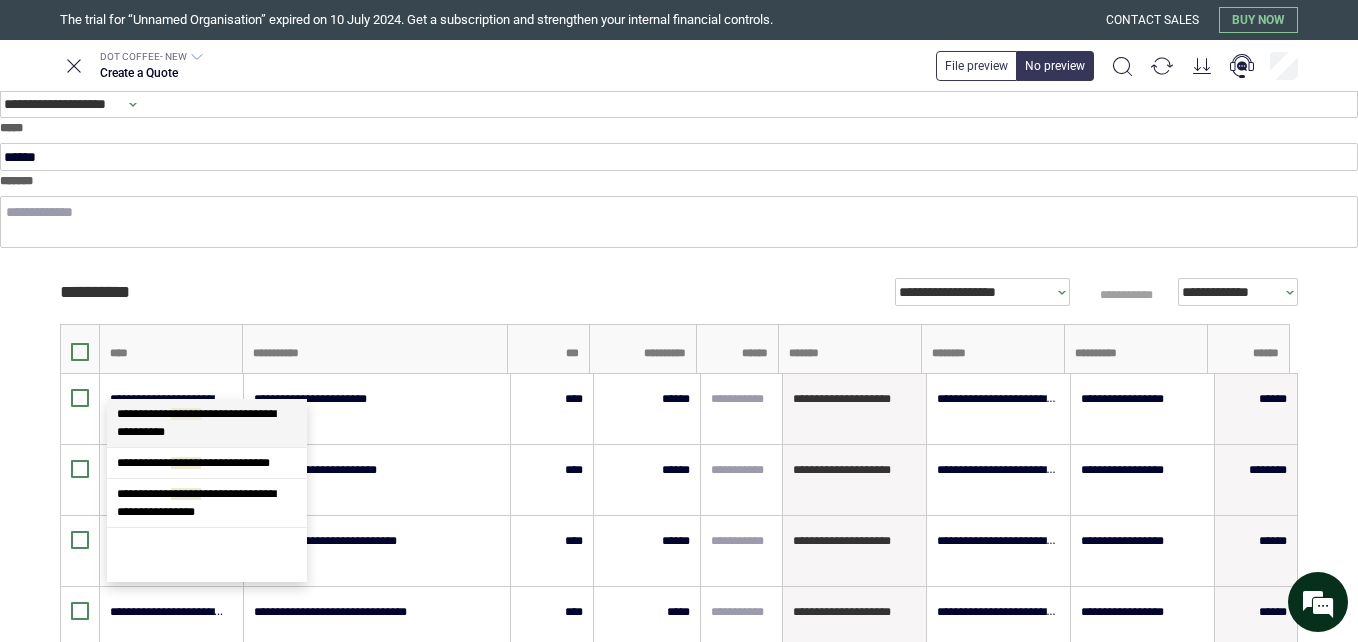 scroll, scrollTop: 0, scrollLeft: 0, axis: both 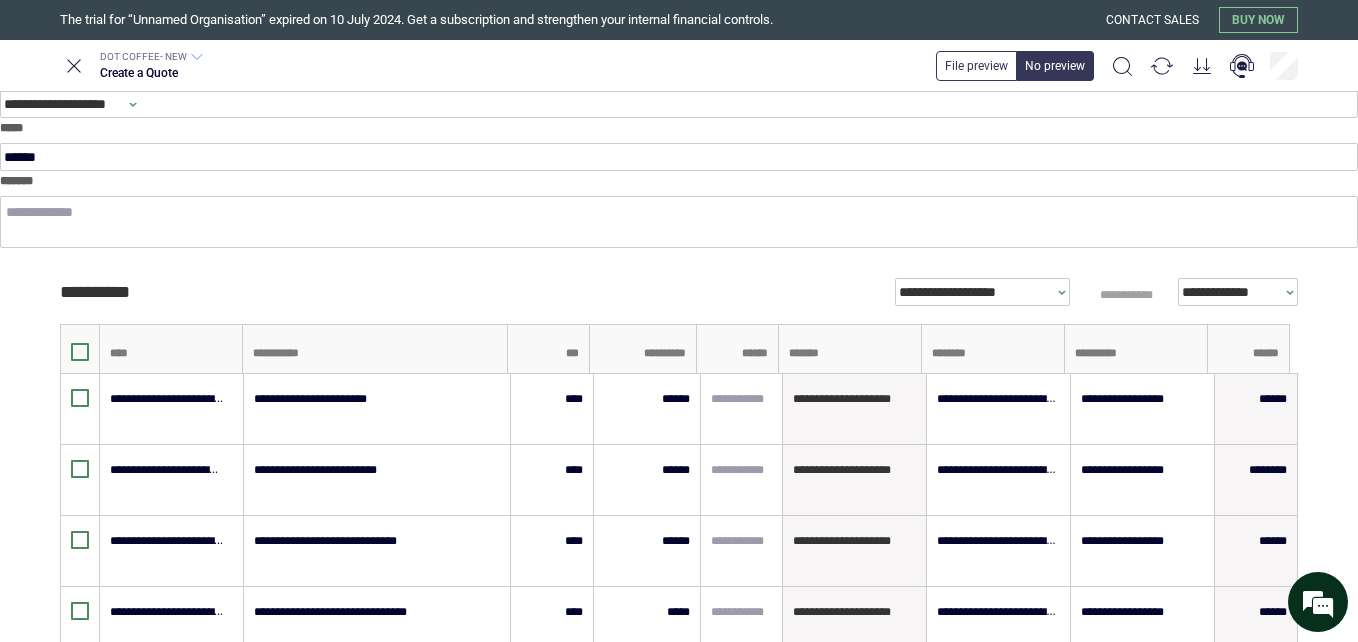 click on "*" at bounding box center [552, 825] 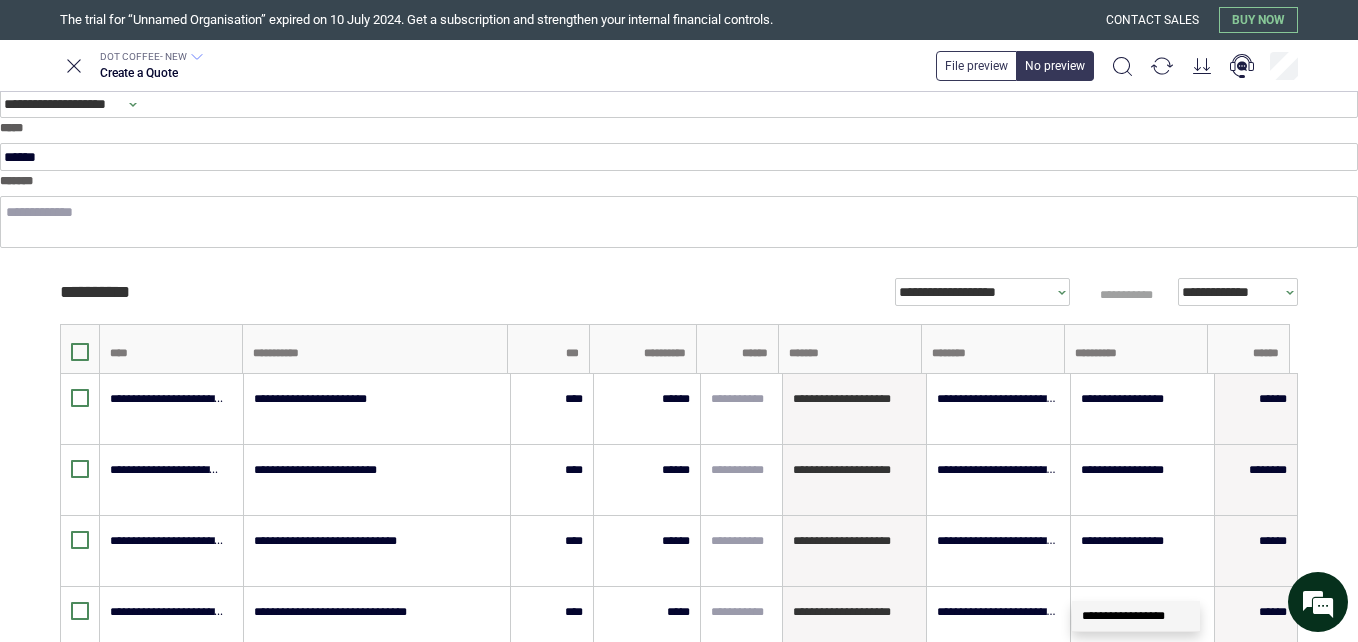 click at bounding box center (50, 835) 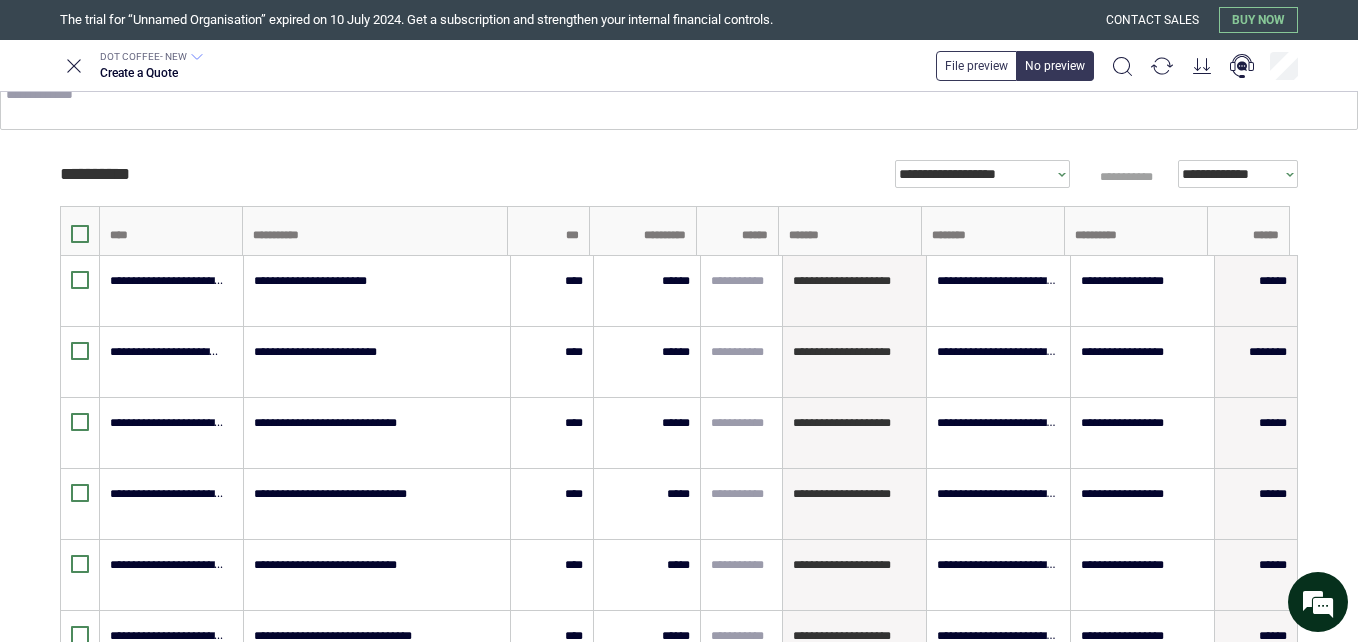 scroll, scrollTop: 480, scrollLeft: 0, axis: vertical 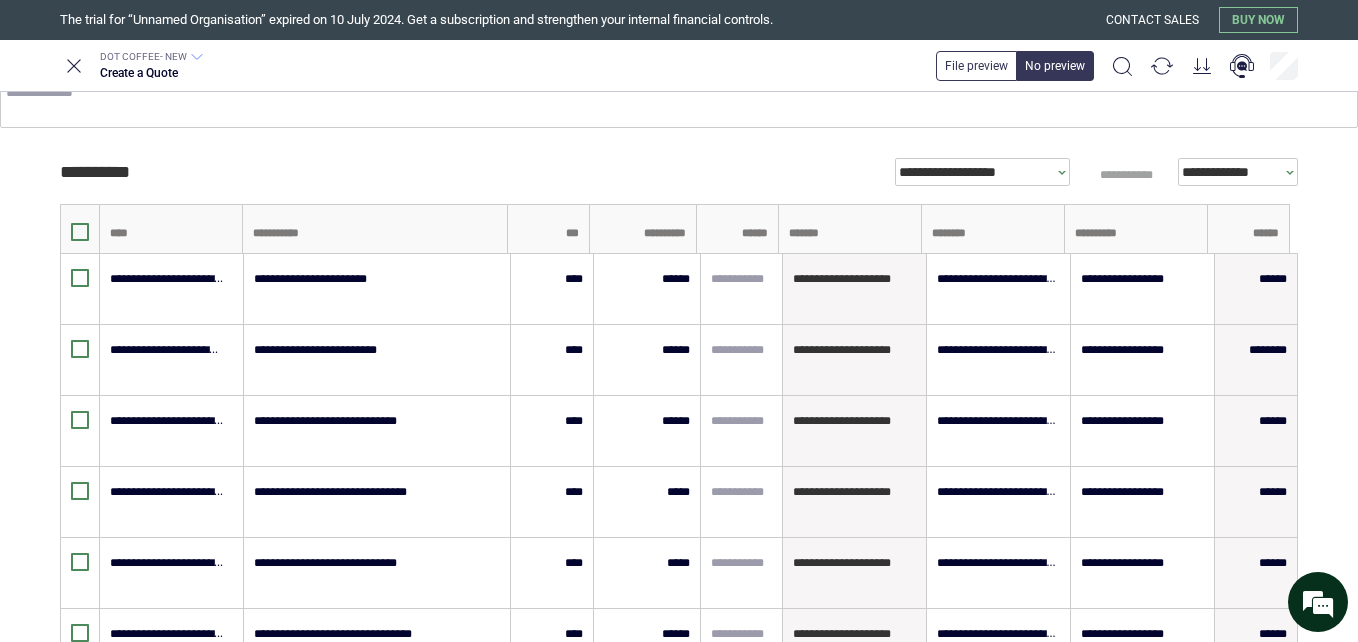 click on "********" at bounding box center [675, 776] 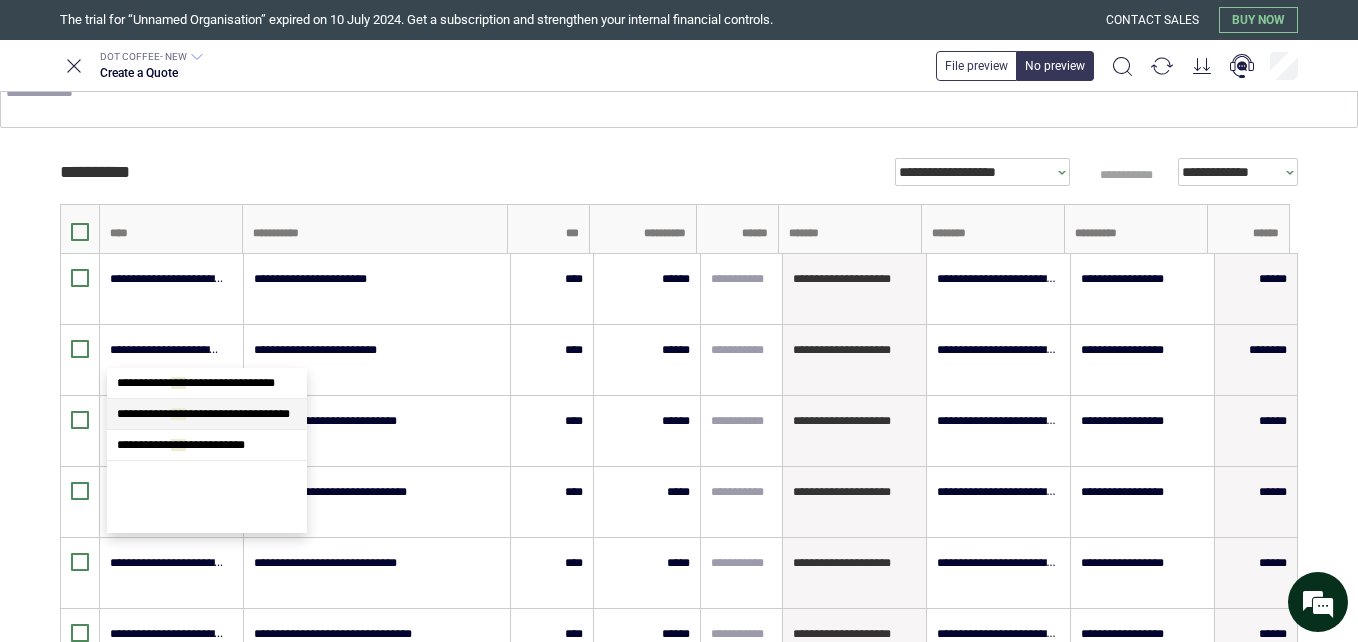 scroll, scrollTop: 0, scrollLeft: 0, axis: both 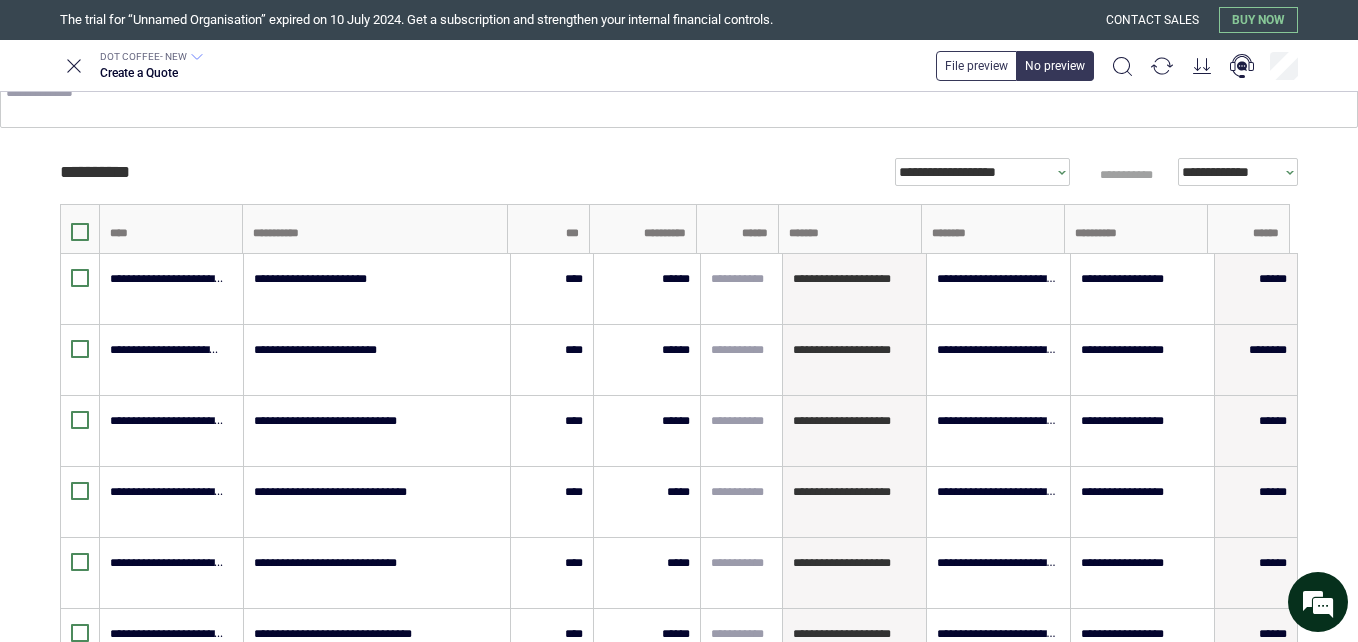 click on "*" at bounding box center [552, 776] 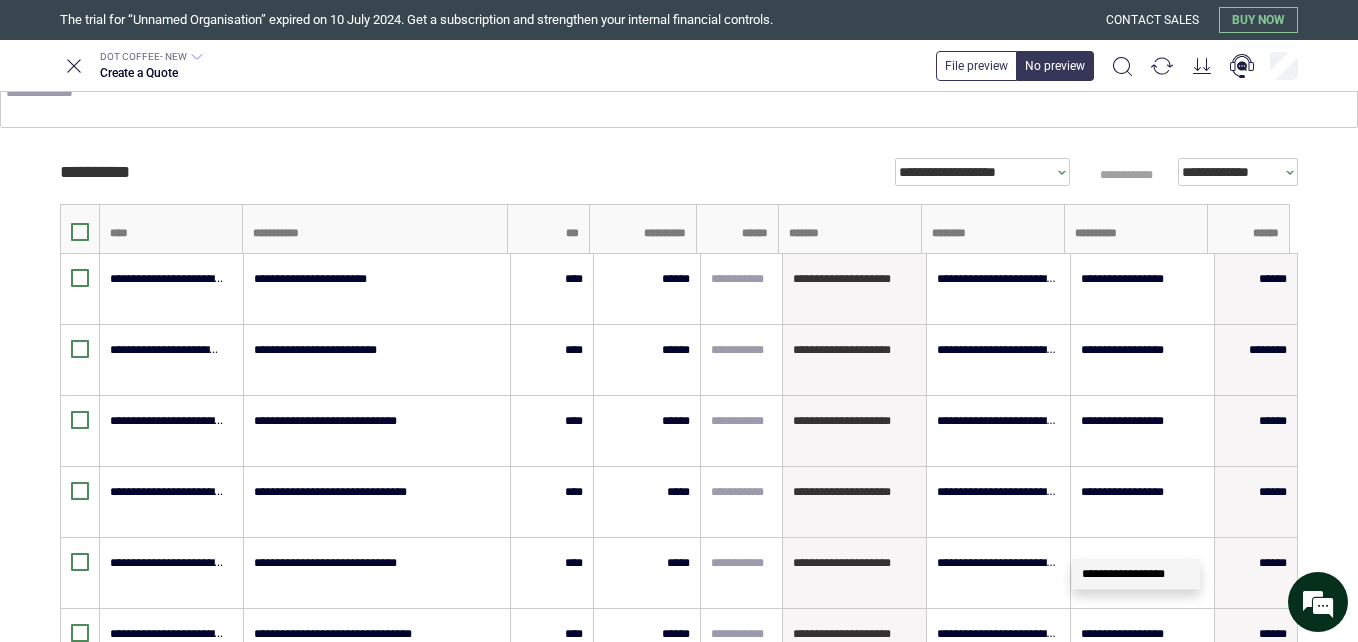 click at bounding box center (1142, 776) 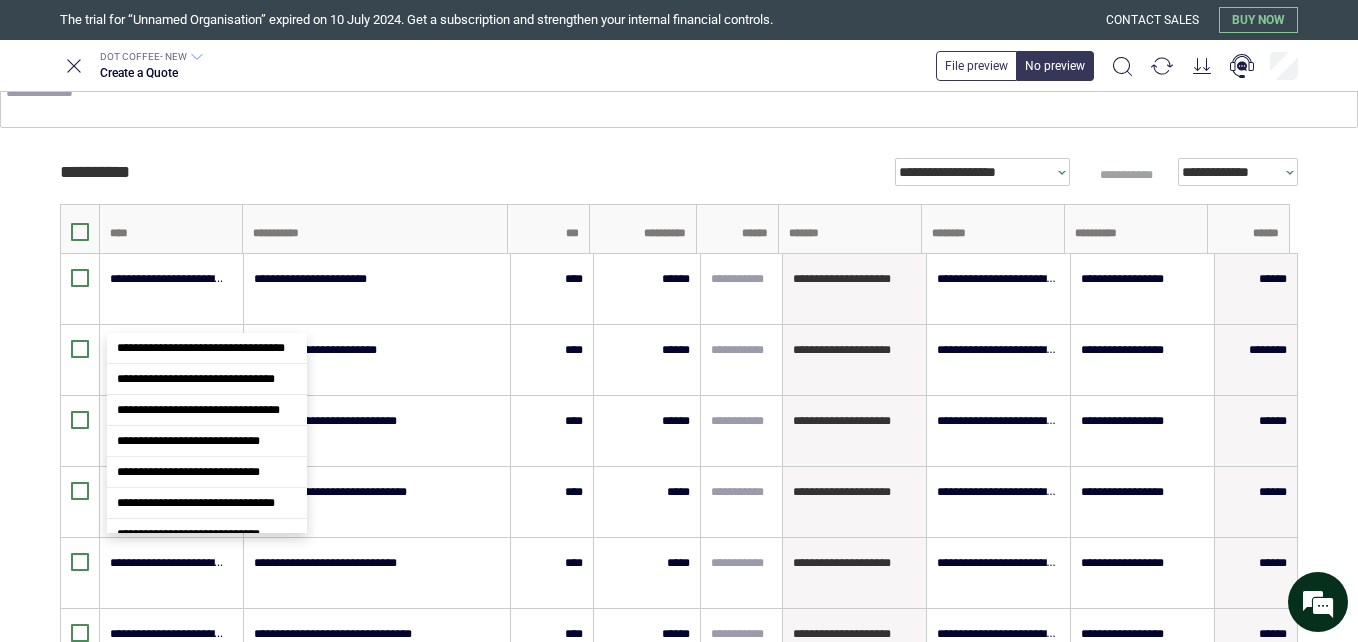 scroll, scrollTop: 0, scrollLeft: 131, axis: horizontal 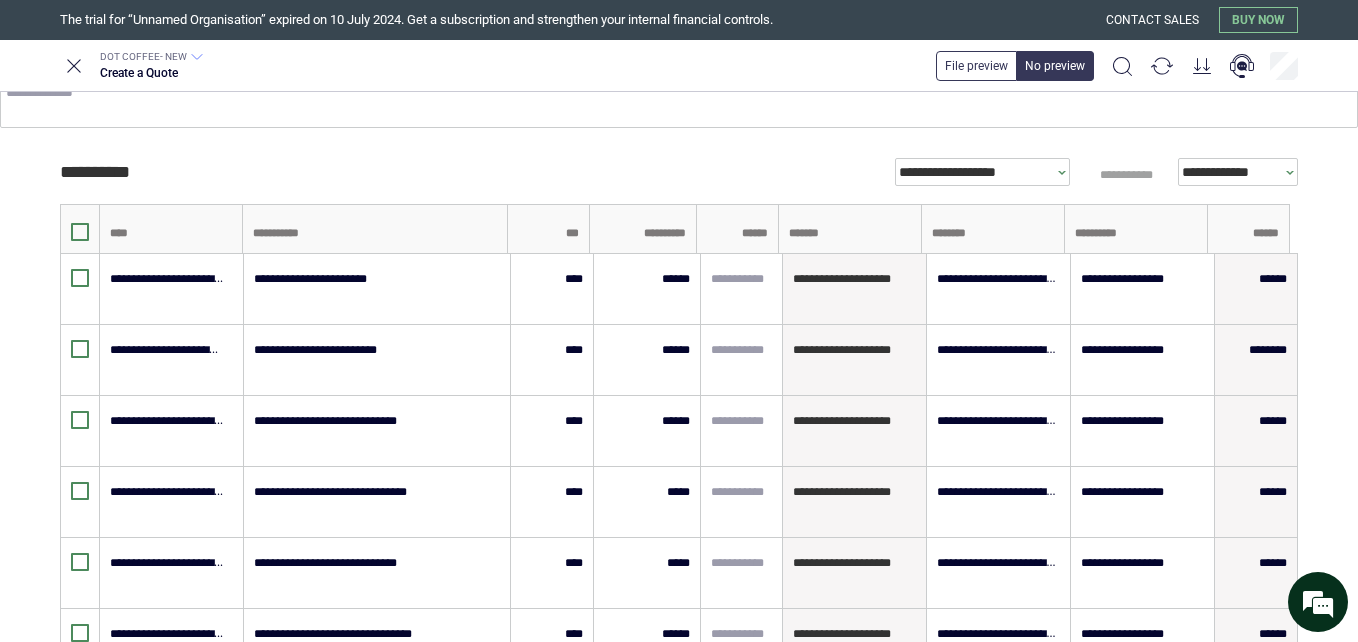 click on "**********" at bounding box center [171, 857] 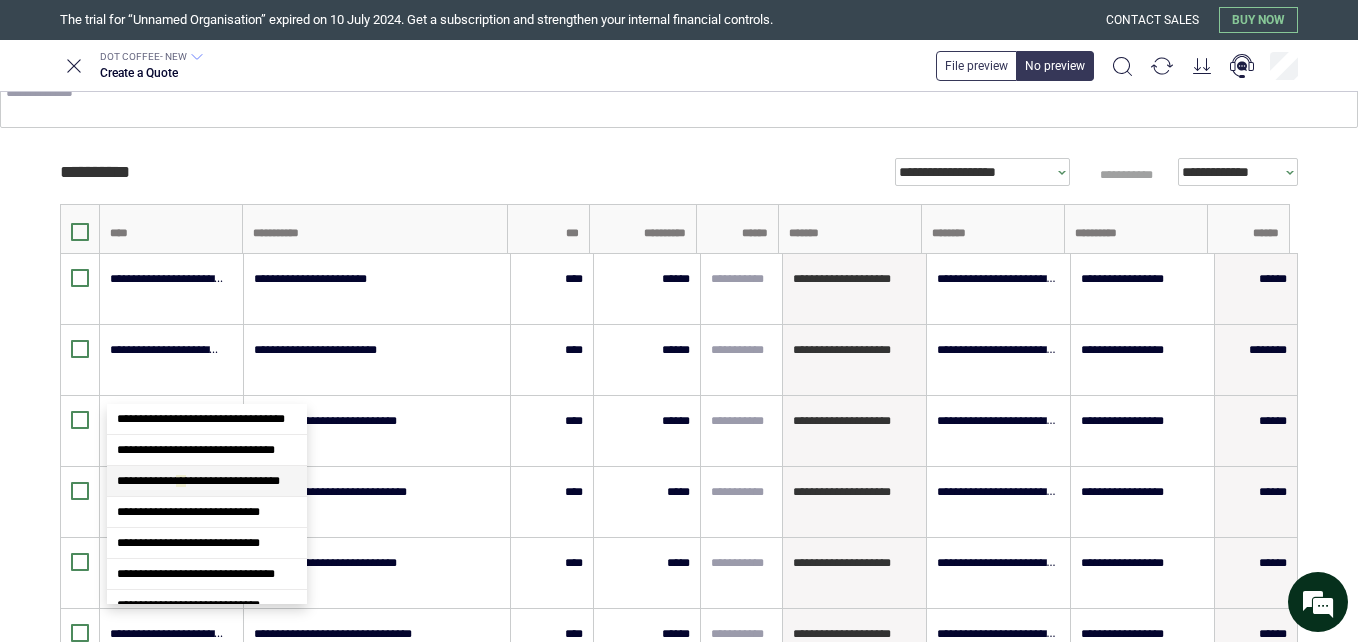 scroll, scrollTop: 927, scrollLeft: 0, axis: vertical 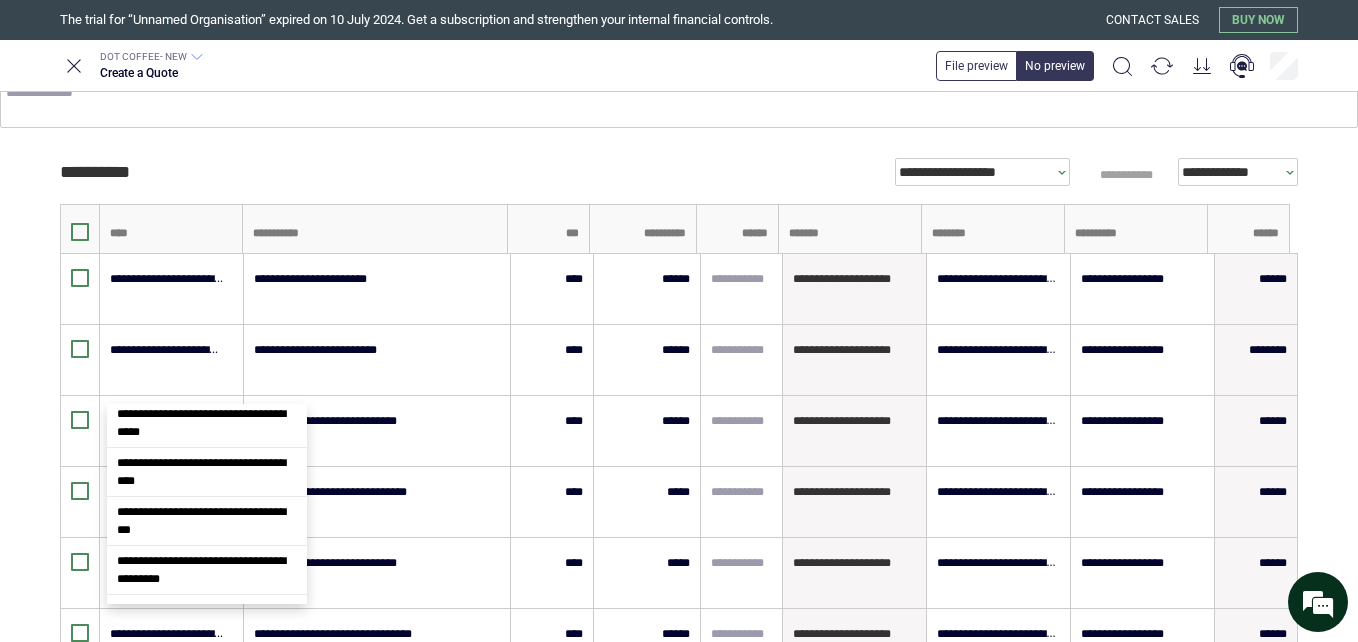 click on "**********" at bounding box center (196, 210) 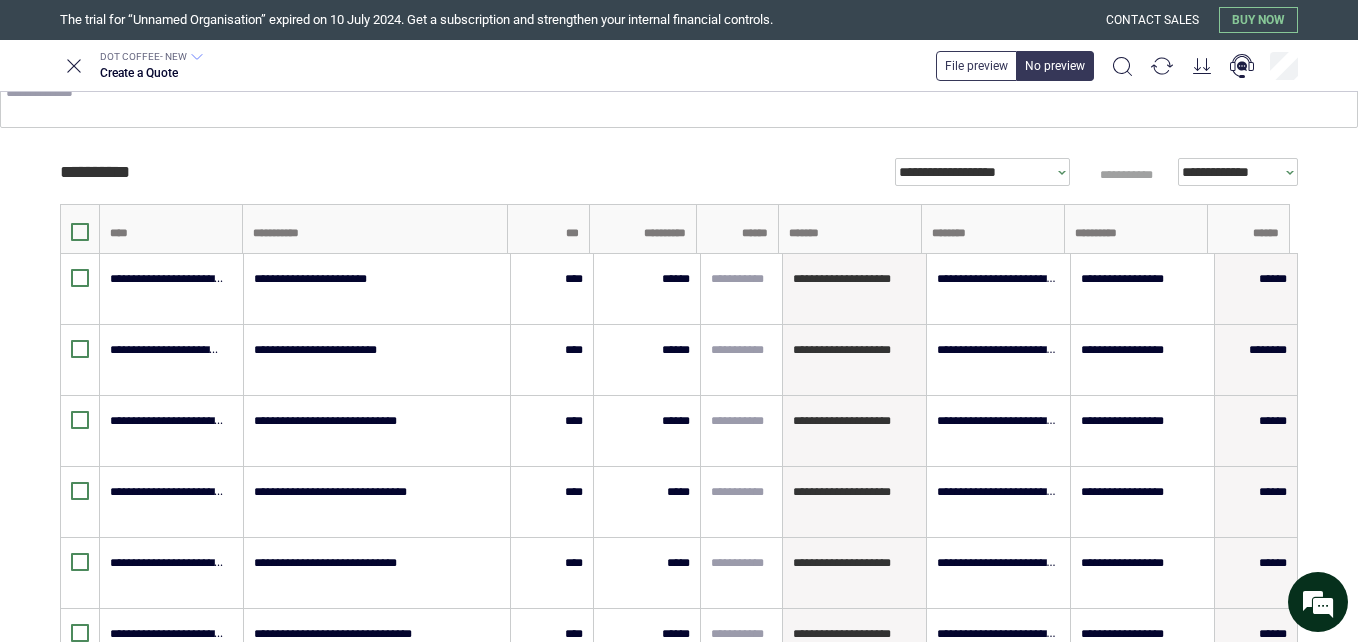 click on "*" at bounding box center [552, 847] 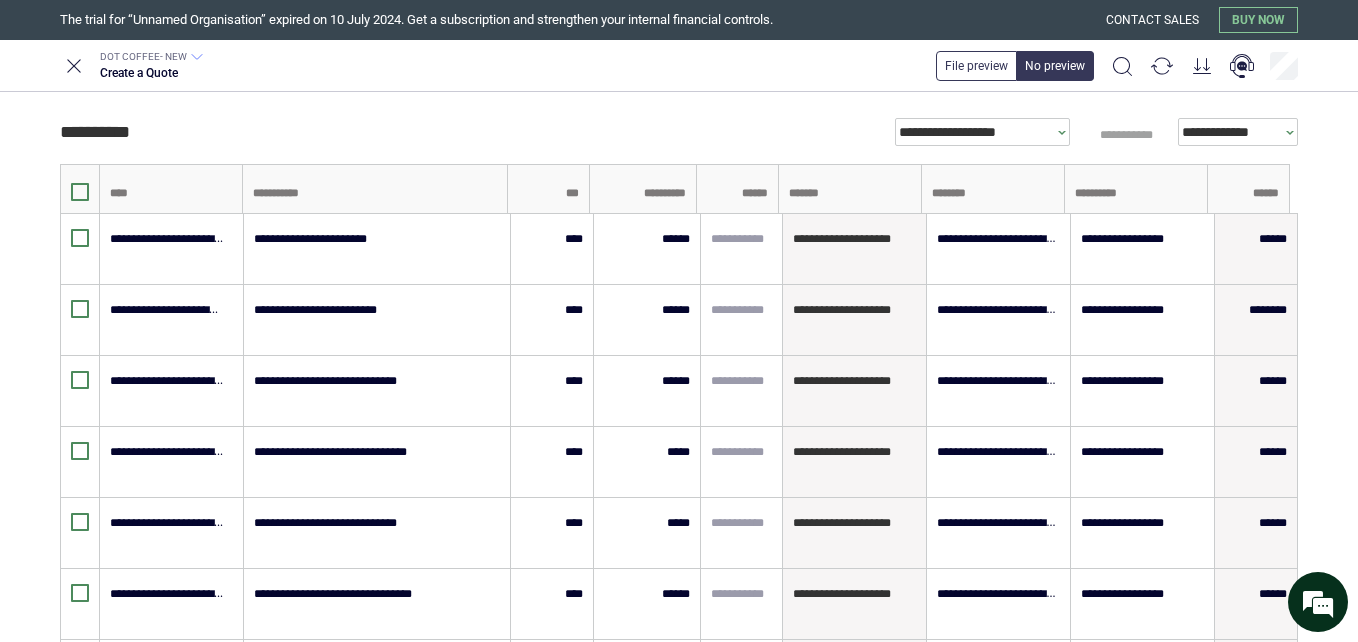 scroll, scrollTop: 560, scrollLeft: 0, axis: vertical 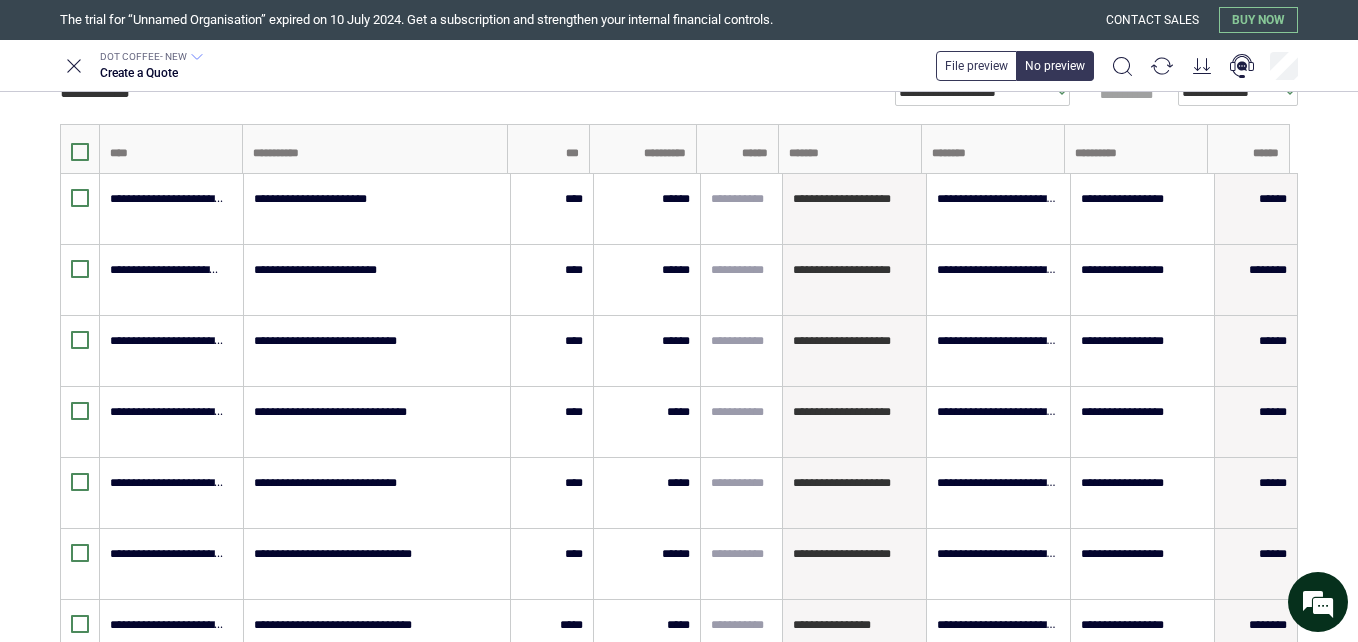click on "********" at bounding box center (675, 838) 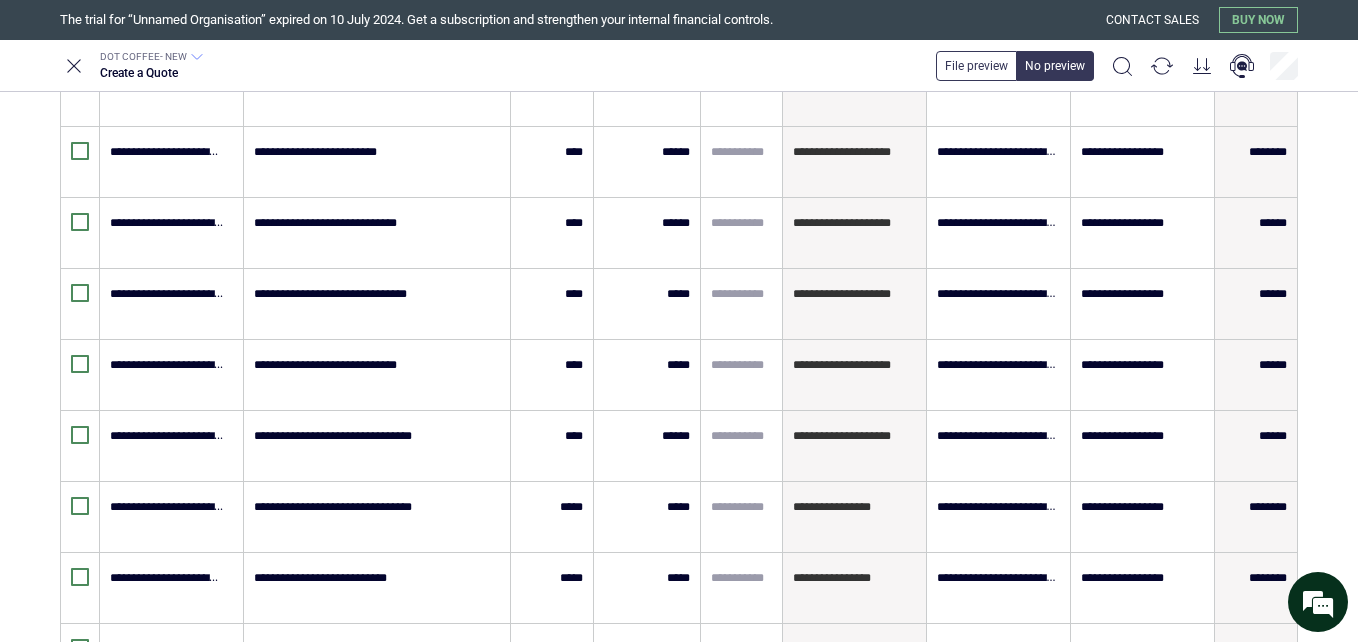 scroll, scrollTop: 680, scrollLeft: 0, axis: vertical 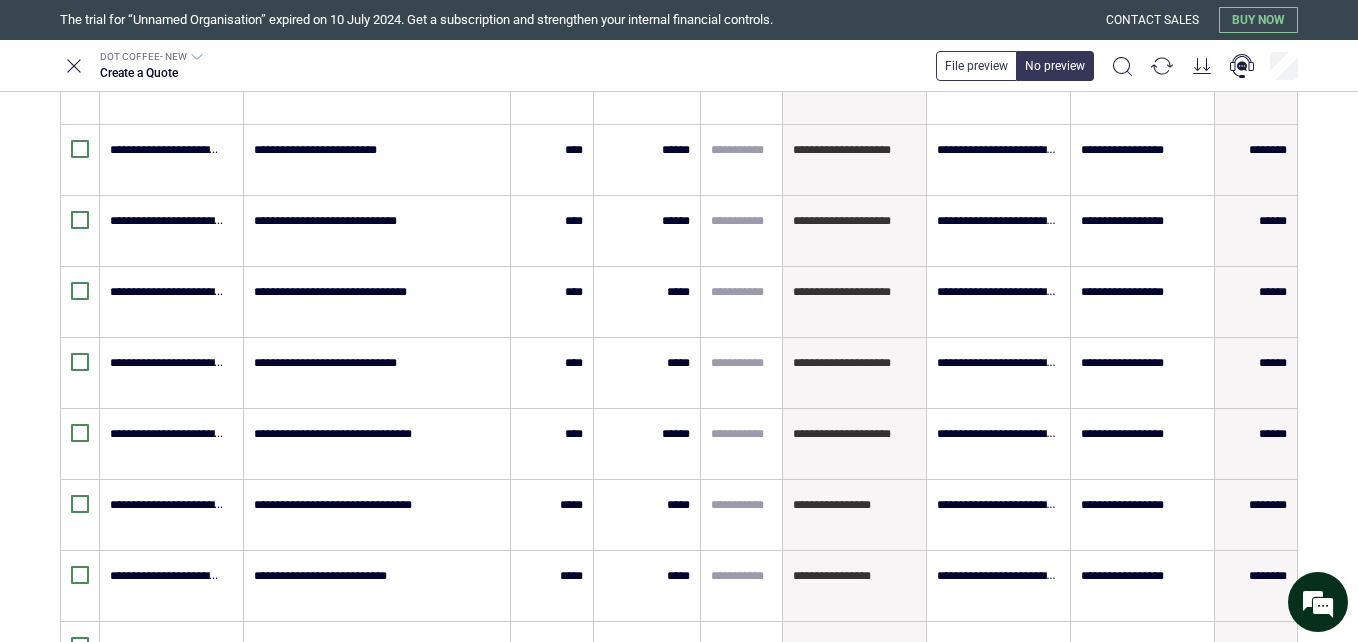 click on "********" at bounding box center [675, 789] 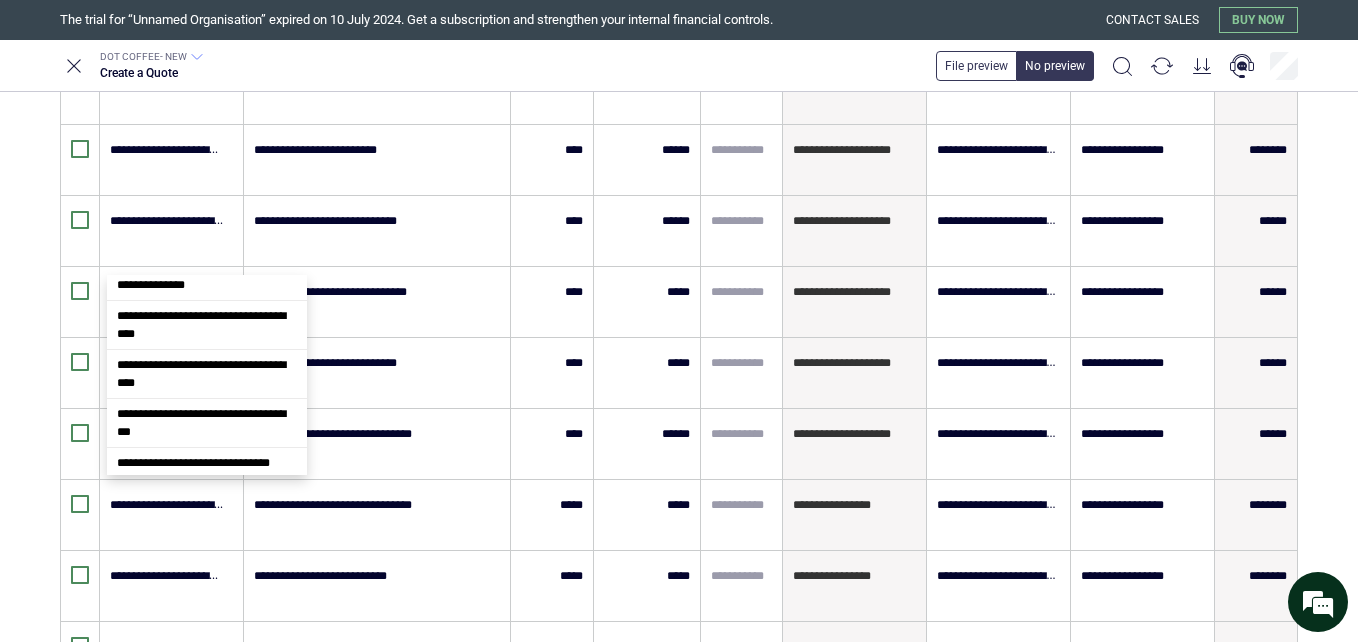 scroll, scrollTop: 0, scrollLeft: 0, axis: both 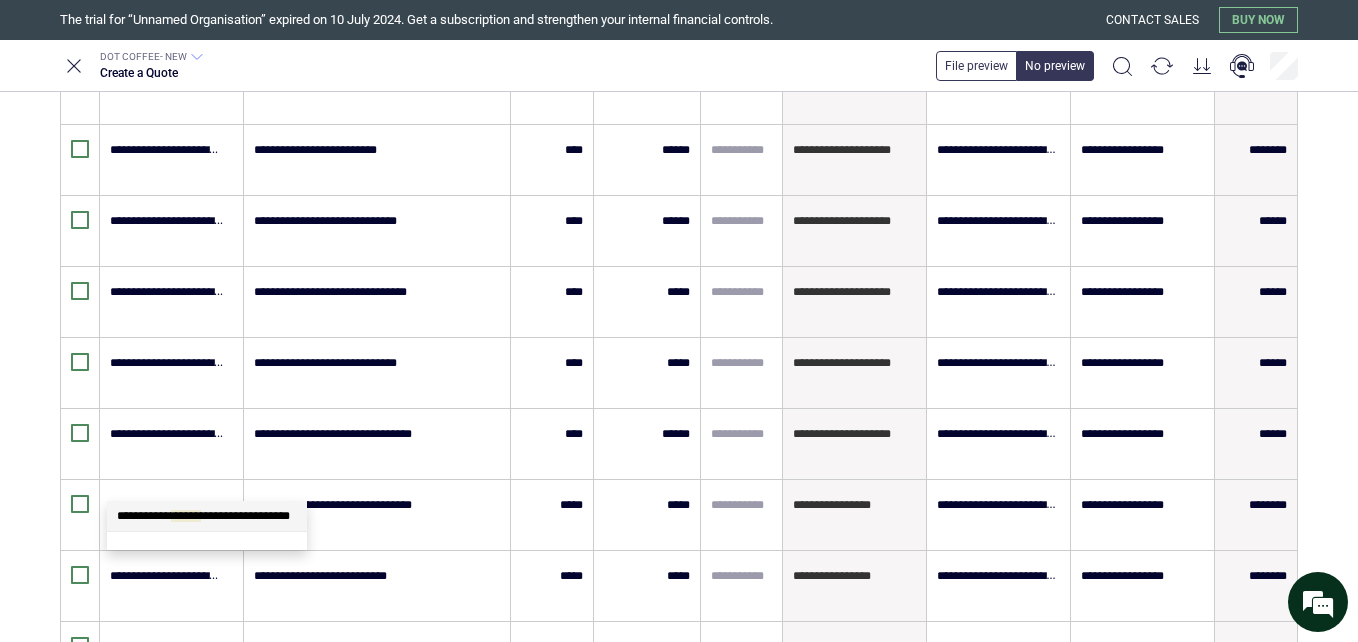 click at bounding box center [171, 728] 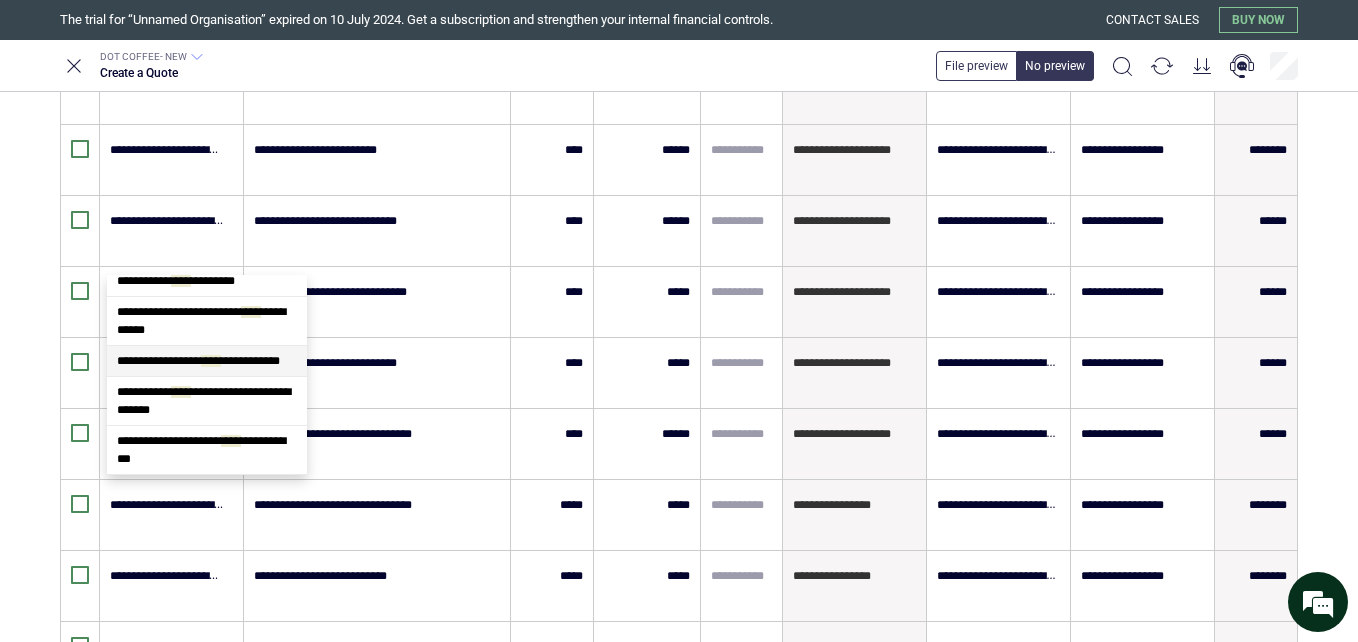 scroll, scrollTop: 0, scrollLeft: 0, axis: both 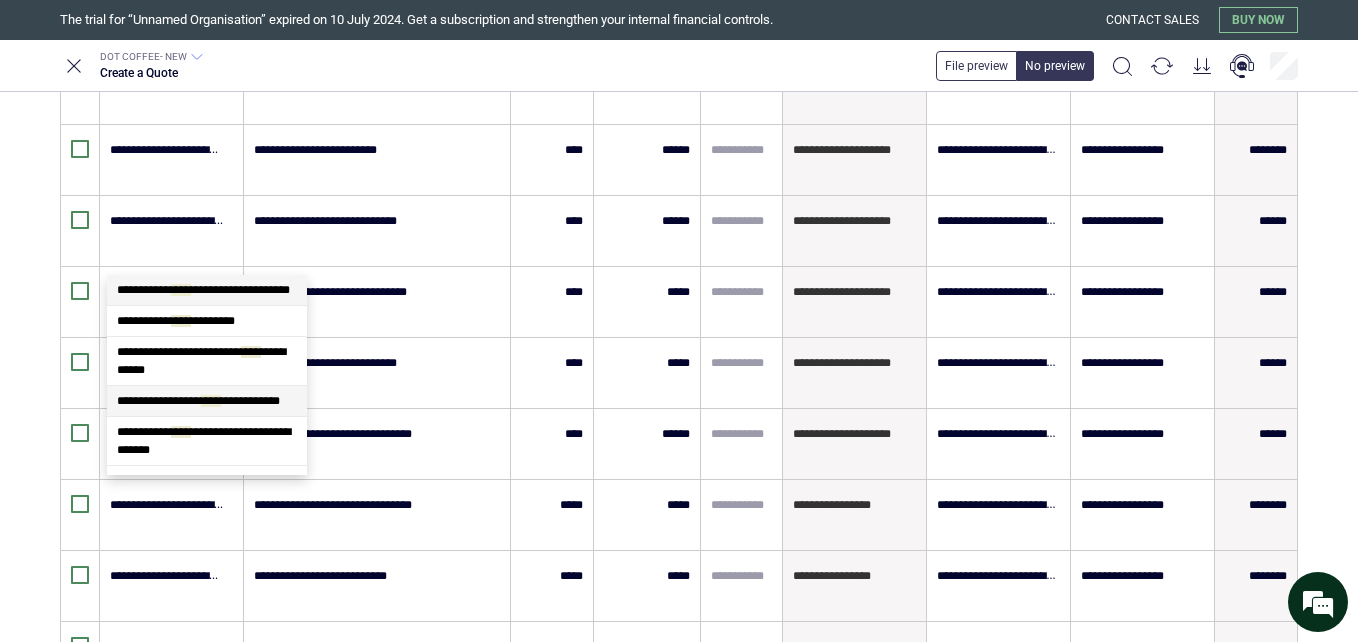 click on "**********" at bounding box center [207, 401] 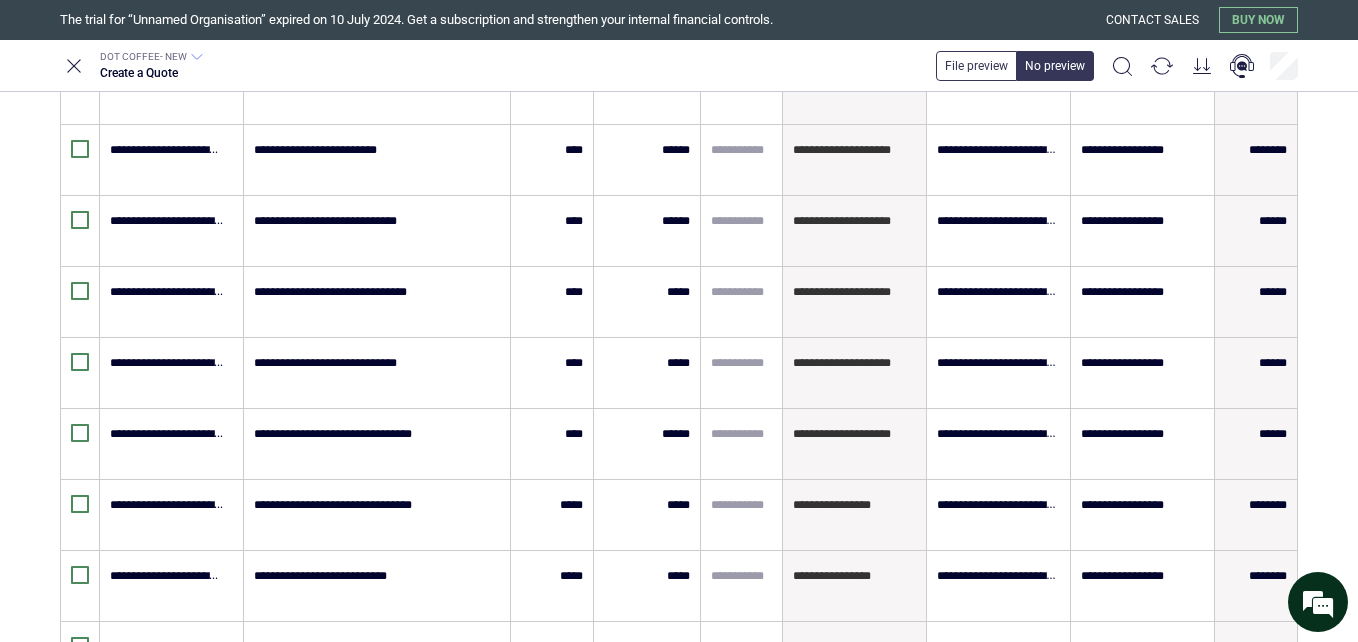 click on "**********" at bounding box center [171, 728] 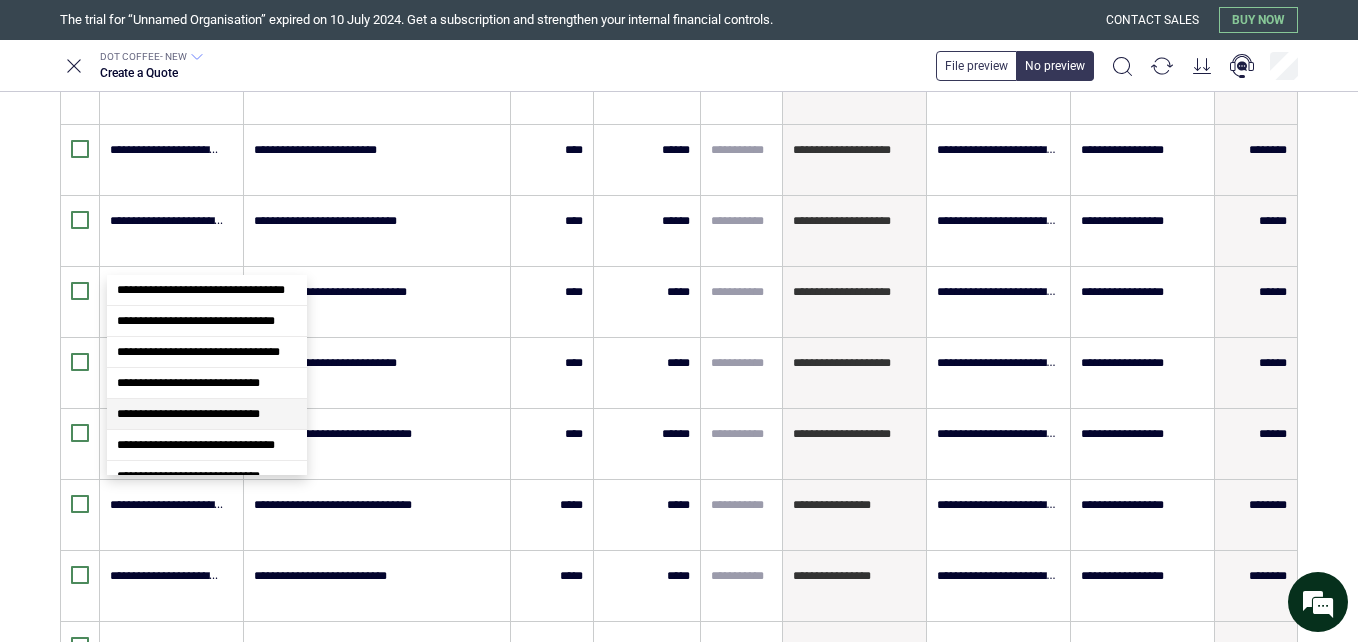 scroll, scrollTop: 0, scrollLeft: 103, axis: horizontal 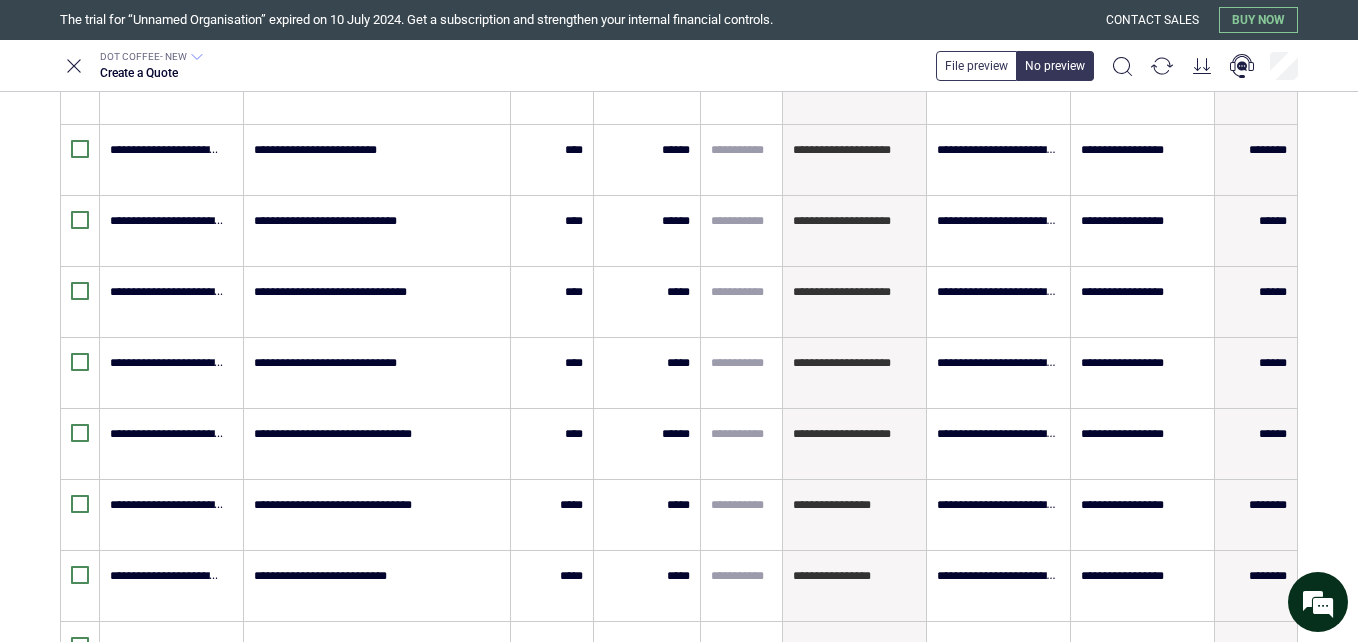 click on "**********" at bounding box center [171, 728] 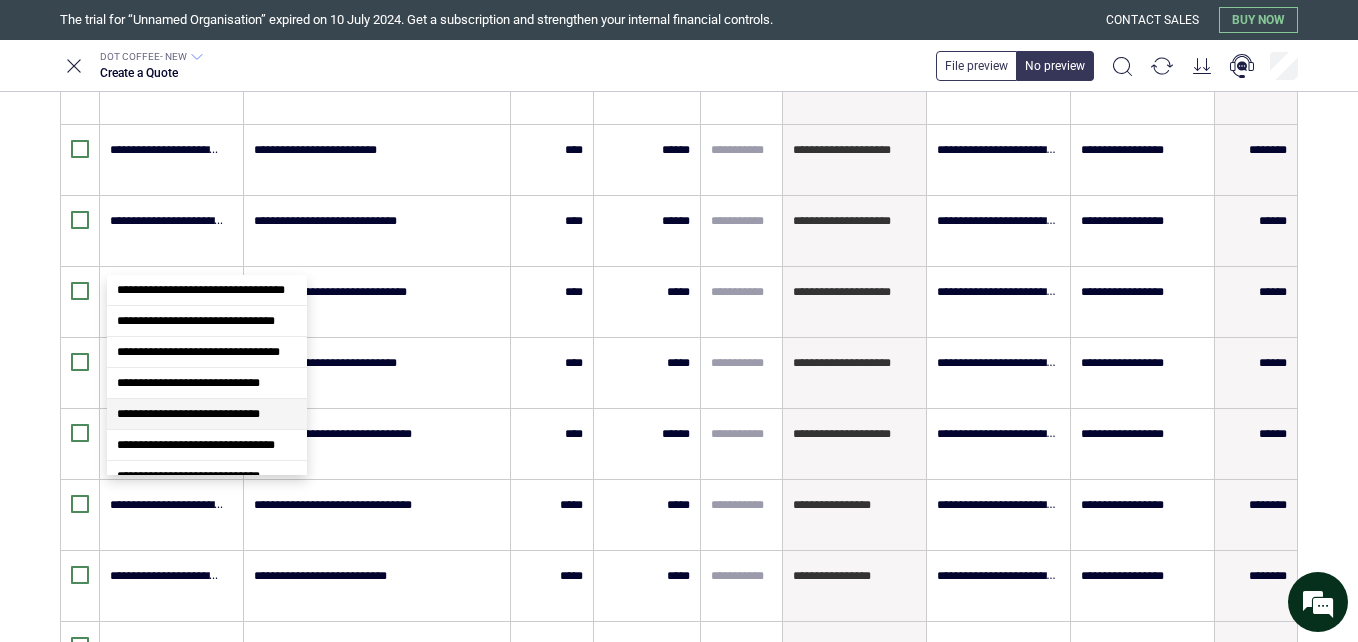 click on "**********" at bounding box center [207, 414] 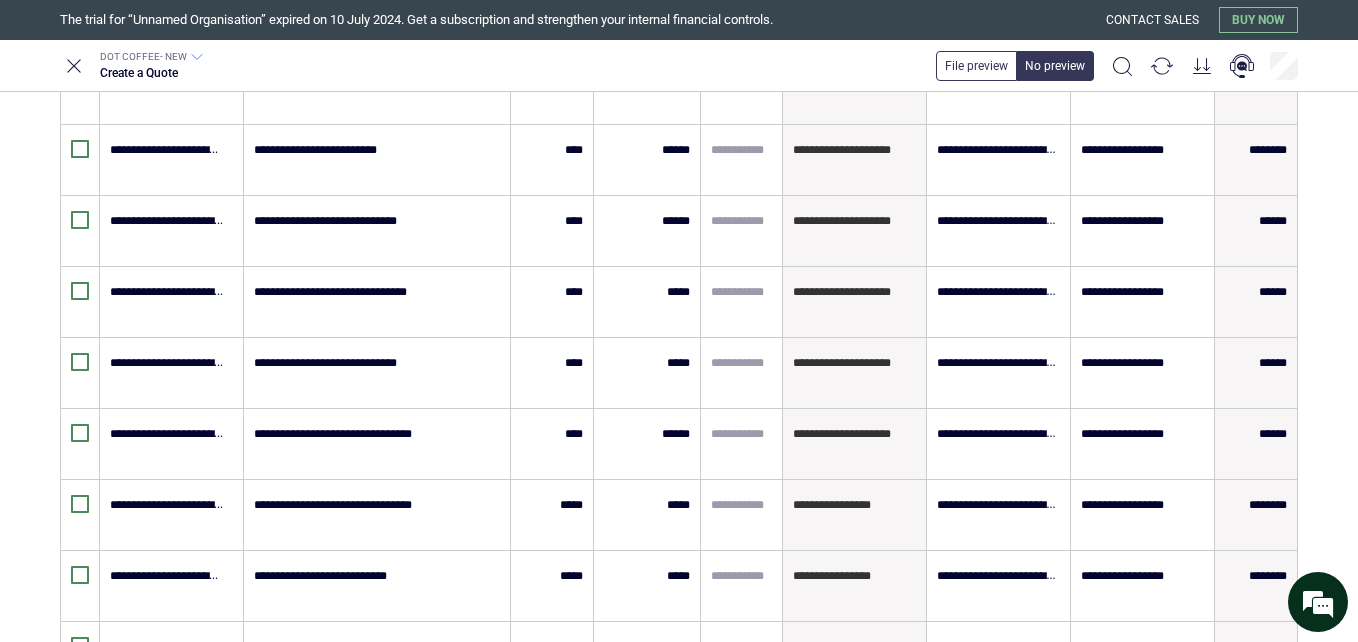 scroll, scrollTop: 0, scrollLeft: 0, axis: both 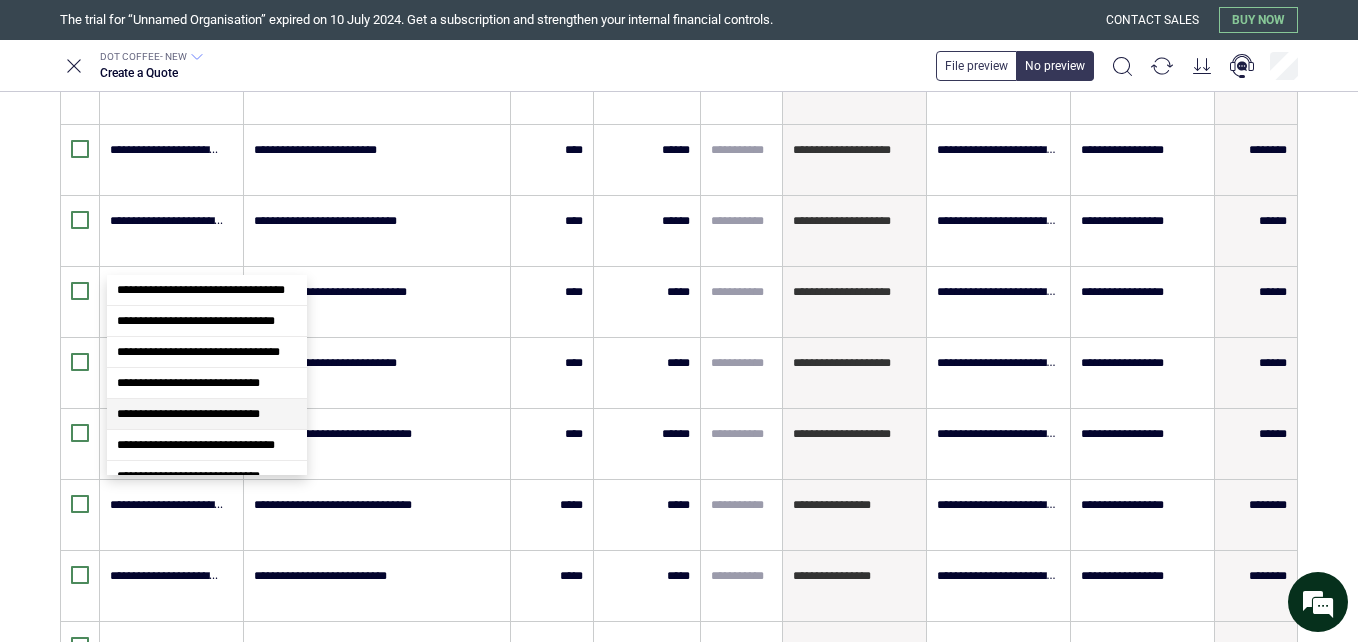 click on "**********" at bounding box center (207, 414) 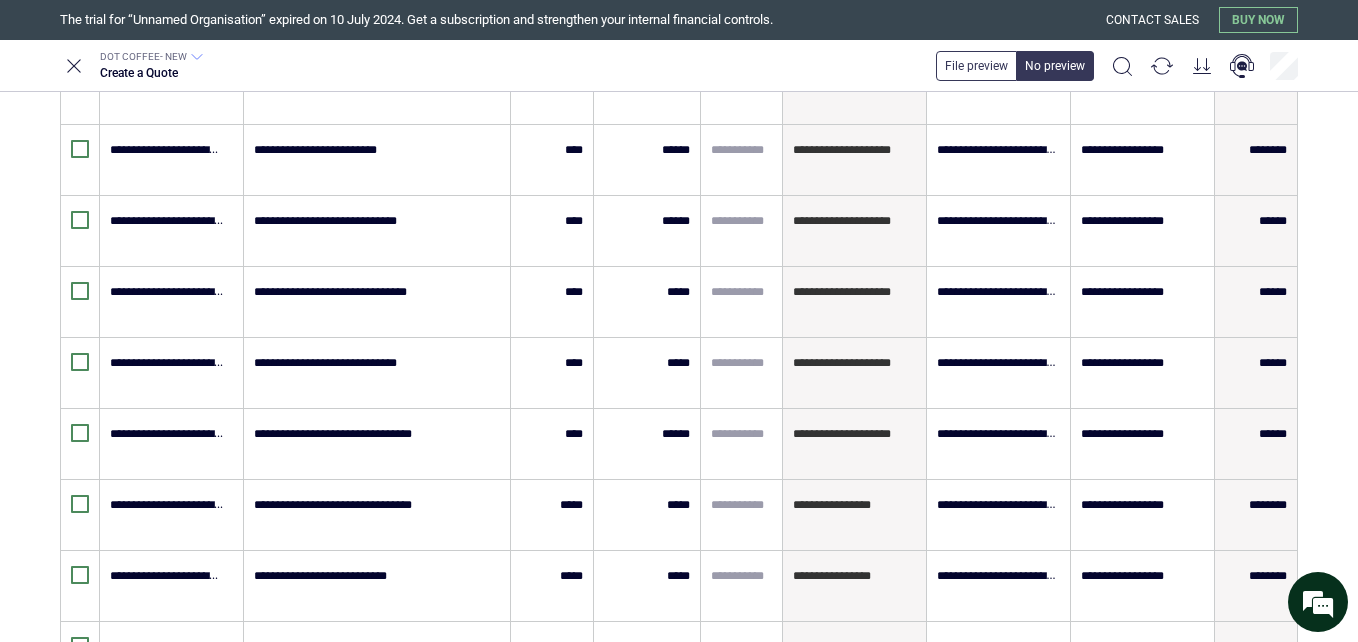 click on "**********" at bounding box center (168, 718) 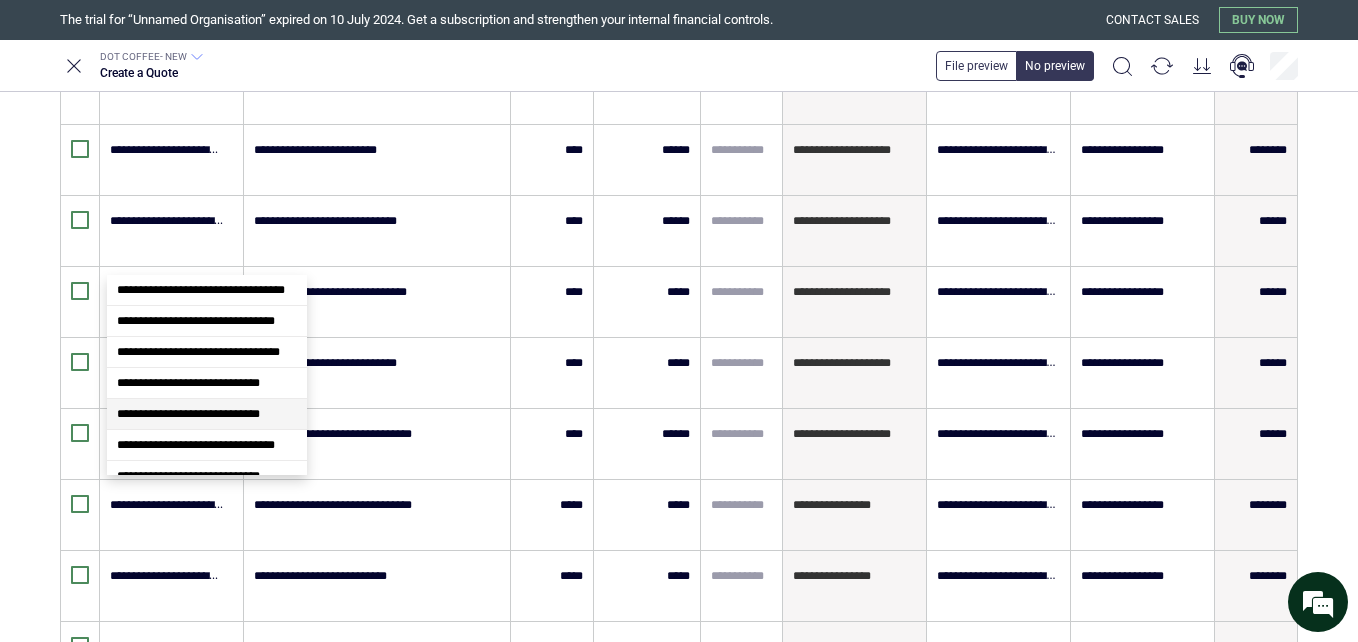 click on "**********" at bounding box center (168, 718) 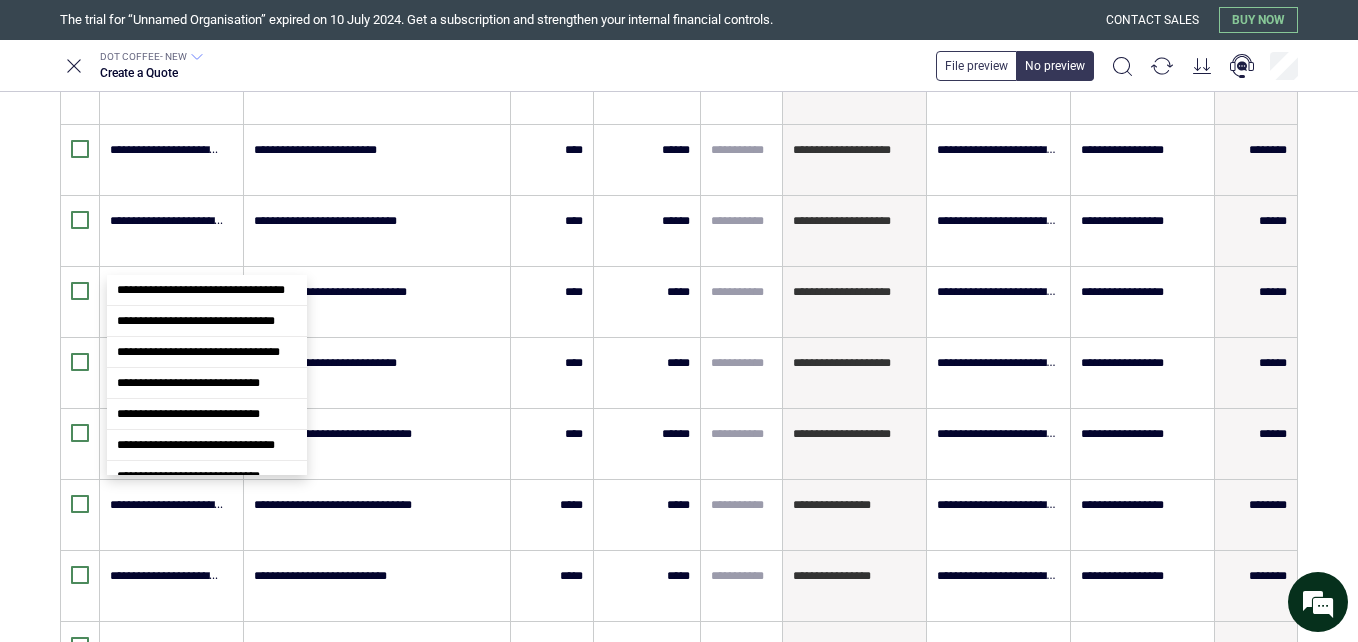 scroll, scrollTop: 1190, scrollLeft: 0, axis: vertical 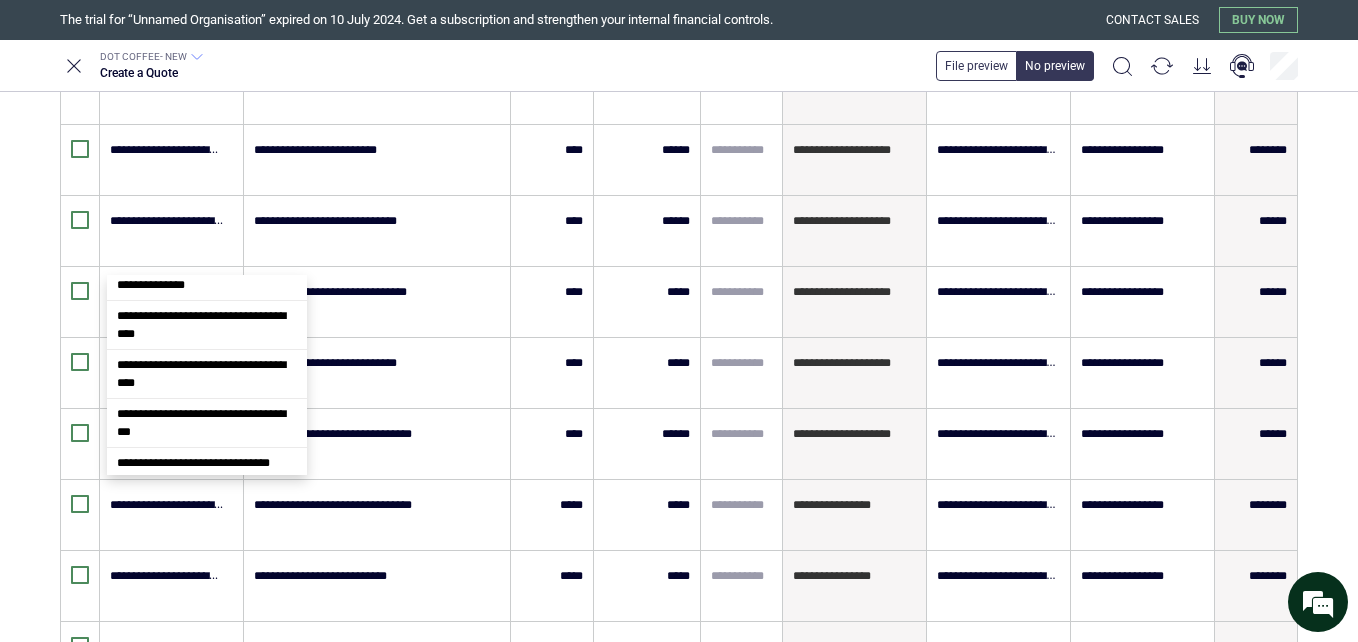 click on "**********" at bounding box center [207, -9] 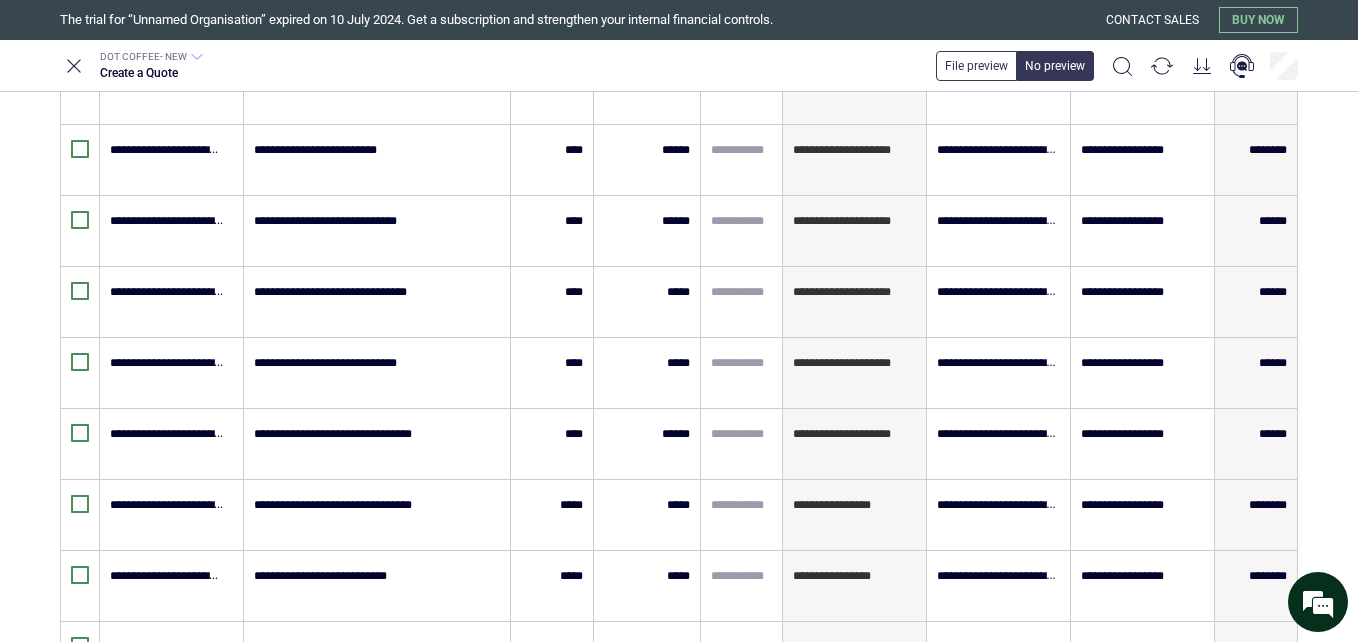 click on "****" at bounding box center [552, 728] 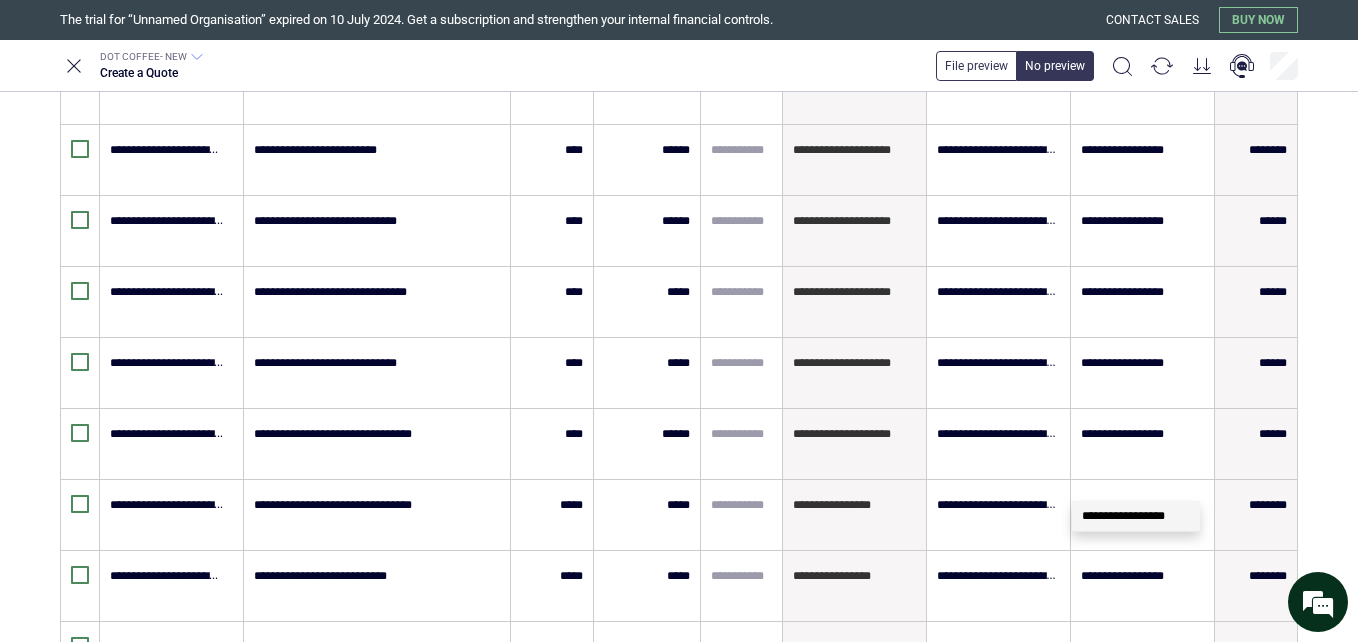 click on "*" at bounding box center (1142, 718) 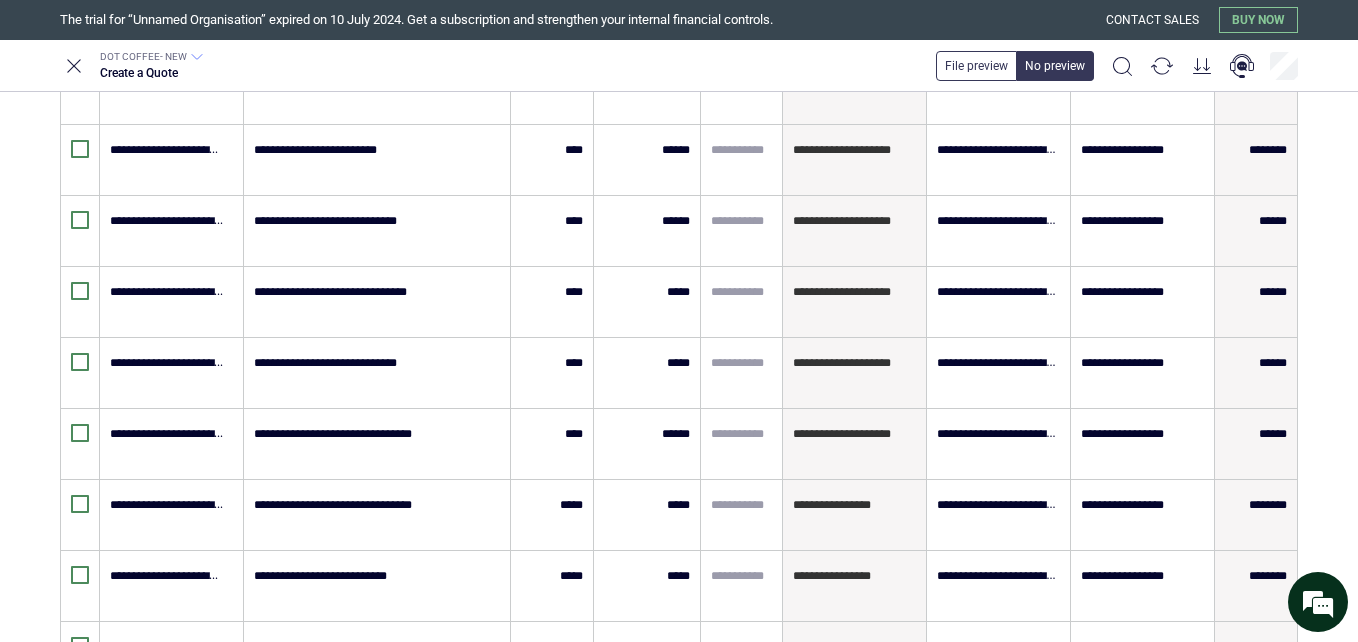 click at bounding box center [168, 789] 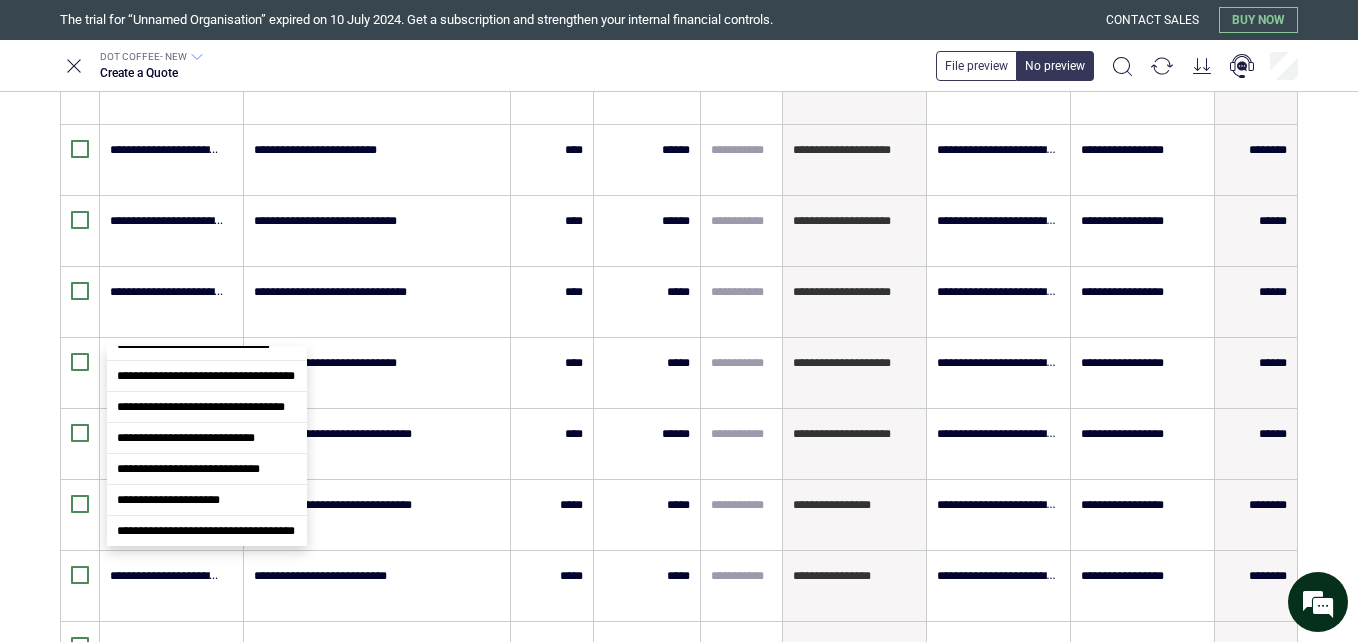 scroll, scrollTop: 0, scrollLeft: 0, axis: both 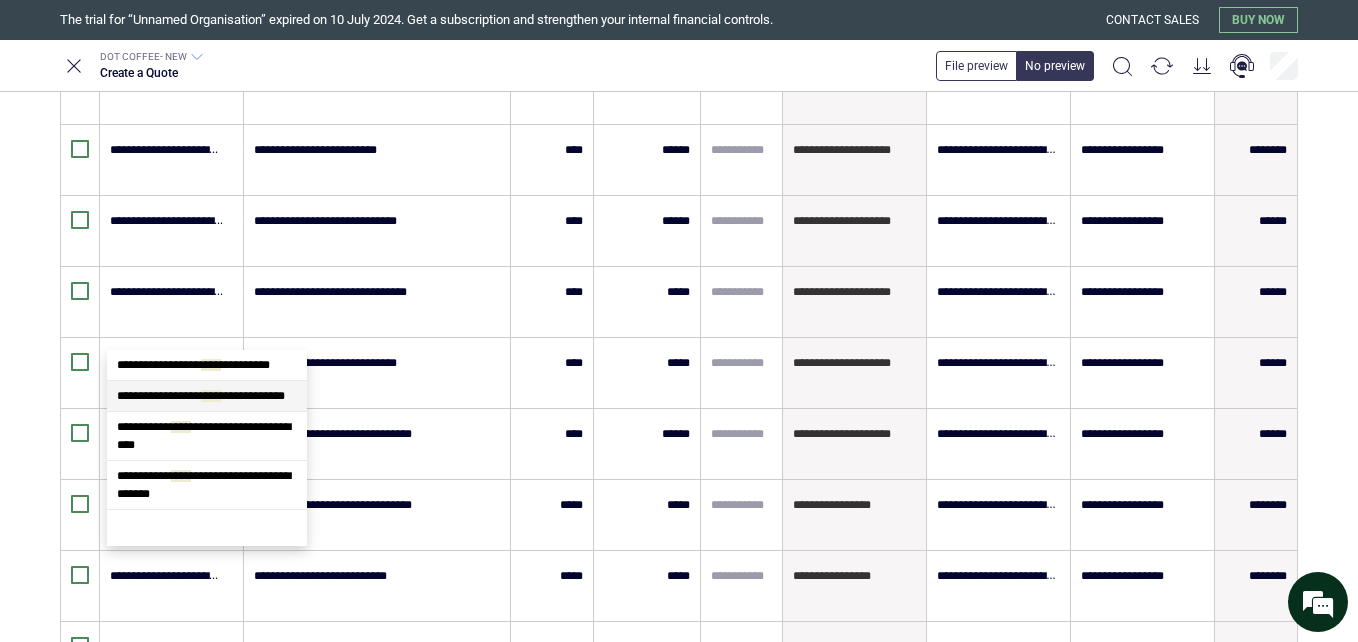 click on "****" at bounding box center (211, 396) 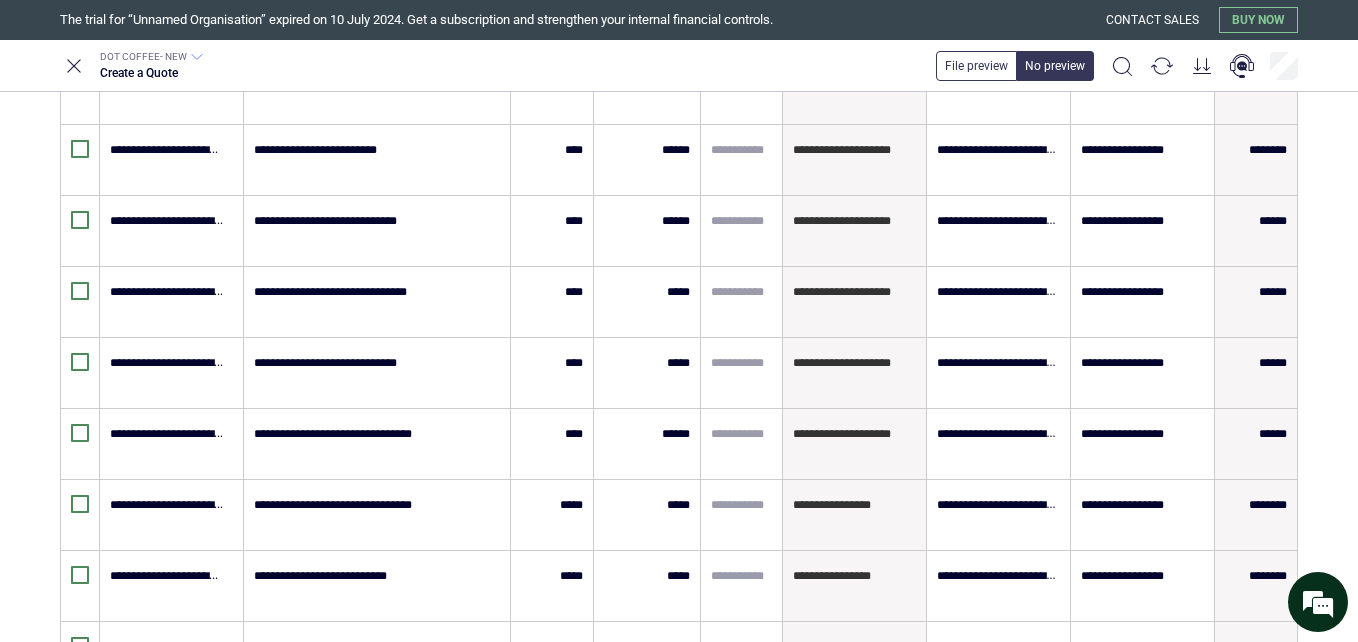 click on "****" at bounding box center (552, 799) 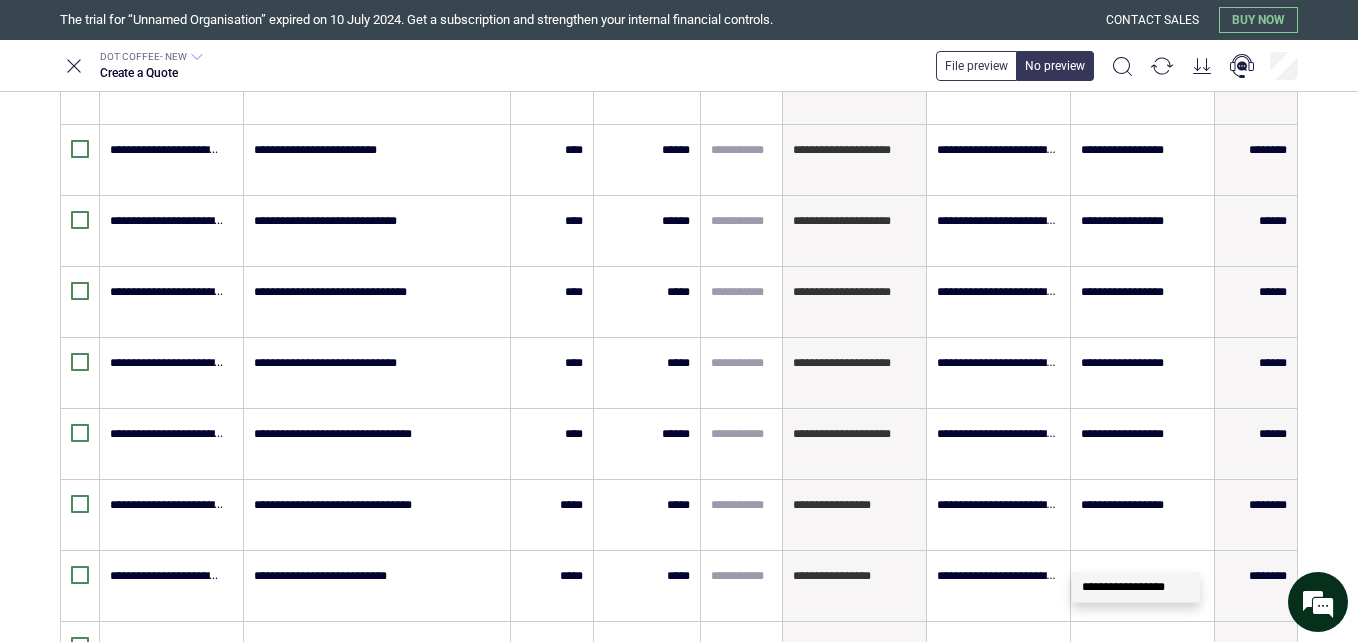 click at bounding box center [1142, 789] 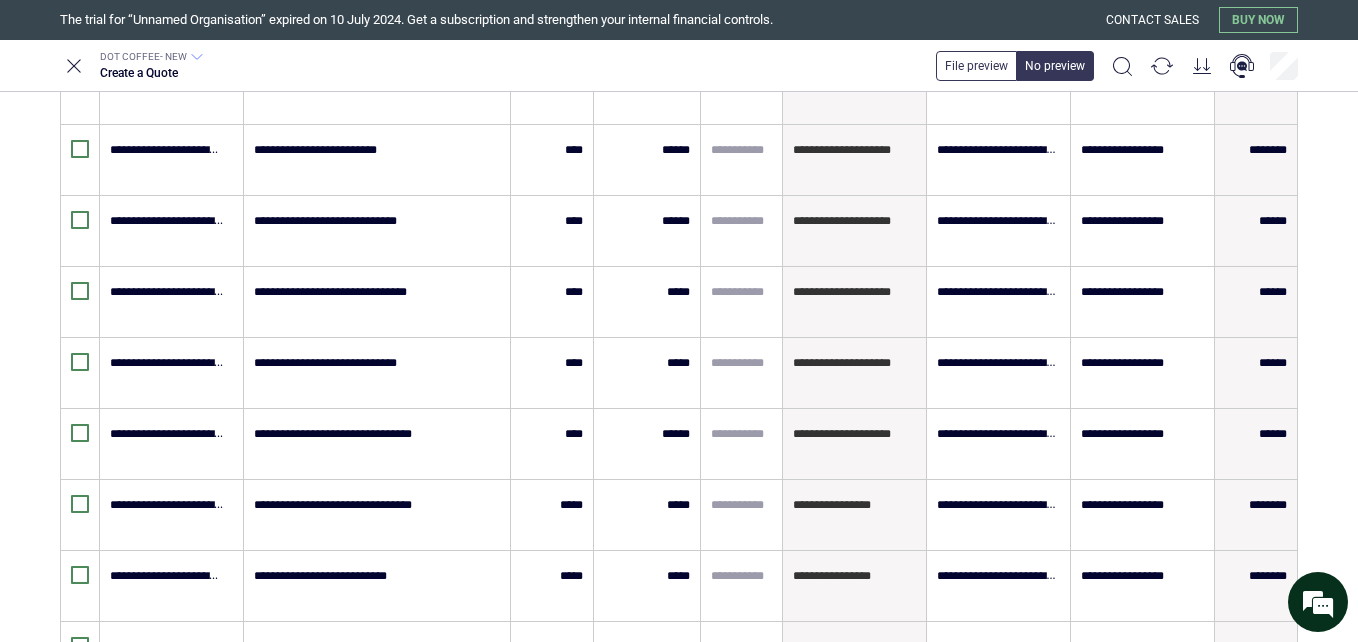 click at bounding box center (30, 799) 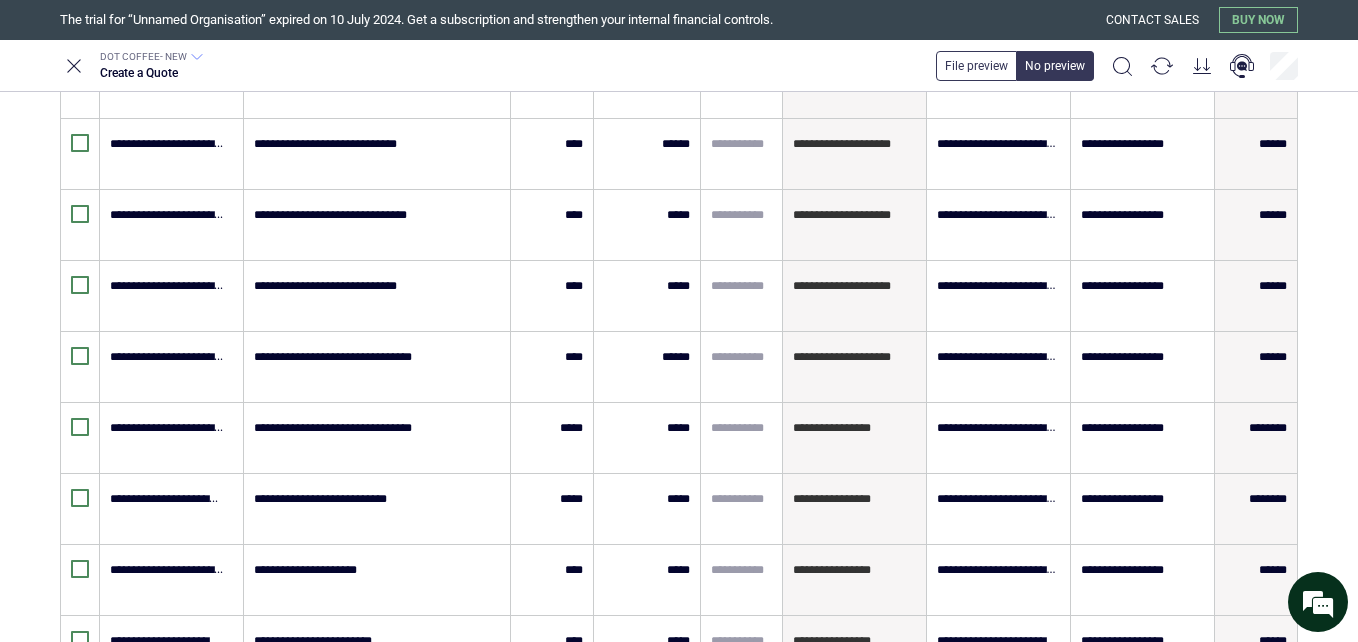 scroll, scrollTop: 760, scrollLeft: 0, axis: vertical 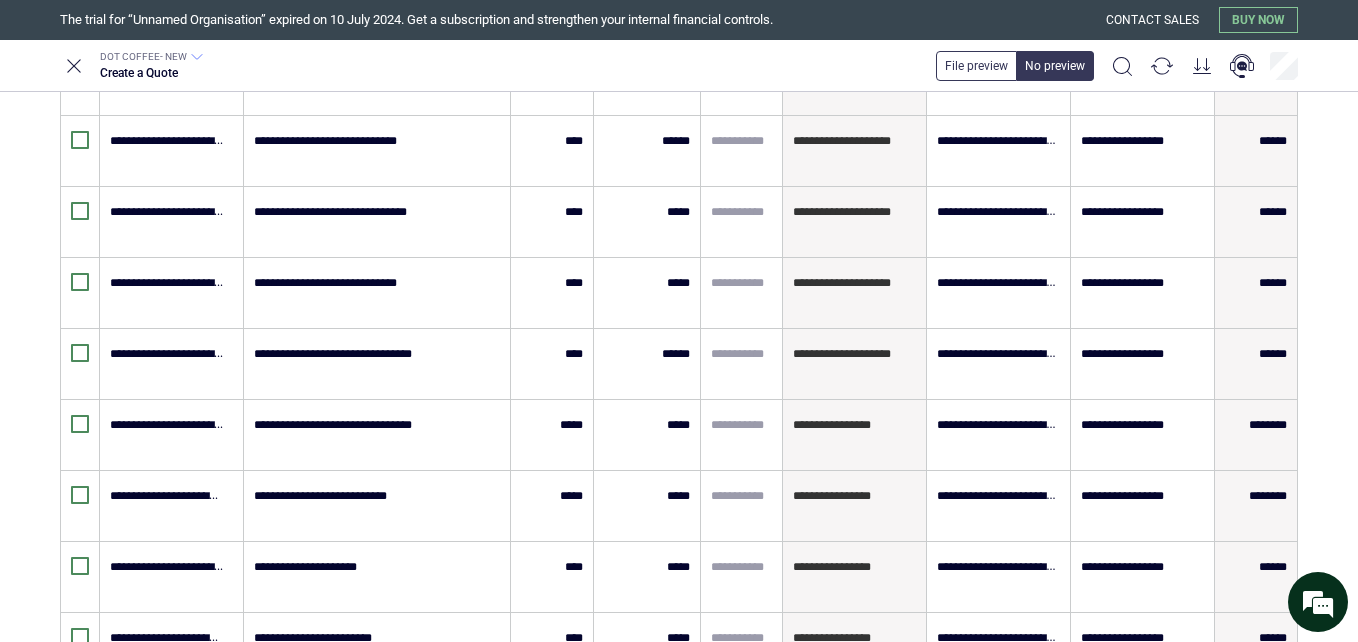 click on "**********" at bounding box center [171, 790] 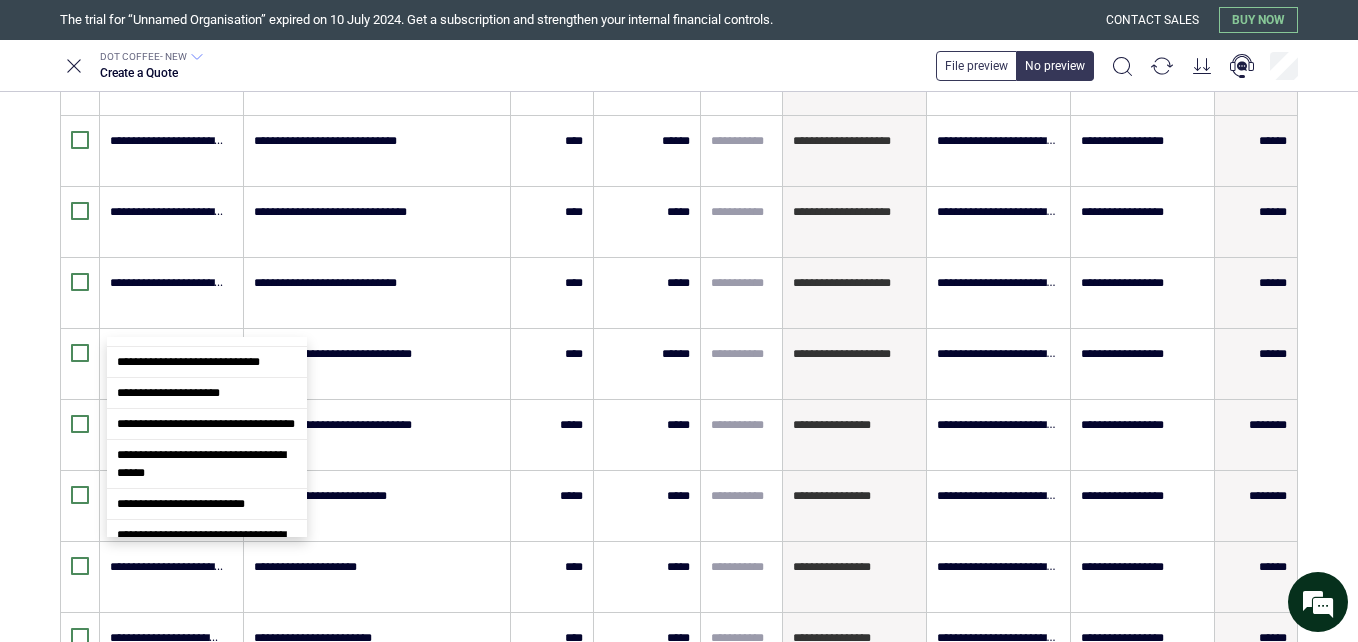 scroll, scrollTop: 0, scrollLeft: 0, axis: both 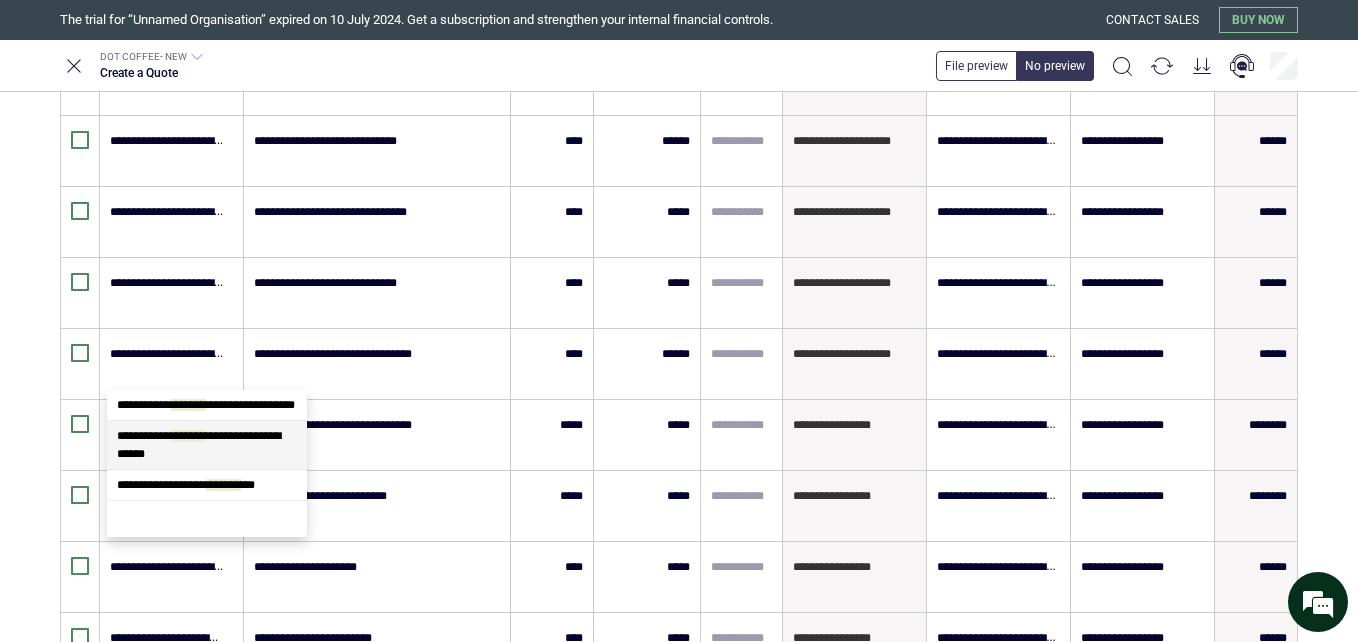 click on "**********" at bounding box center (199, 445) 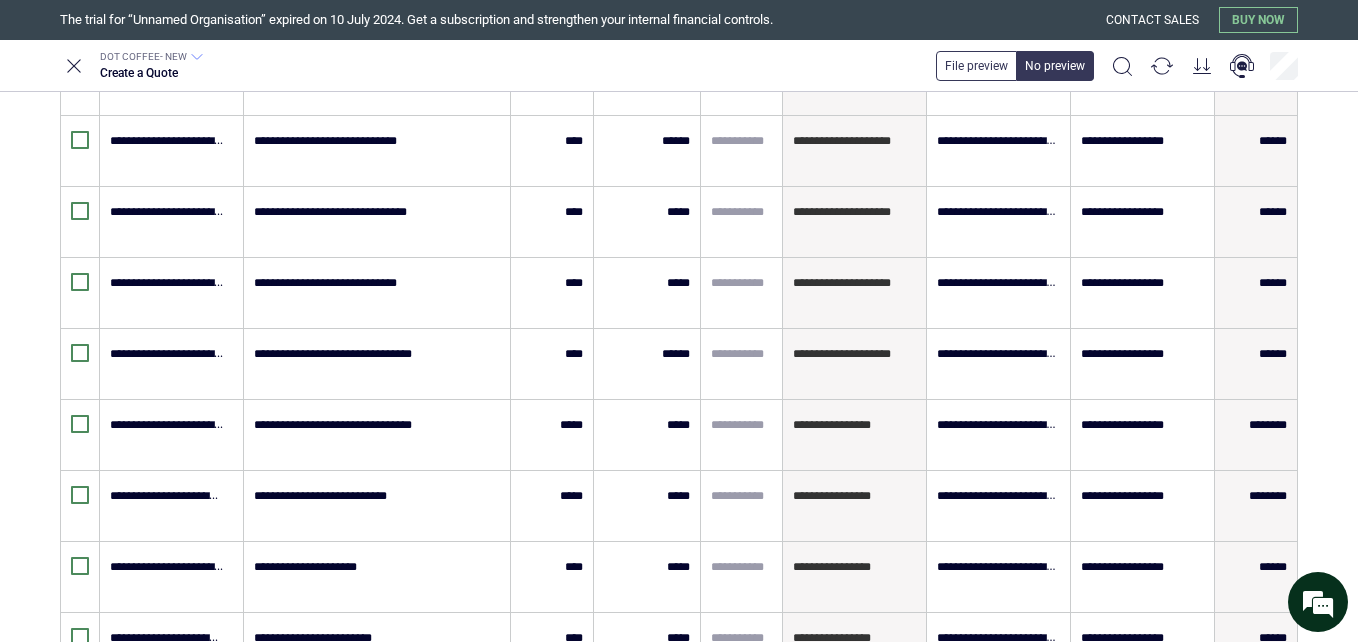 click on "****" at bounding box center (552, 790) 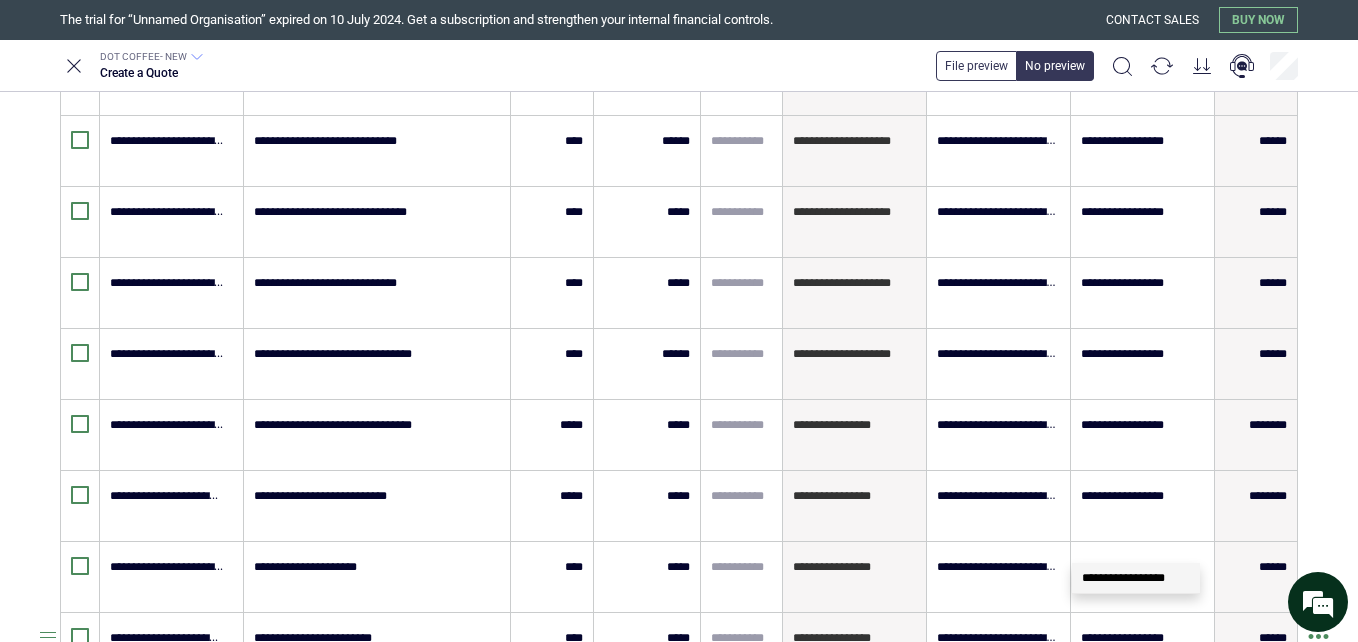 click at bounding box center [1318, 641] 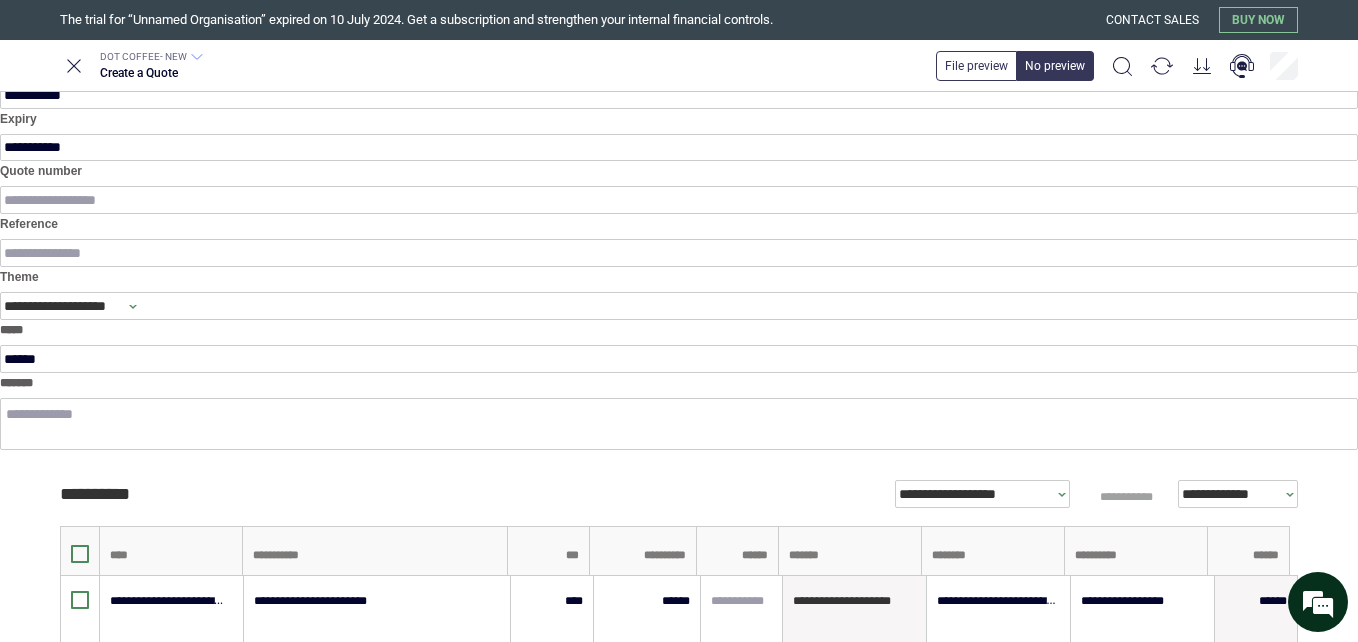 scroll, scrollTop: 0, scrollLeft: 0, axis: both 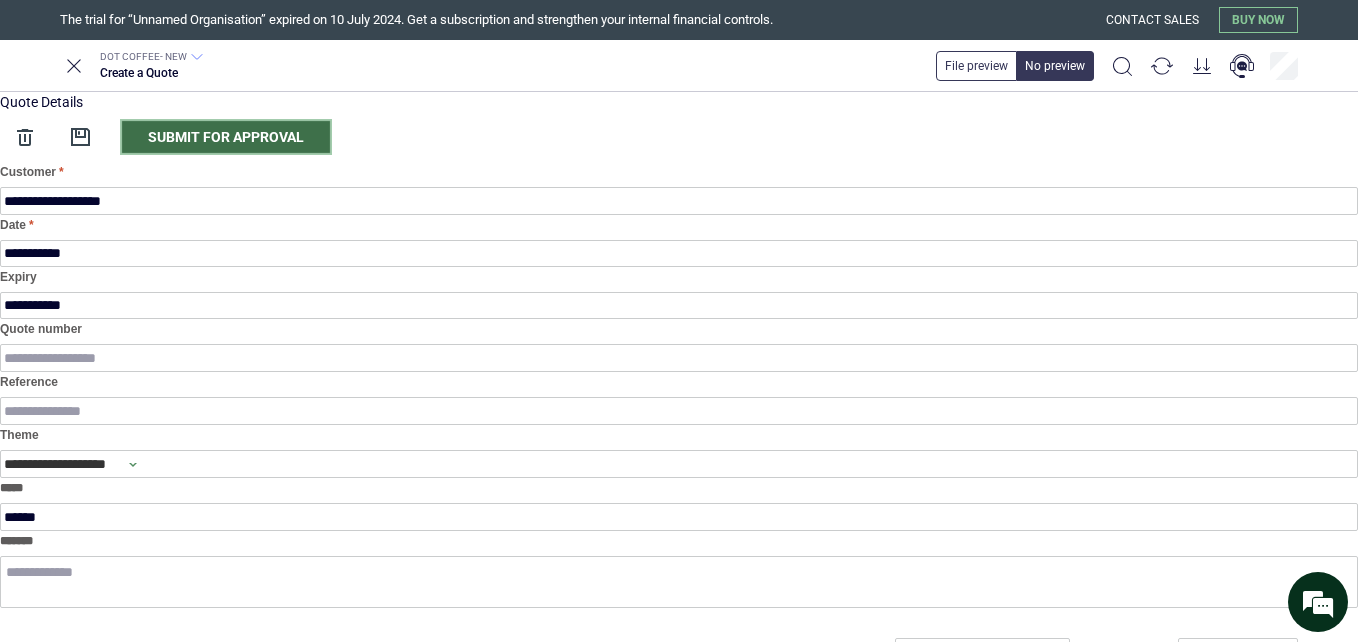 click on "Submit for approval" at bounding box center (226, 137) 